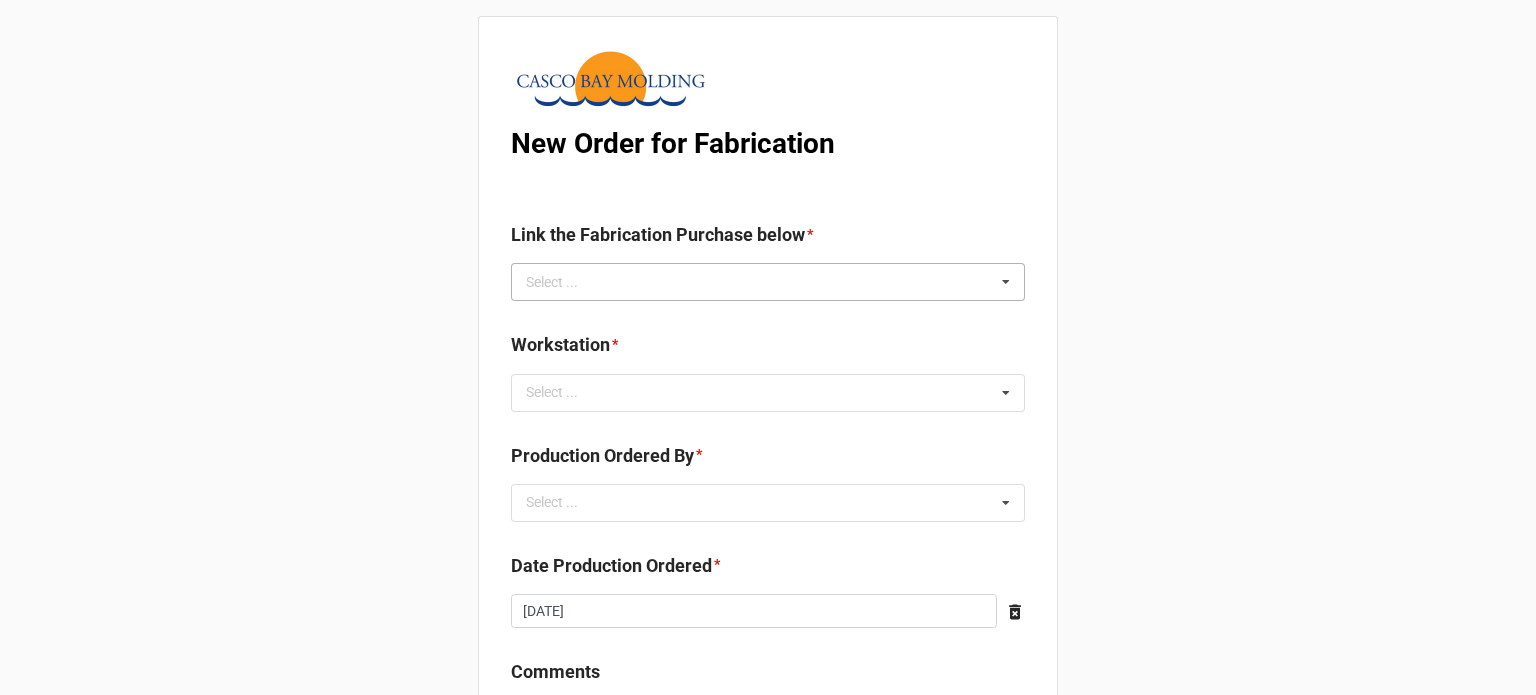 scroll, scrollTop: 0, scrollLeft: 0, axis: both 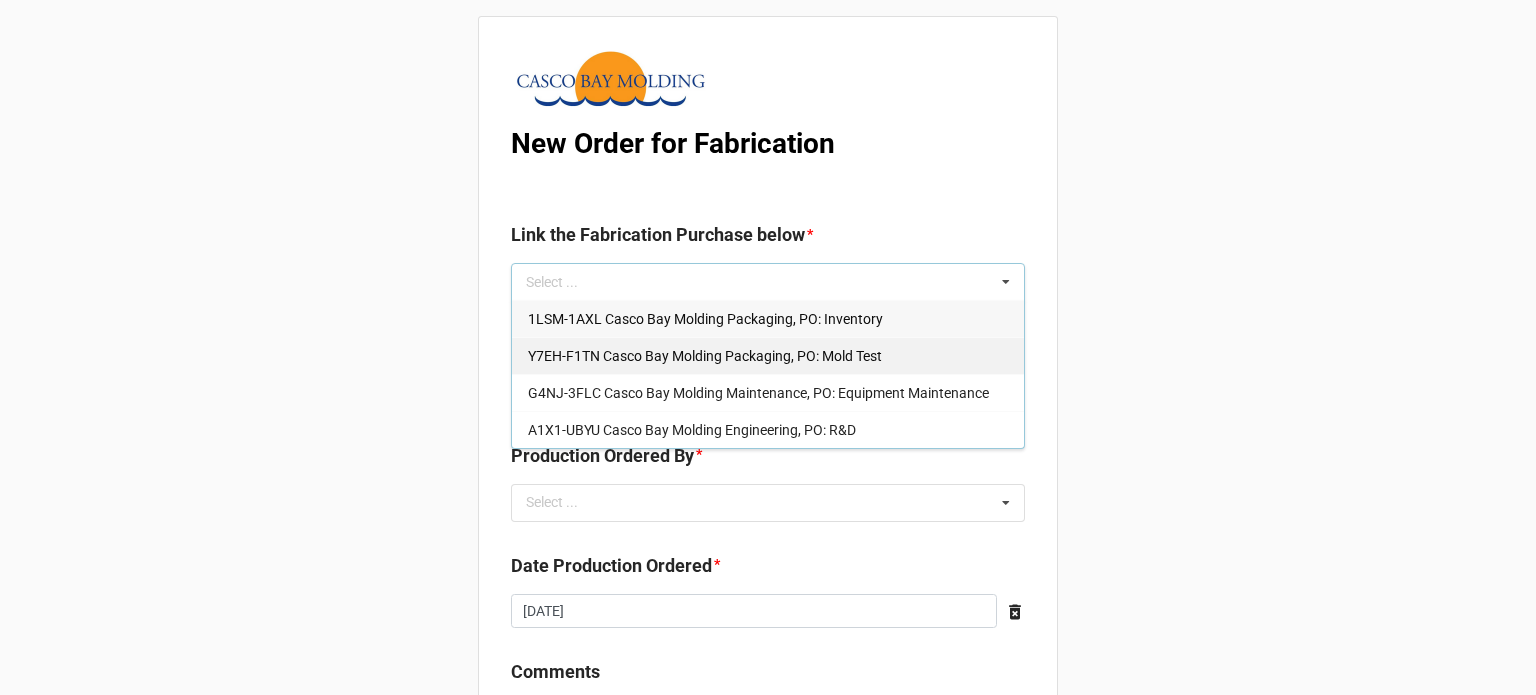 click on "Y7EH-F1TN Casco Bay Molding Packaging, PO: Mold Test" at bounding box center [705, 356] 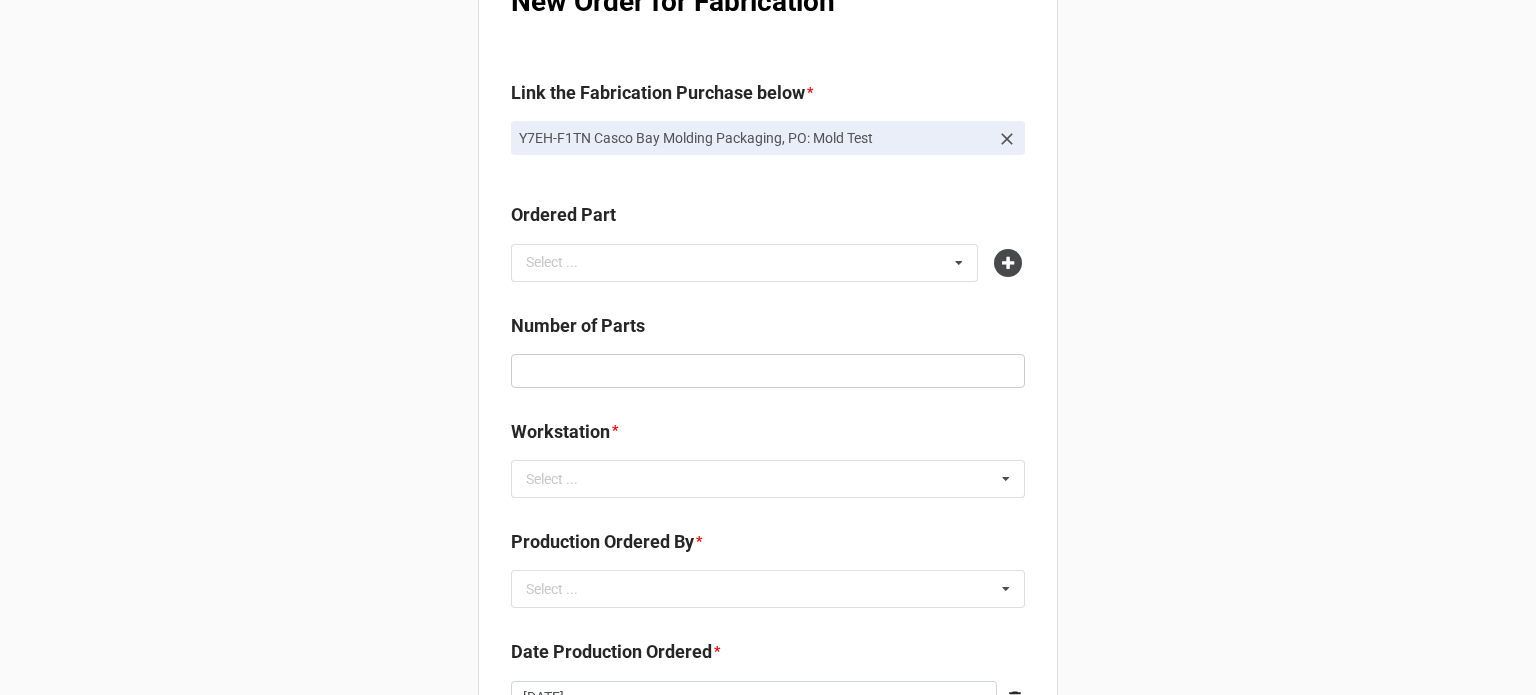 scroll, scrollTop: 200, scrollLeft: 0, axis: vertical 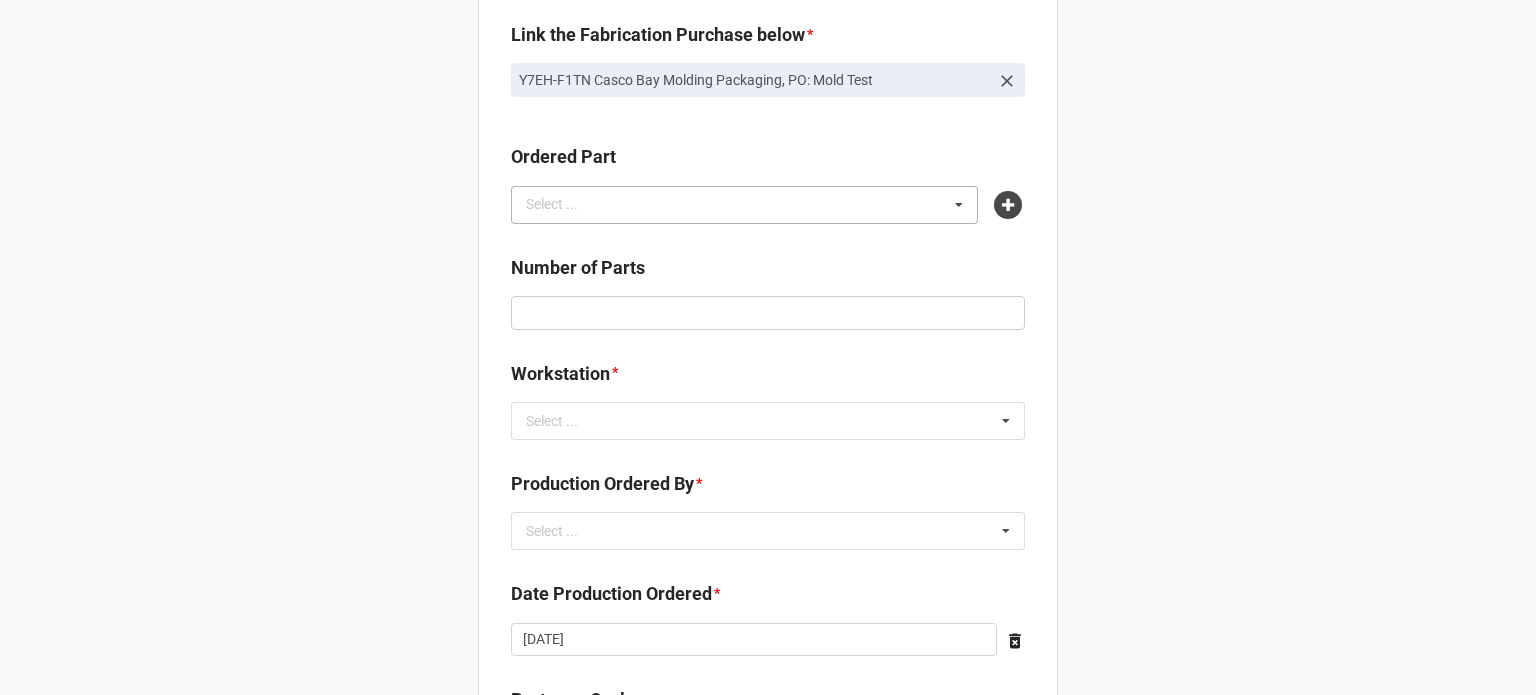 click on "Select ... No results found." at bounding box center (744, 205) 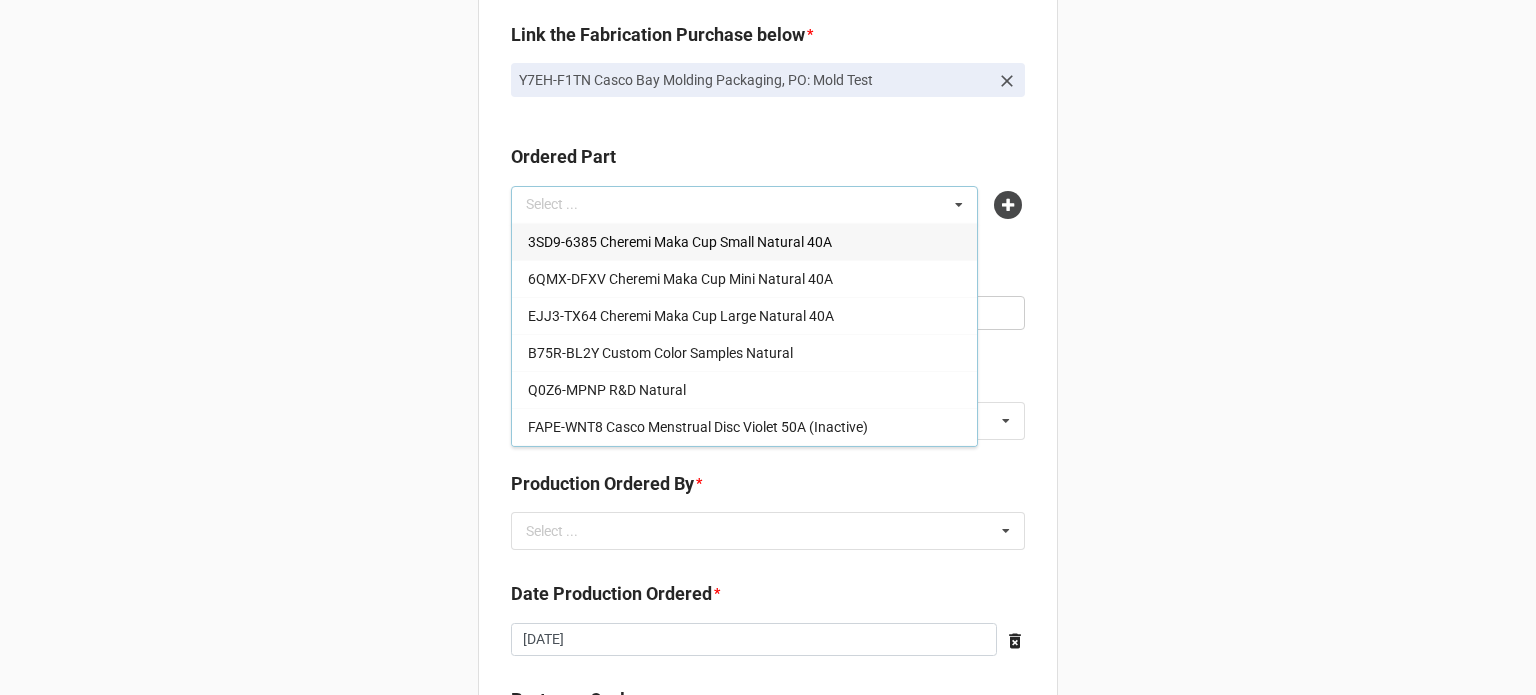 click on "New Order for Fabrication Link the Fabrication Purchase below * Y7EH-F1TN Casco Bay Molding Packaging, PO: Mold Test Ordered Part Select ... 3SD9-6385 Cheremi Maka Cup Small Natural 40A 6QMX-DFXV Cheremi Maka Cup Mini Natural 40A EJJ3-TX64 Cheremi Maka Cup Large Natural 40A B75R-BL2Y Custom Color Samples Natural Q0Z6-MPNP R&D Natural FAPE-WNT8 Casco Menstrual Disc Violet 50A (Inactive) RXFN-2Q8F Casco Single Duro 62mm FlipDisc  Natural 50A (Prototype) DJNP-DQGZ Cora Menstrual Disc Blue 50A NGK5-FT1W Universal Precision Drop Eye Dropper Natural 30A NMPJ-GXR5 Casco Menstrual Disc Pink * 50A (Inactive) 05LS-JEDY Casco Menstrual Disc Green 50A (Inactive) RZCP-V9SM Casco Menstrual Disc Blue 50A (Inactive) JCAA-NQRD Casco Menstrual Disc Red 50A (Inactive) EUDS-YJBX Casco Menstrual Disc Black 50A (Inactive) U1Z5-DTSW Casco Menstrual Disc Blue 50A (Inactive) 4QBX-DVE1 2.25 x 2.25 Square Patch Natural 70A 5SNZ-RR0U Cora Ripple Disc Violet 70A (Inactive) TGGY-GWYW Casco Single Duro 62mm FlipDisc  Violet 70A (Prototype)" at bounding box center (768, 525) 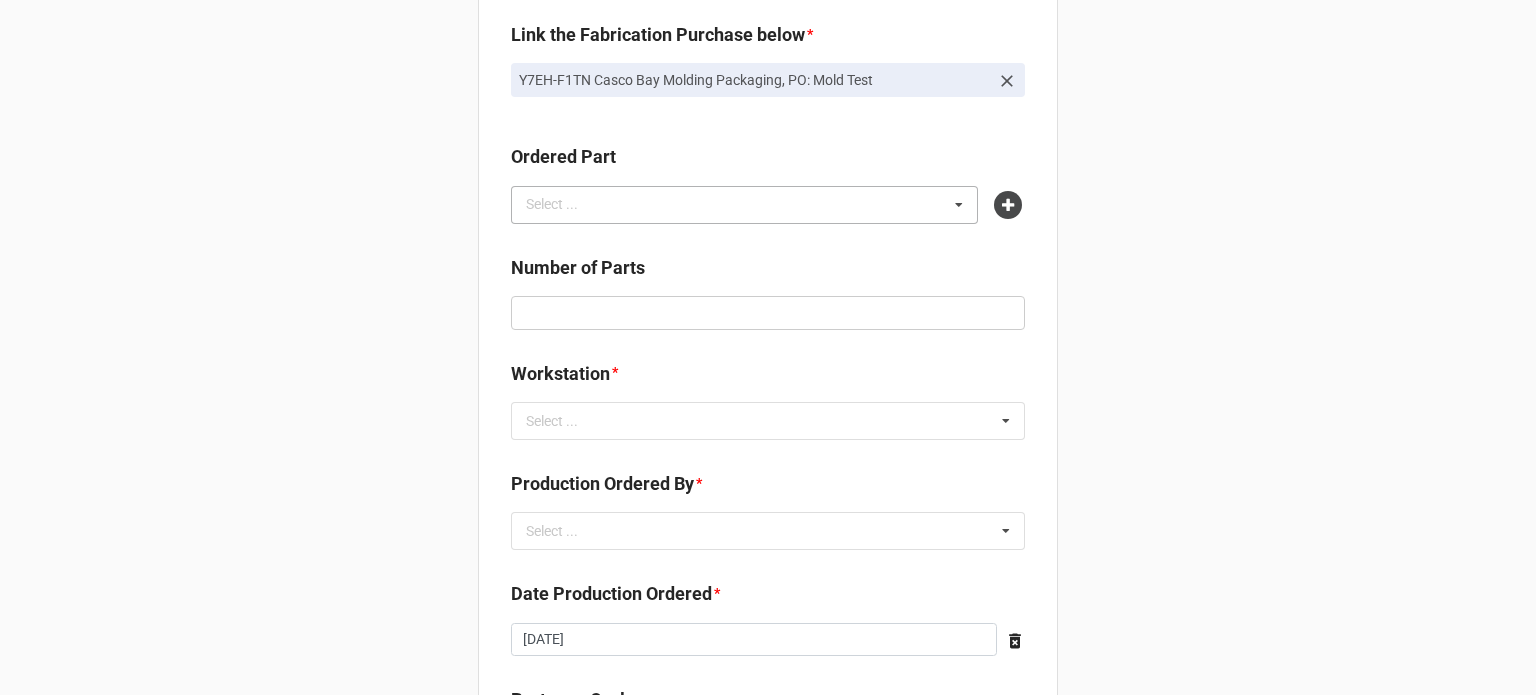 click on "Select ..." at bounding box center (564, 204) 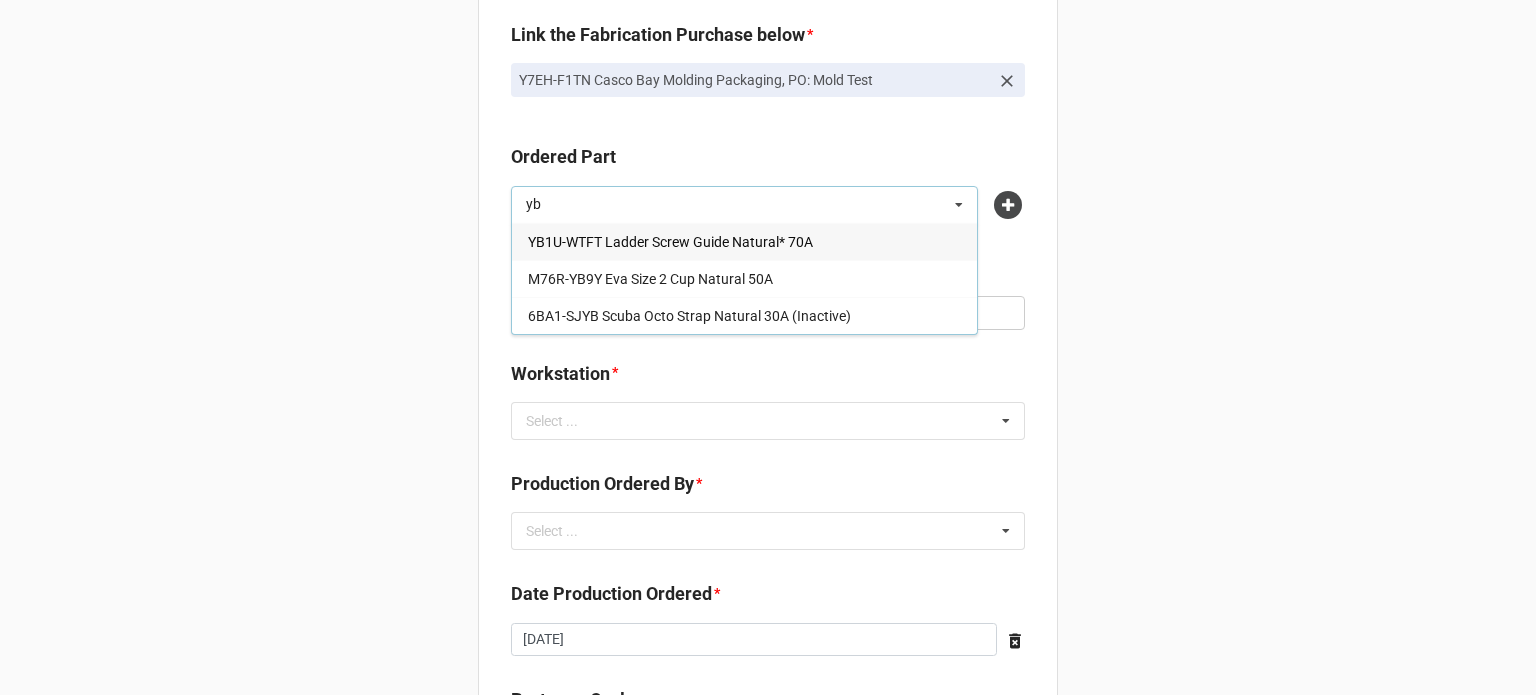 type on "yb" 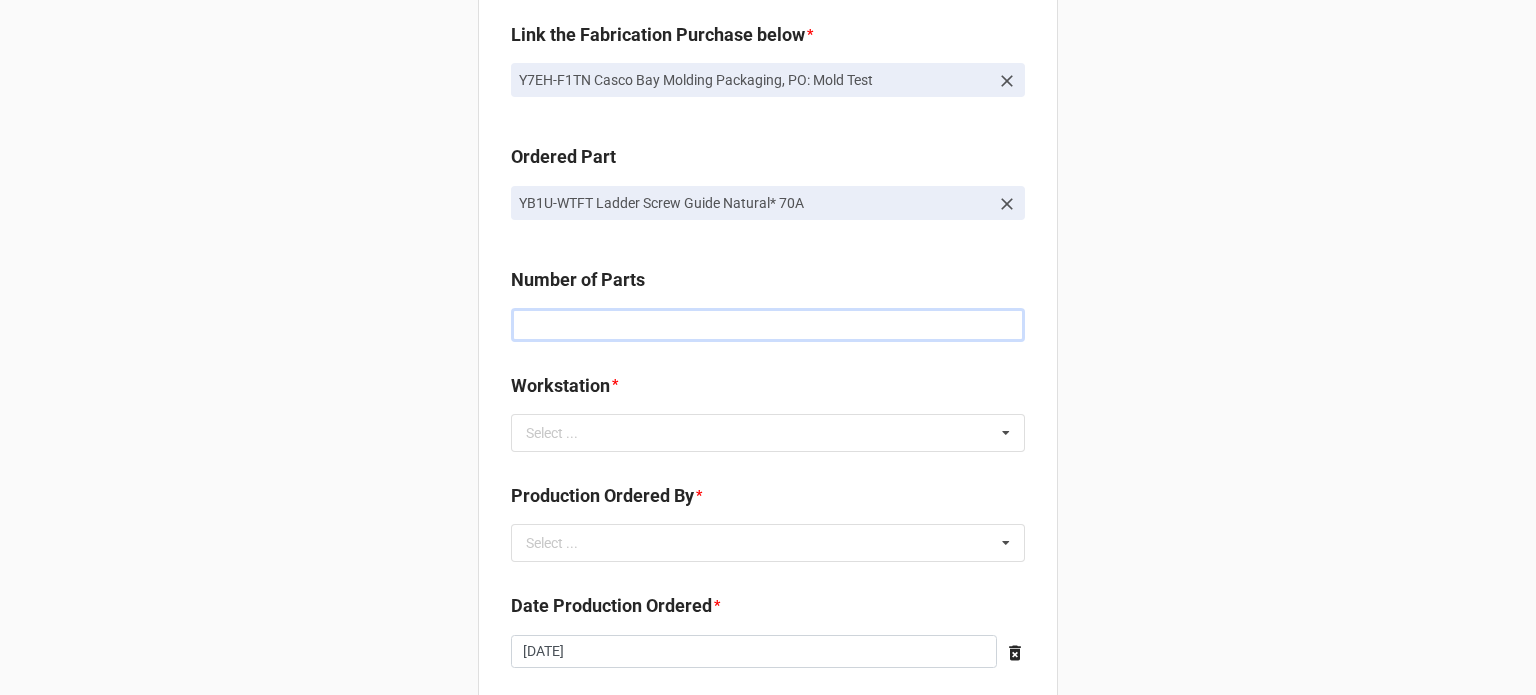 drag, startPoint x: 556, startPoint y: 309, endPoint x: 551, endPoint y: 323, distance: 14.866069 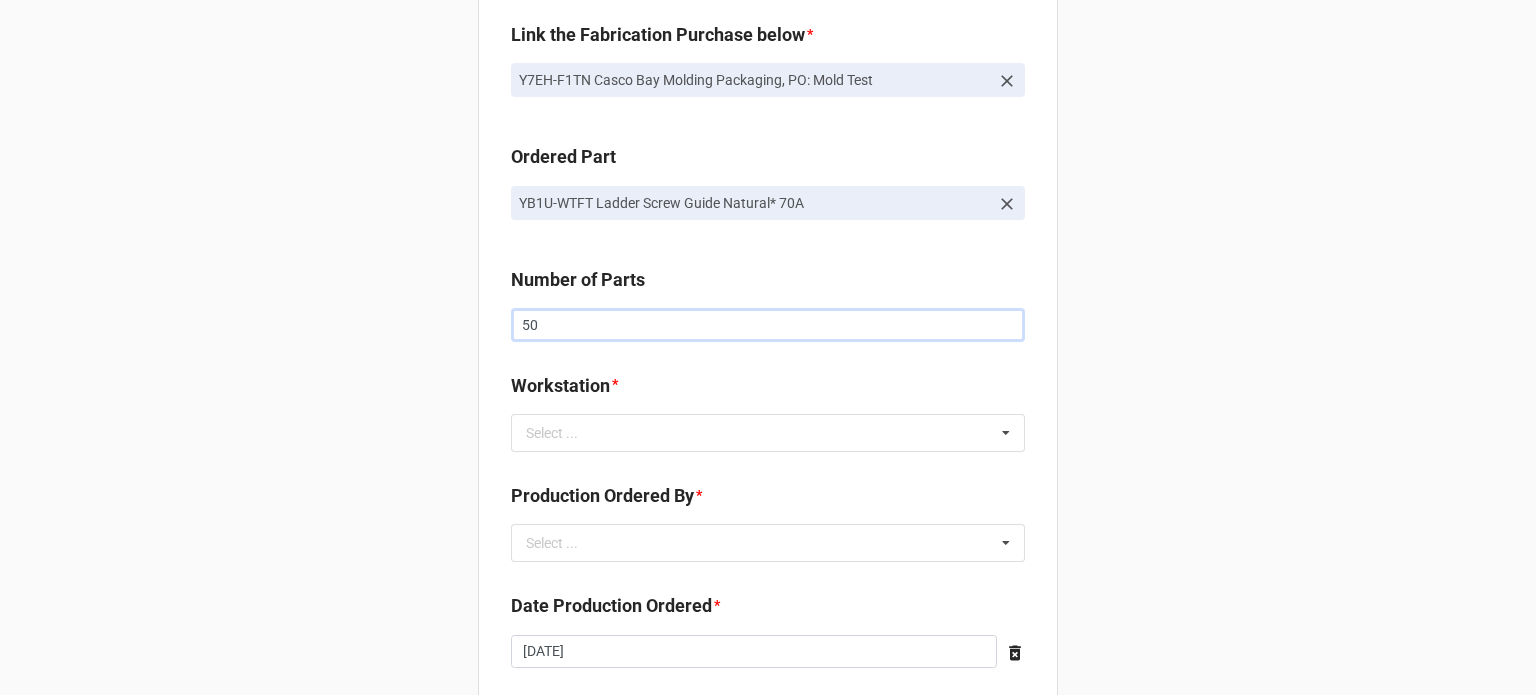 type on "50" 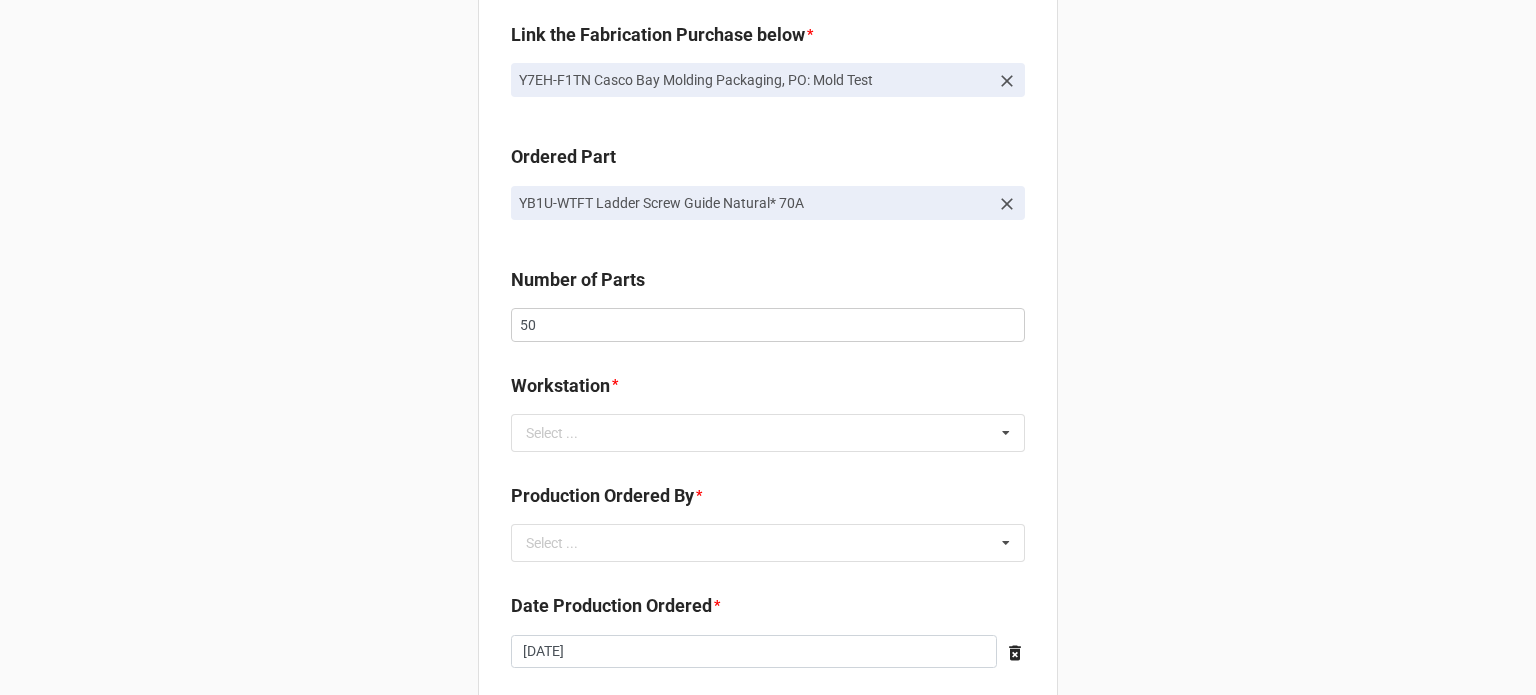click on "New Order for Fabrication Link the Fabrication Purchase below * Y7EH-F1TN Casco Bay Molding Packaging, PO: Mold Test Ordered Part YB1U-WTFT Ladder Screw Guide Natural* 70A Number of Parts 50 Workstation * Select ... No results found. Production Ordered By * Select ... No results found. Date Production Ordered * 2025-07-25 ‹ July 2025 › Su Mo Tu We Th Fr Sa 29 30 1 2 3 4 5 6 7 8 9 10 11 12 13 14 15 16 17 18 19 20 21 22 23 24 25 26 27 28 29 30 31 1 2 3 4 5 6 7 8 9 Parts per Cycle Describes the cavitation of mold.
Number of Shifts * Can be 1-3 depending on number of shifts running the parts.
Robot Required Yes Conveyor Required No Fixtures Required No Zone Temp Controller Internal Mold Temp Controller N/A Comments Normal Compute" at bounding box center [768, 709] 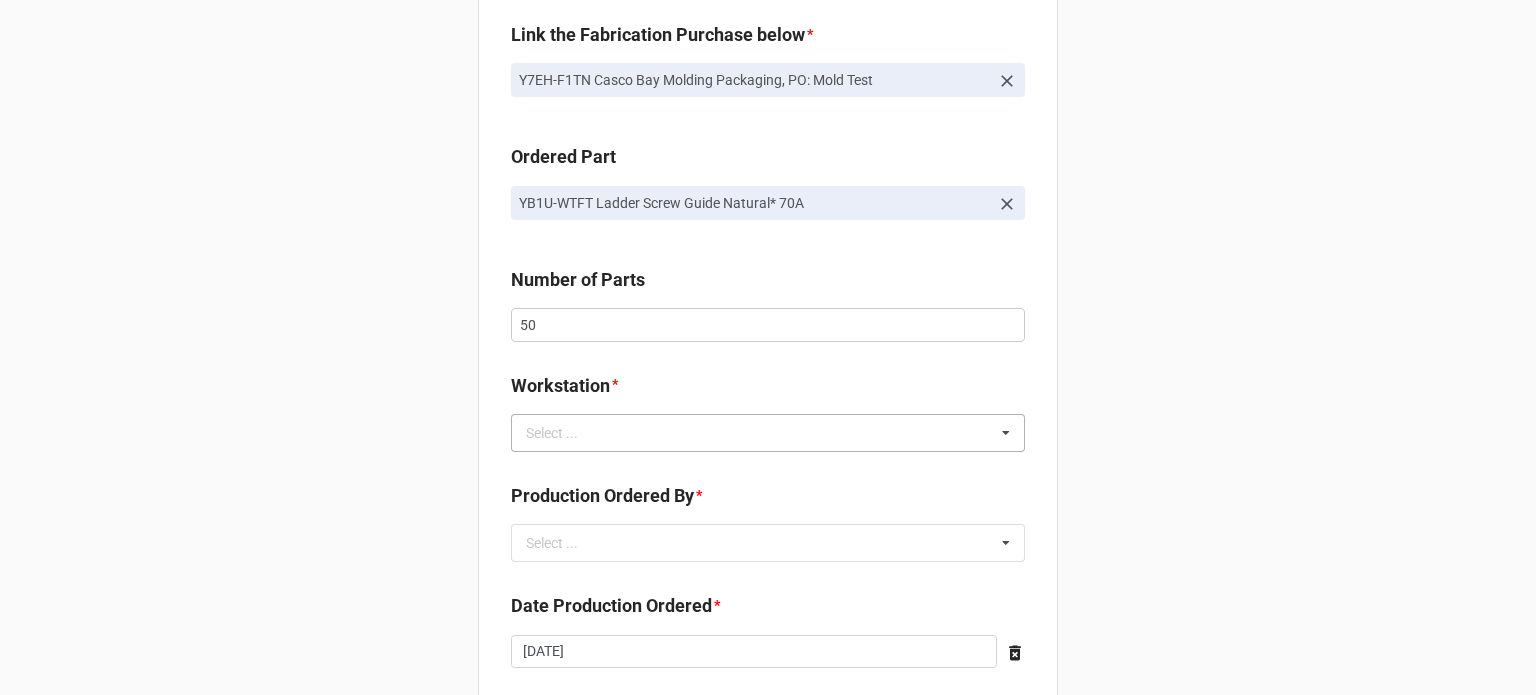 click on "Select ..." at bounding box center (564, 432) 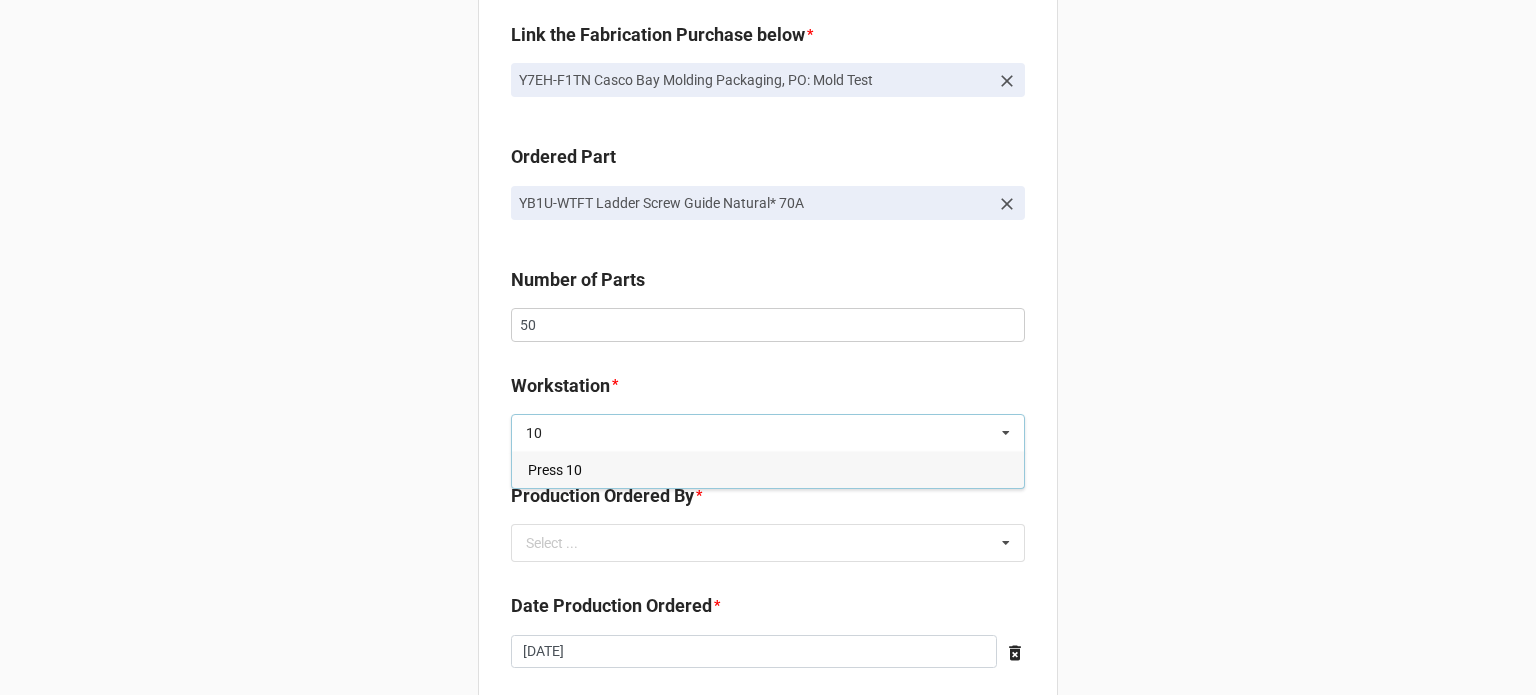 type on "10" 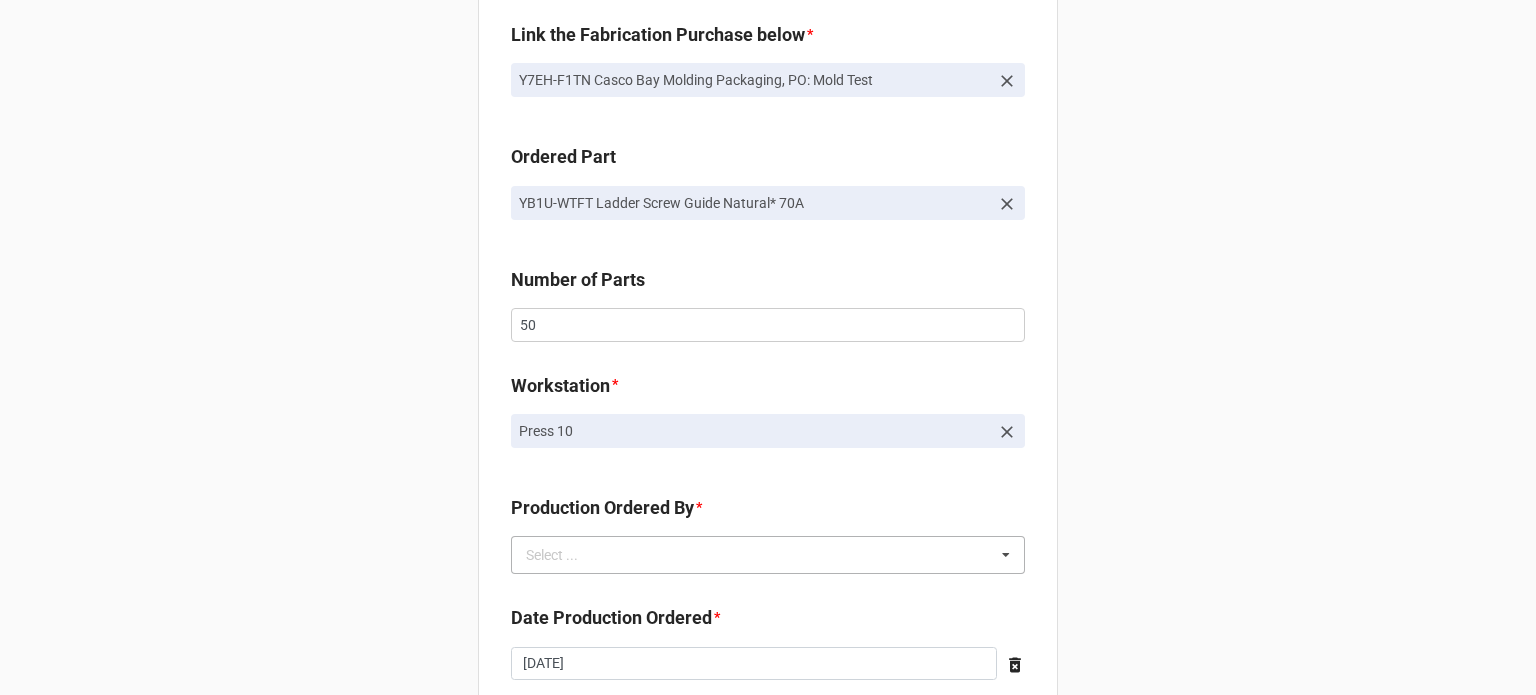 click on "Select ..." at bounding box center (564, 555) 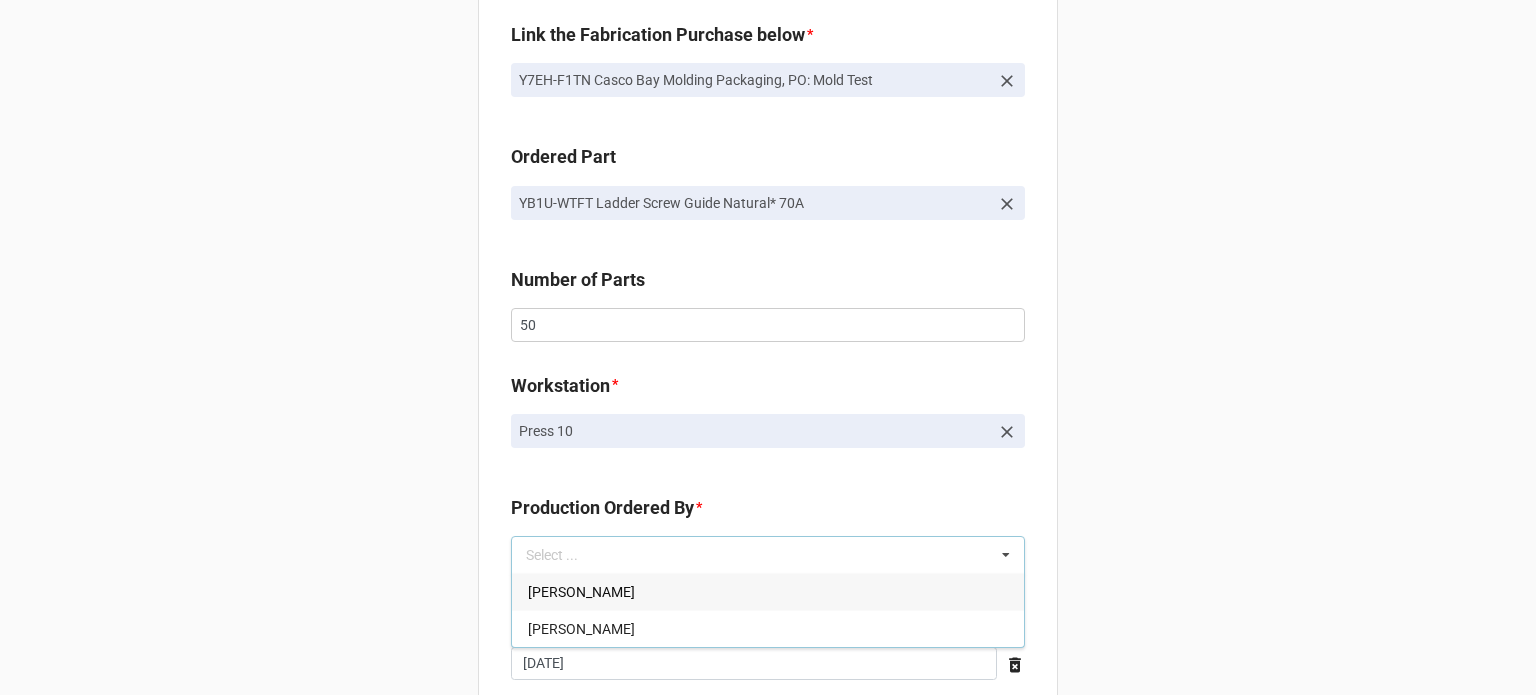 click on "Brian James Wanders" at bounding box center (581, 592) 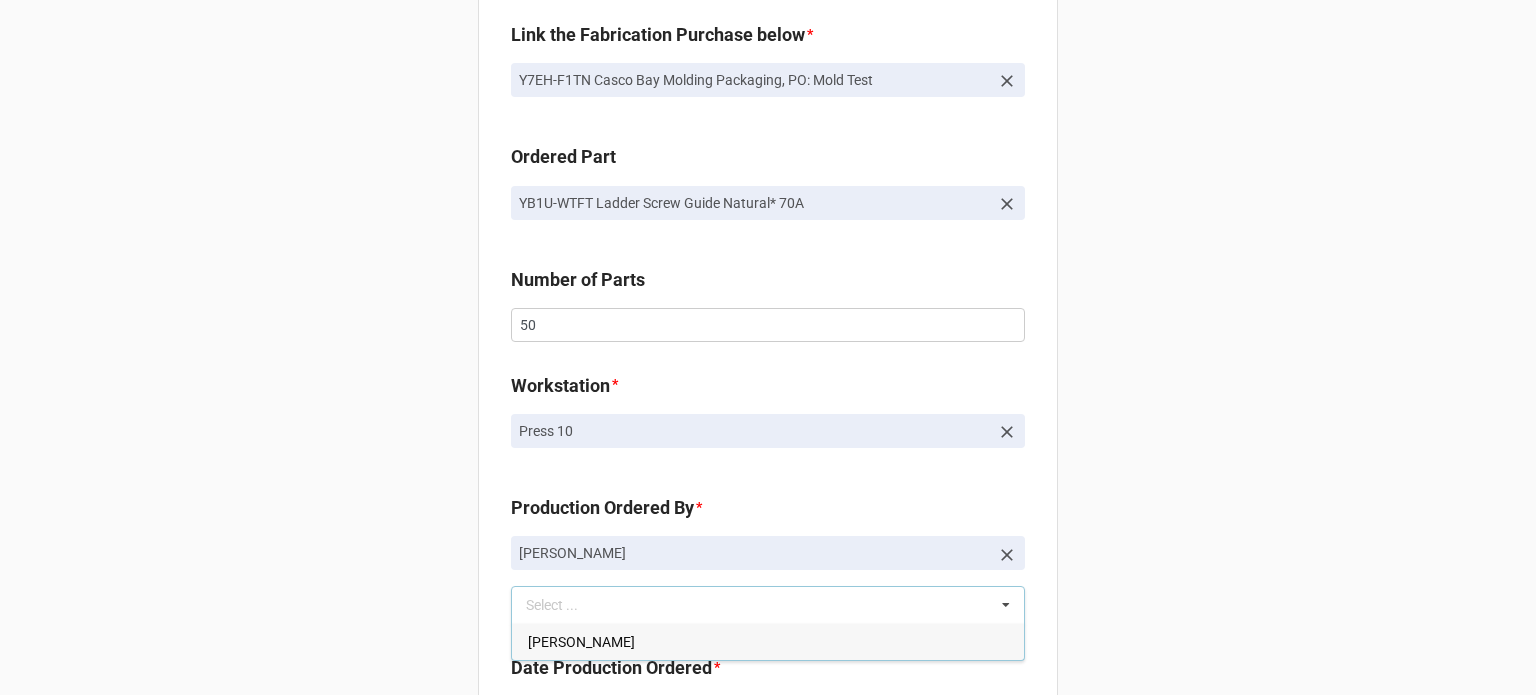 click on "New Order for Fabrication Link the Fabrication Purchase below * Y7EH-F1TN Casco Bay Molding Packaging, PO: Mold Test Ordered Part YB1U-WTFT Ladder Screw Guide Natural* 70A Number of Parts 50 Workstation * Press 10 Production Ordered By * Brian James Wanders Select ... Richard McLaughlin Date Production Ordered * 2025-07-25 ‹ July 2025 › Su Mo Tu We Th Fr Sa 29 30 1 2 3 4 5 6 7 8 9 10 11 12 13 14 15 16 17 18 19 20 21 22 23 24 25 26 27 28 29 30 31 1 2 3 4 5 6 7 8 9 Parts per Cycle Describes the cavitation of mold.
Number of Shifts * Can be 1-3 depending on number of shifts running the parts.
Robot Required Yes Conveyor Required No Fixtures Required No Zone Temp Controller Internal Mold Temp Controller N/A Start Date * 2025-07-25 ‹ July 2025 › Su Mo Tu We Th Fr Sa 29 30 1 2 3 4 5 6 7 8 9 10 11 12 13 14 15 16 17 18 19 20 21 22 23 24 25 26 27 28 29 30 31 1 2 3 4 5 6 7 8 9 End Date * 2025-07-25 ‹ July 2025 › Su Mo Tu We Th Fr Sa 29 30 1 2 3 4 5 6 7 8 9 10 11 12 13 14 15 16 17 18 19 20 21 22 23 24 25" at bounding box center (768, 1076) 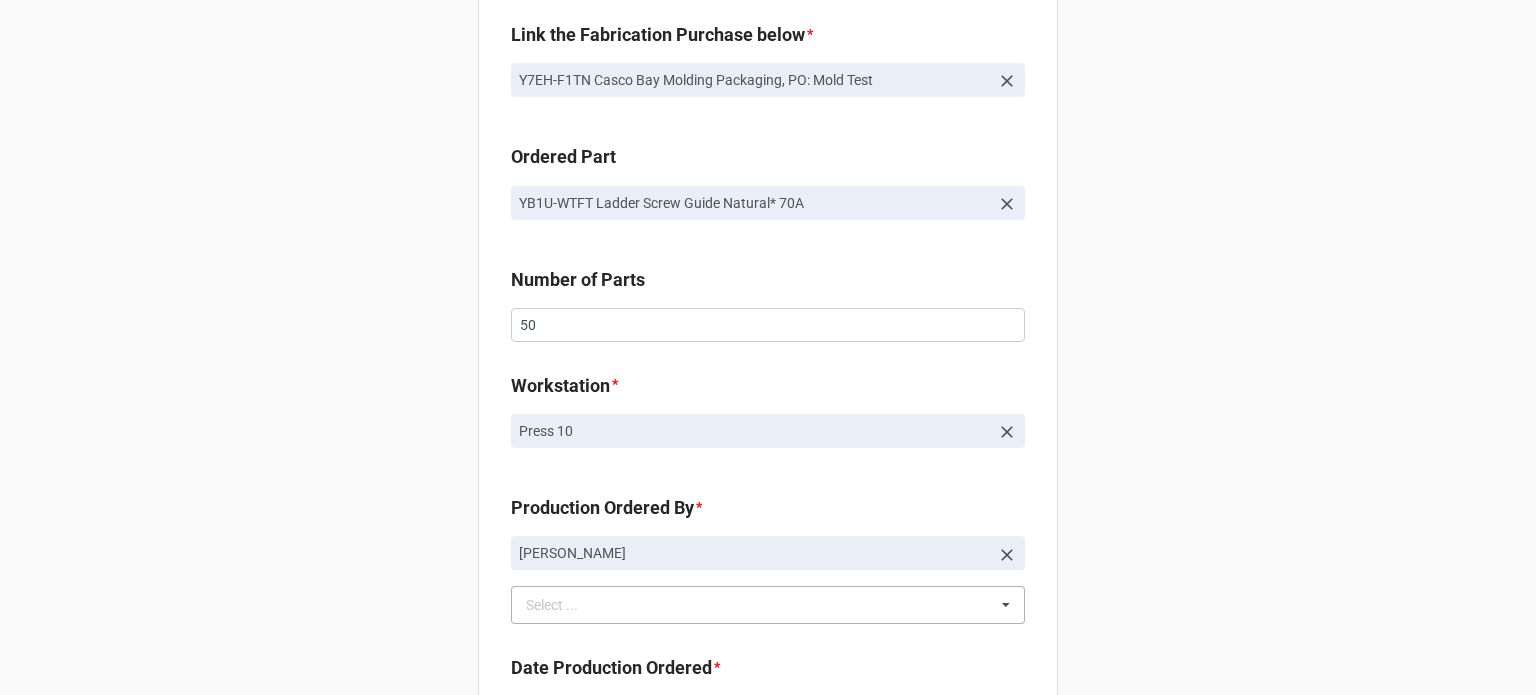 scroll, scrollTop: 600, scrollLeft: 0, axis: vertical 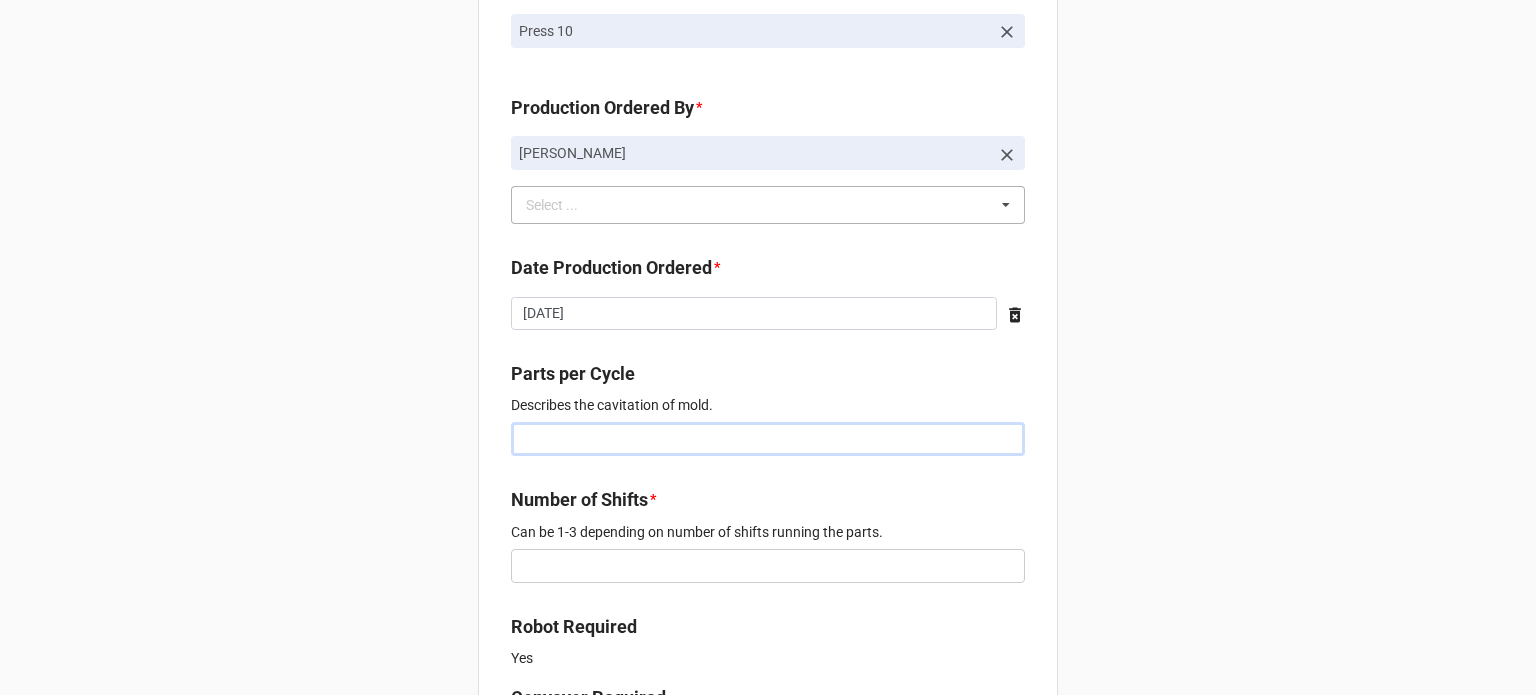 click at bounding box center (768, 439) 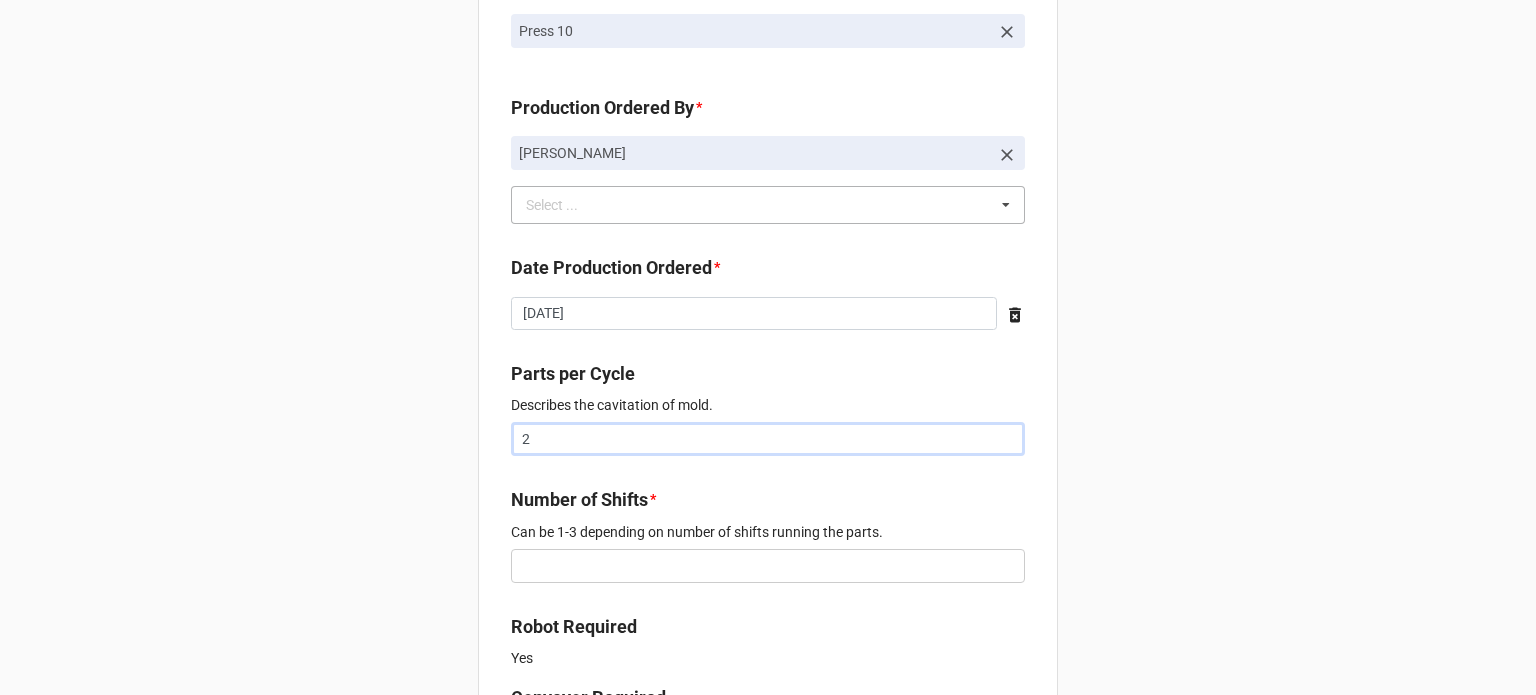 type on "2" 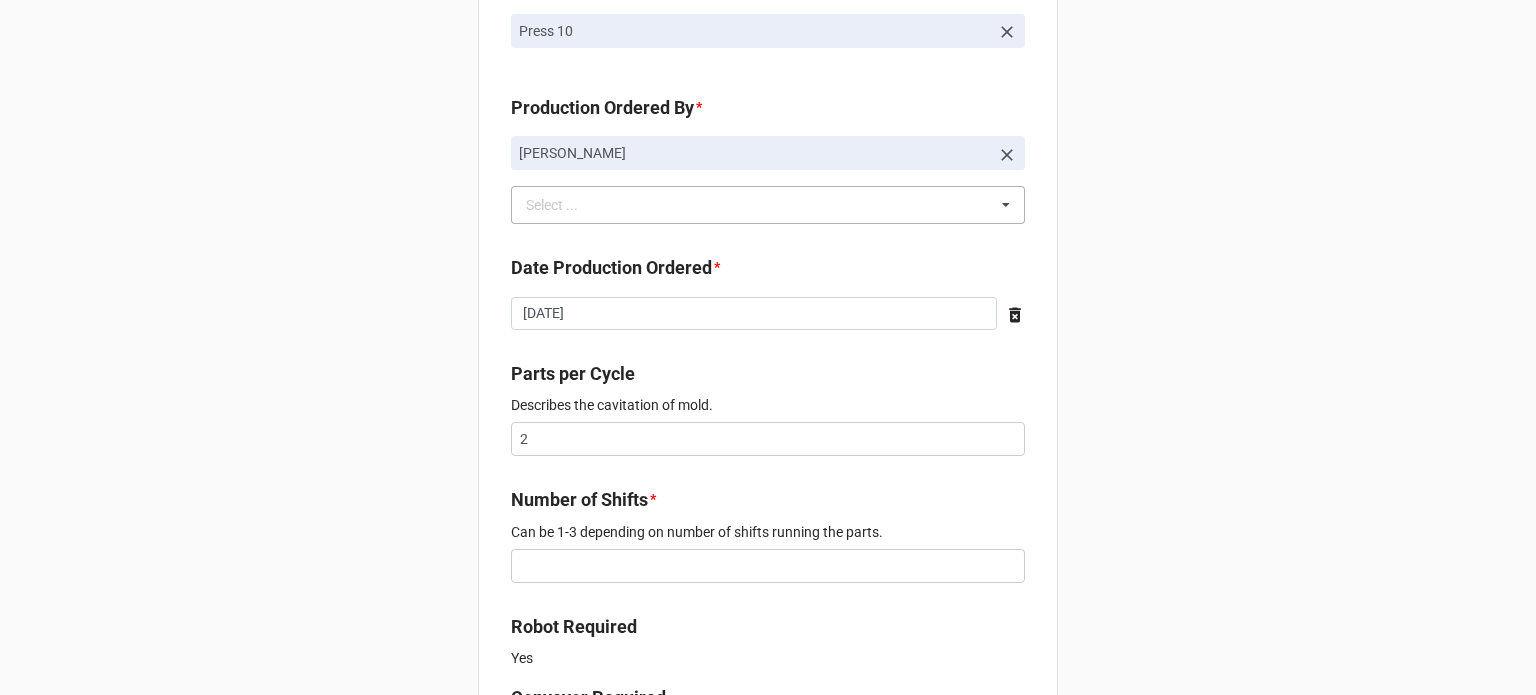 click on "New Order for Fabrication Link the Fabrication Purchase below * Y7EH-F1TN Casco Bay Molding Packaging, PO: Mold Test Ordered Part YB1U-WTFT Ladder Screw Guide Natural* 70A Number of Parts 50 Workstation * Press 10 Production Ordered By * Brian James Wanders Select ... Richard McLaughlin Date Production Ordered * 2025-07-25 ‹ July 2025 › Su Mo Tu We Th Fr Sa 29 30 1 2 3 4 5 6 7 8 9 10 11 12 13 14 15 16 17 18 19 20 21 22 23 24 25 26 27 28 29 30 31 1 2 3 4 5 6 7 8 9 Parts per Cycle Describes the cavitation of mold.
2 Number of Shifts * Can be 1-3 depending on number of shifts running the parts.
Robot Required Yes Conveyor Required No Fixtures Required No Zone Temp Controller Internal Mold Temp Controller N/A Start Date * 2025-07-25 ‹ July 2025 › Su Mo Tu We Th Fr Sa 29 30 1 2 3 4 5 6 7 8 9 10 11 12 13 14 15 16 17 18 19 20 21 22 23 24 25 26 27 28 29 30 31 1 2 3 4 5 6 7 8 9 End Date * 2025-07-25 ‹ July 2025 › Su Mo Tu We Th Fr Sa 29 30 1 2 3 4 5 6 7 8 9 10 11 12 13 14 15 16 17 18 19 20 21 22 23 24" at bounding box center (768, 676) 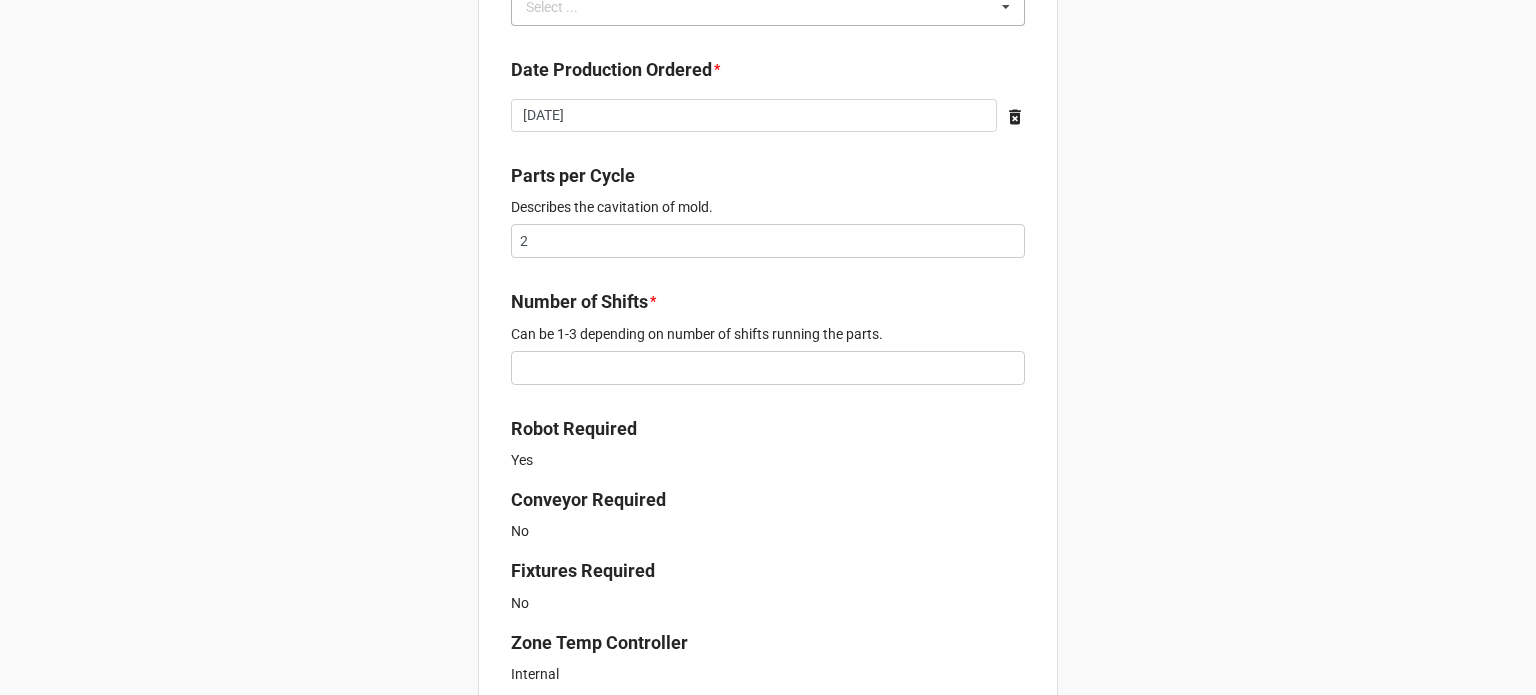 scroll, scrollTop: 800, scrollLeft: 0, axis: vertical 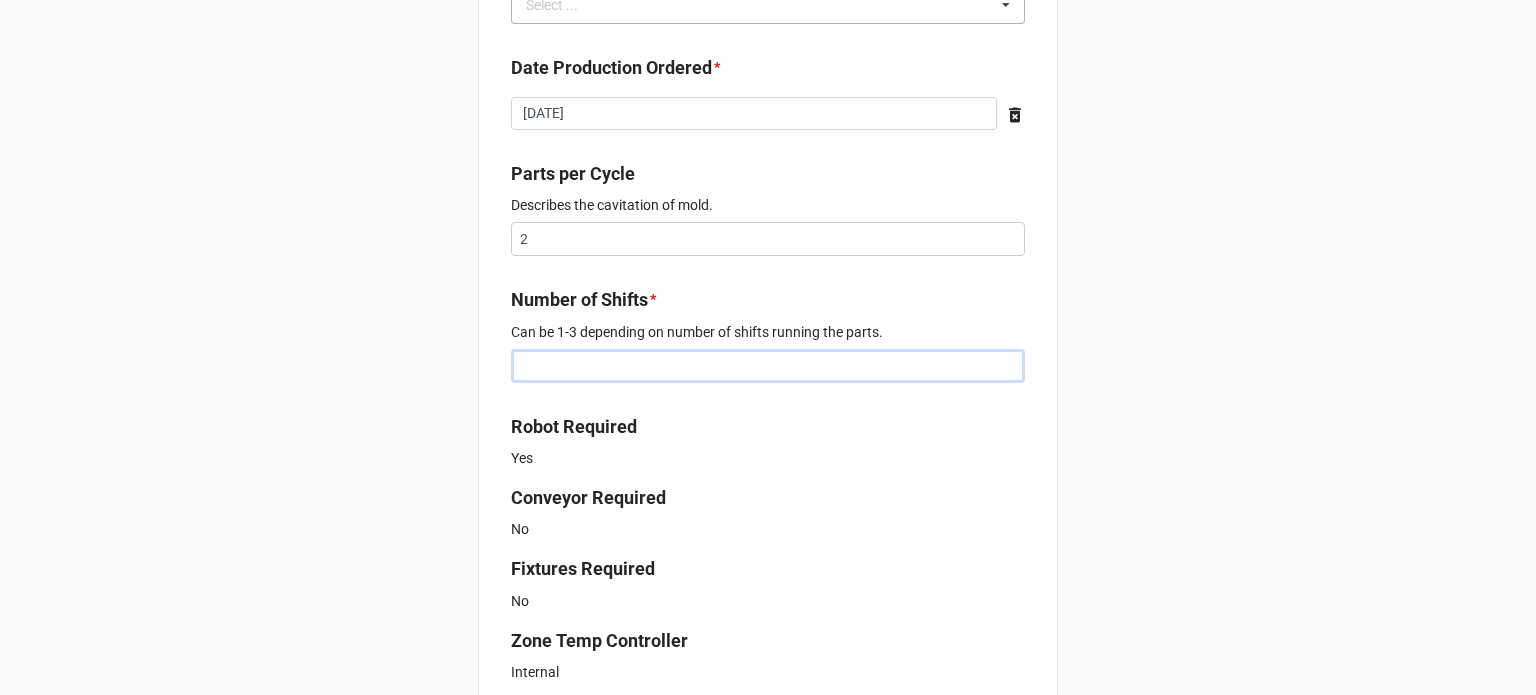 click at bounding box center [768, 366] 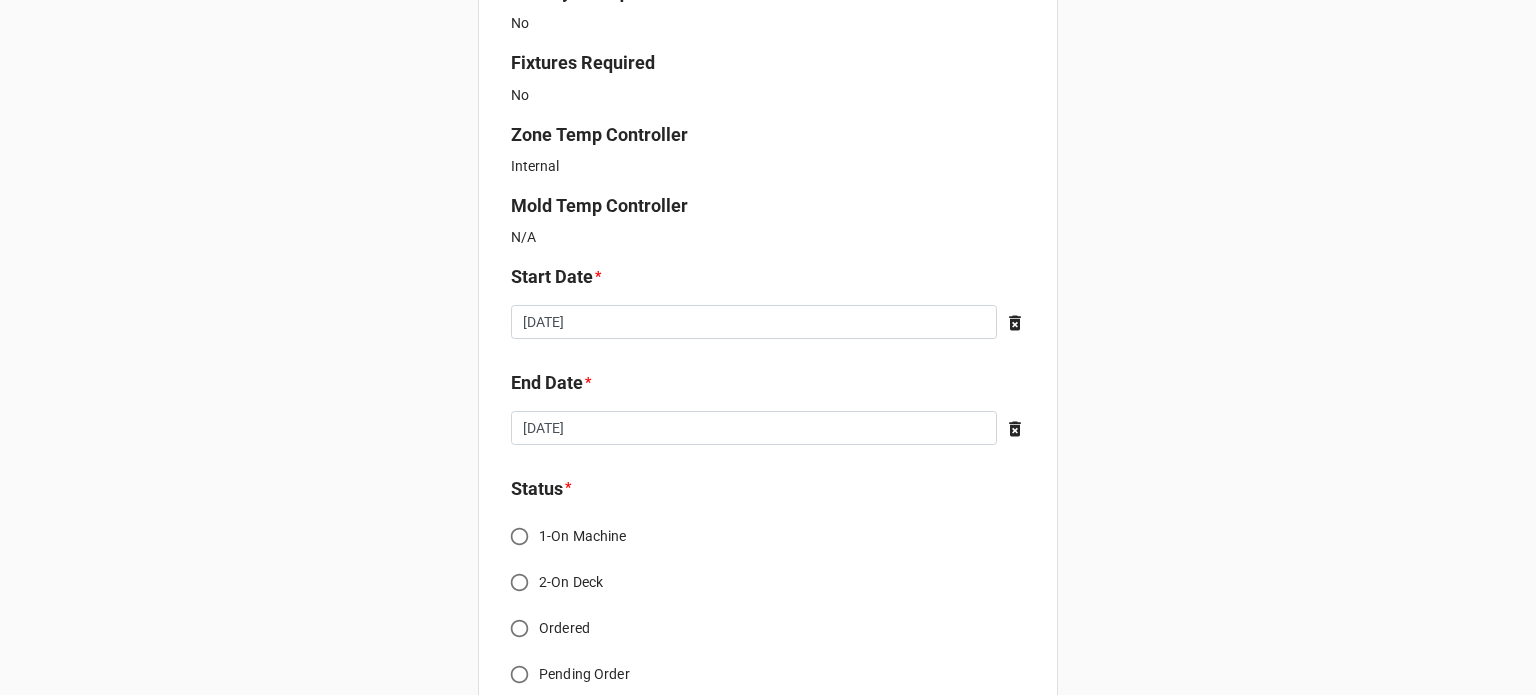 scroll, scrollTop: 1400, scrollLeft: 0, axis: vertical 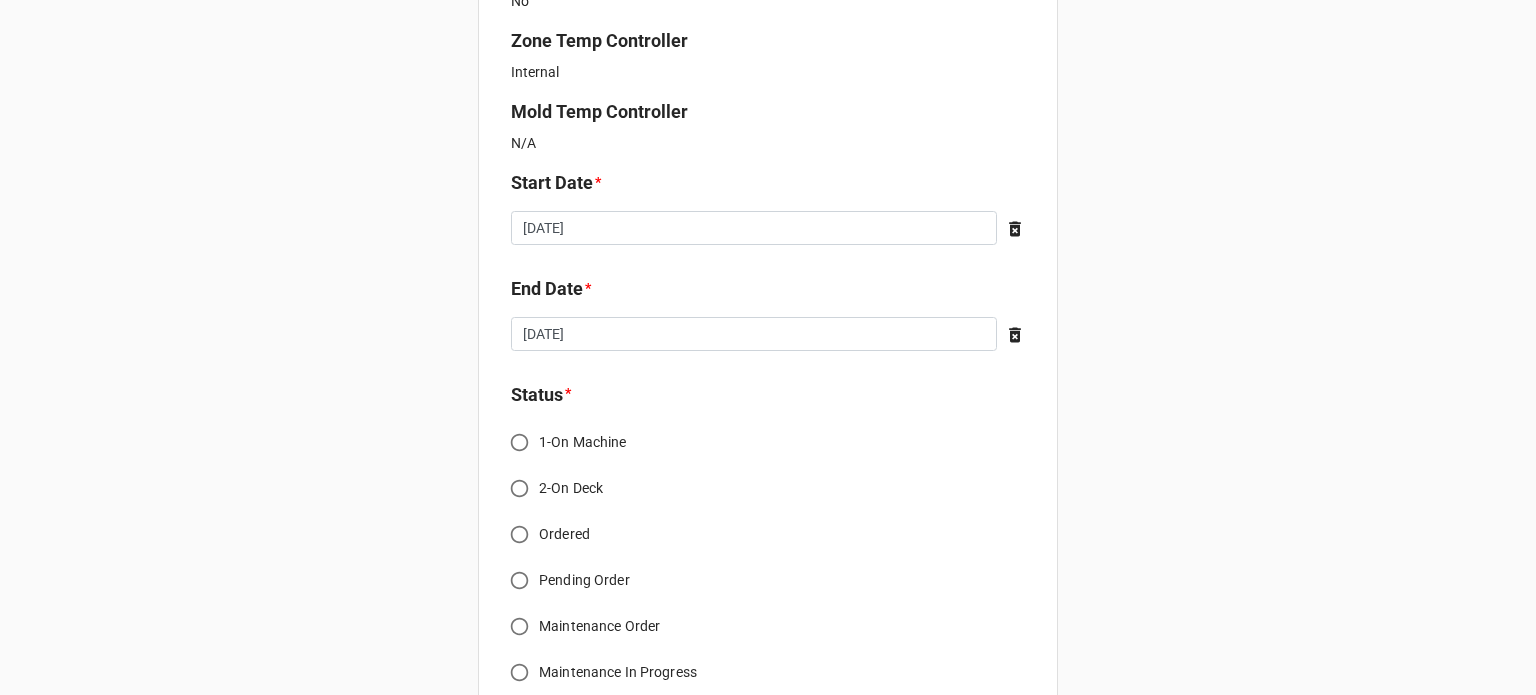 type on "1" 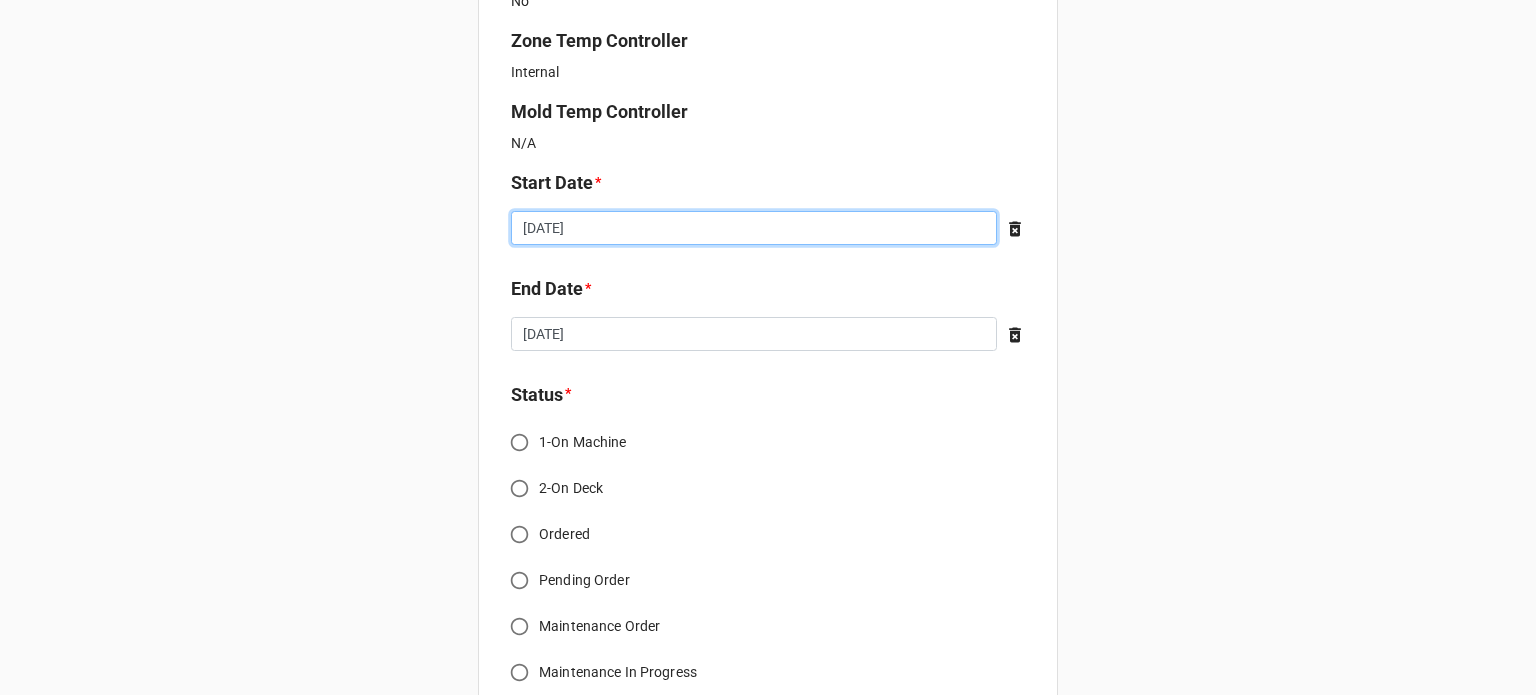 click on "[DATE]" at bounding box center [754, 228] 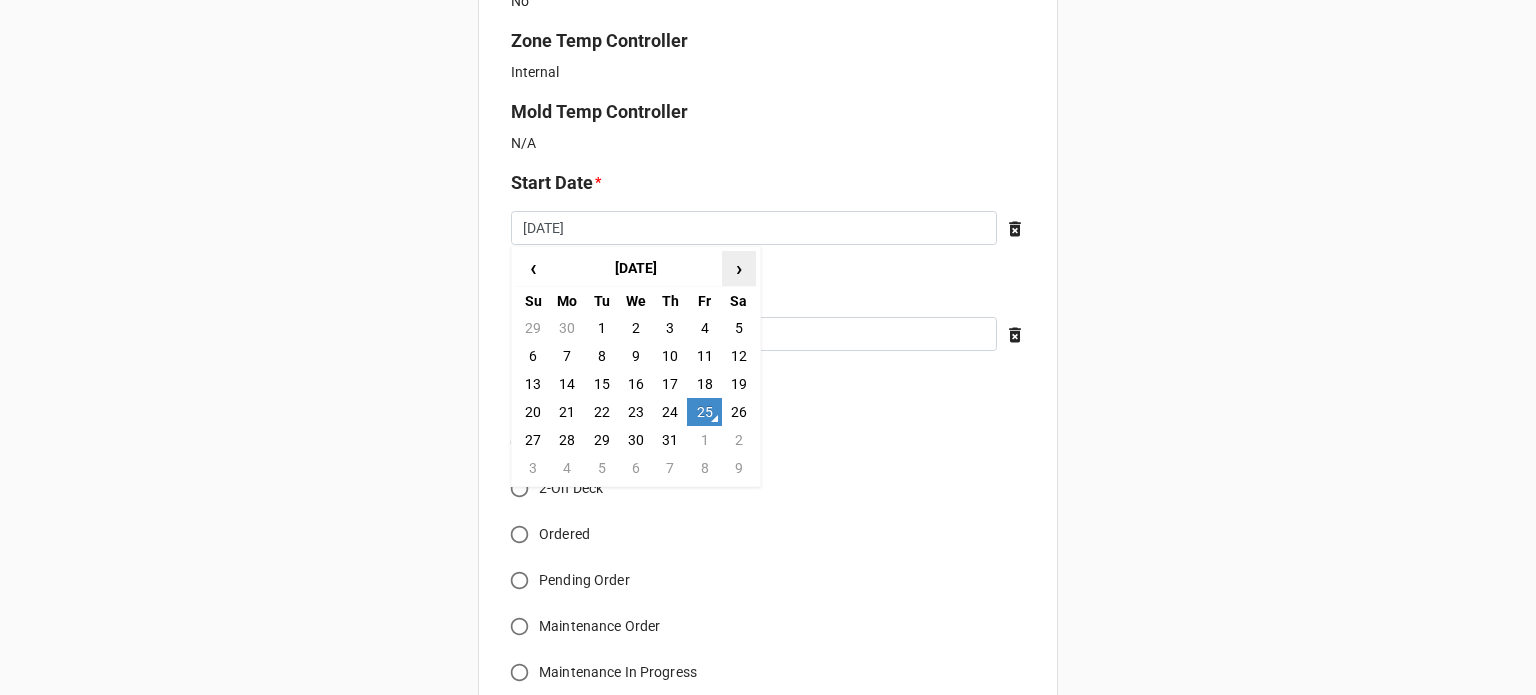 click on "›" at bounding box center [739, 268] 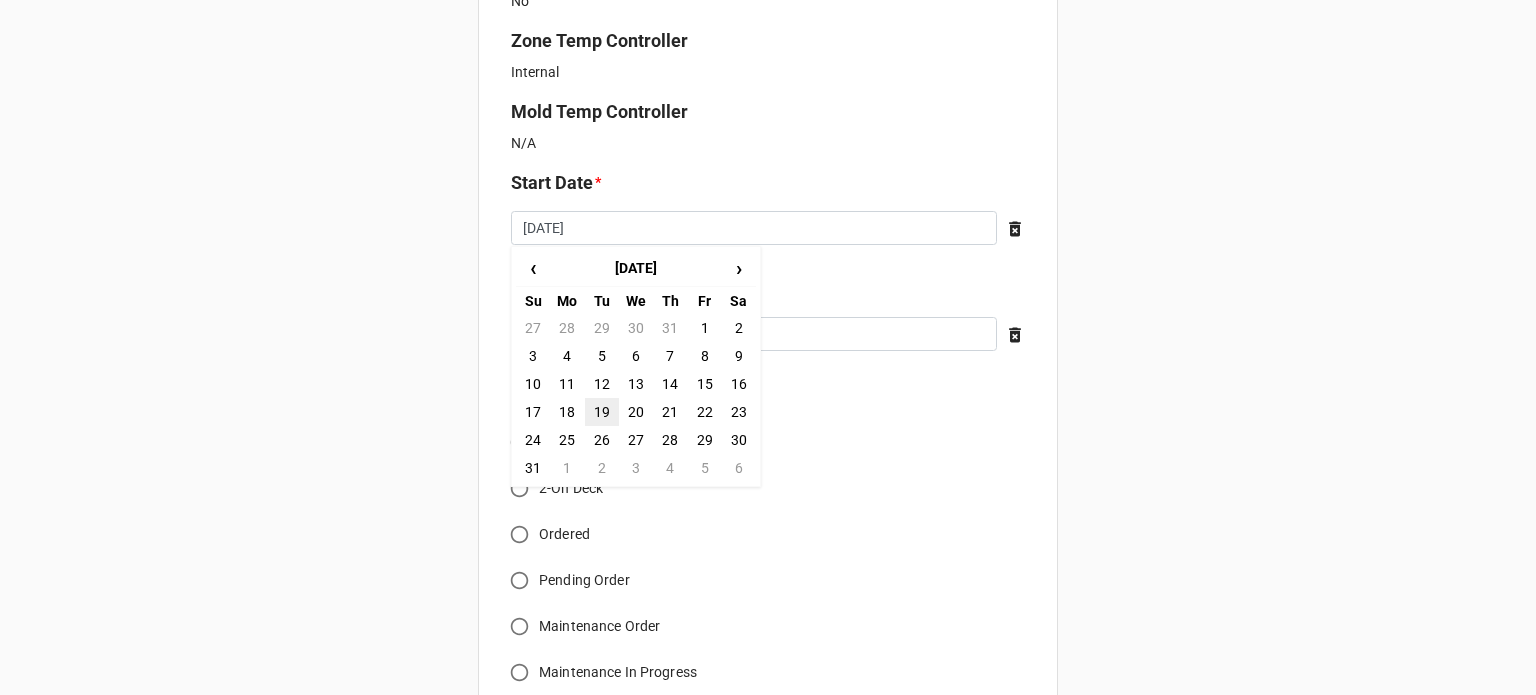 click on "19" at bounding box center (602, 412) 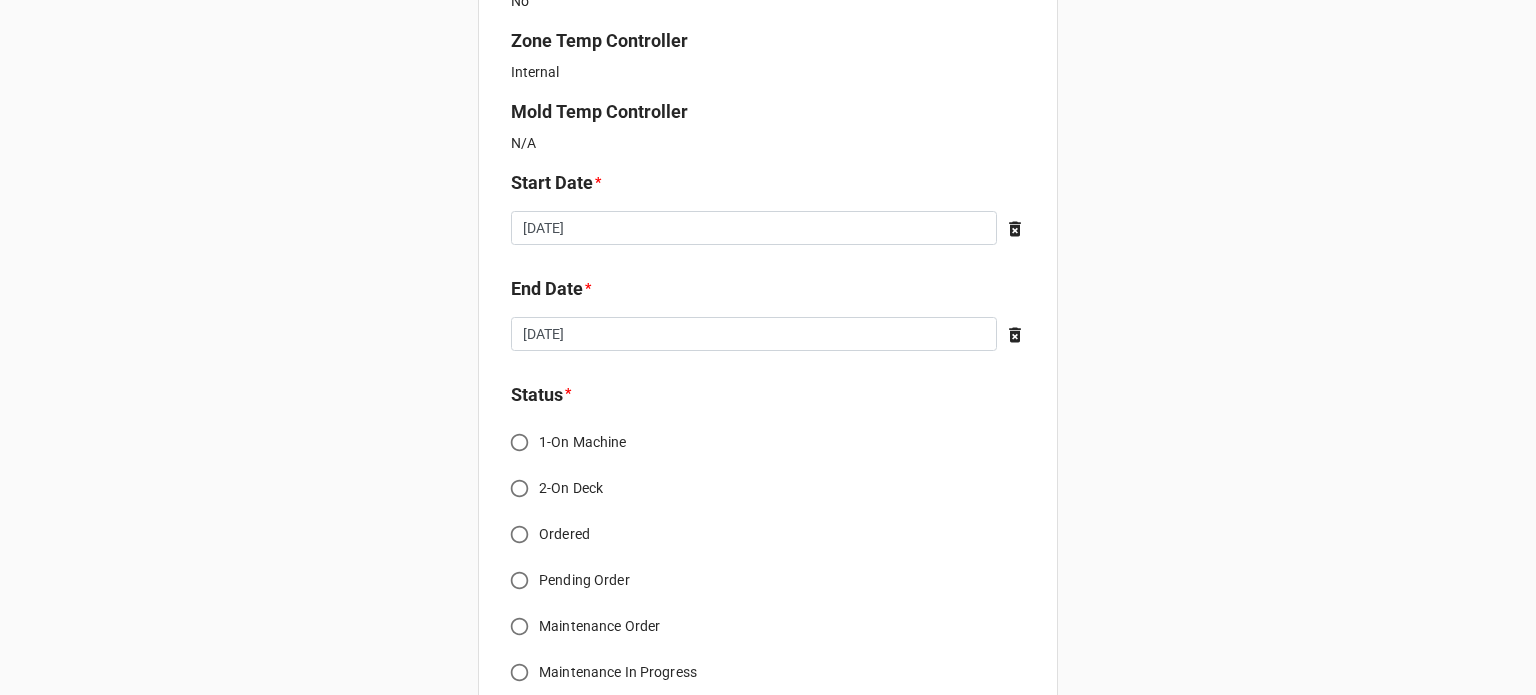 click on "New Order for Fabrication Link the Fabrication Purchase below * Y7EH-F1TN Casco Bay Molding Packaging, PO: Mold Test Ordered Part YB1U-WTFT Ladder Screw Guide Natural* 70A Number of Parts 50 Workstation * Press 10 Production Ordered By * Brian James Wanders Select ... Richard McLaughlin Date Production Ordered * 2025-07-25 ‹ July 2025 › Su Mo Tu We Th Fr Sa 29 30 1 2 3 4 5 6 7 8 9 10 11 12 13 14 15 16 17 18 19 20 21 22 23 24 25 26 27 28 29 30 31 1 2 3 4 5 6 7 8 9 Parts per Cycle Describes the cavitation of mold.
2 Number of Shifts * Can be 1-3 depending on number of shifts running the parts.
1 Robot Required Yes Conveyor Required No Fixtures Required No Zone Temp Controller Internal Mold Temp Controller N/A Start Date * 2025-08-19 ‹ August 2025 › Su Mo Tu We Th Fr Sa 27 28 29 30 31 1 2 3 4 5 6 7 8 9 10 11 12 13 14 15 16 17 18 19 20 21 22 23 24 25 26 27 28 29 30 31 1 2 3 4 5 6 End Date * 2025-07-25 ‹ July 2025 › Su Mo Tu We Th Fr Sa 29 30 1 2 3 4 5 6 7 8 9 10 11 12 13 14 15 16 17 18 19 20 21 22" at bounding box center [768, -124] 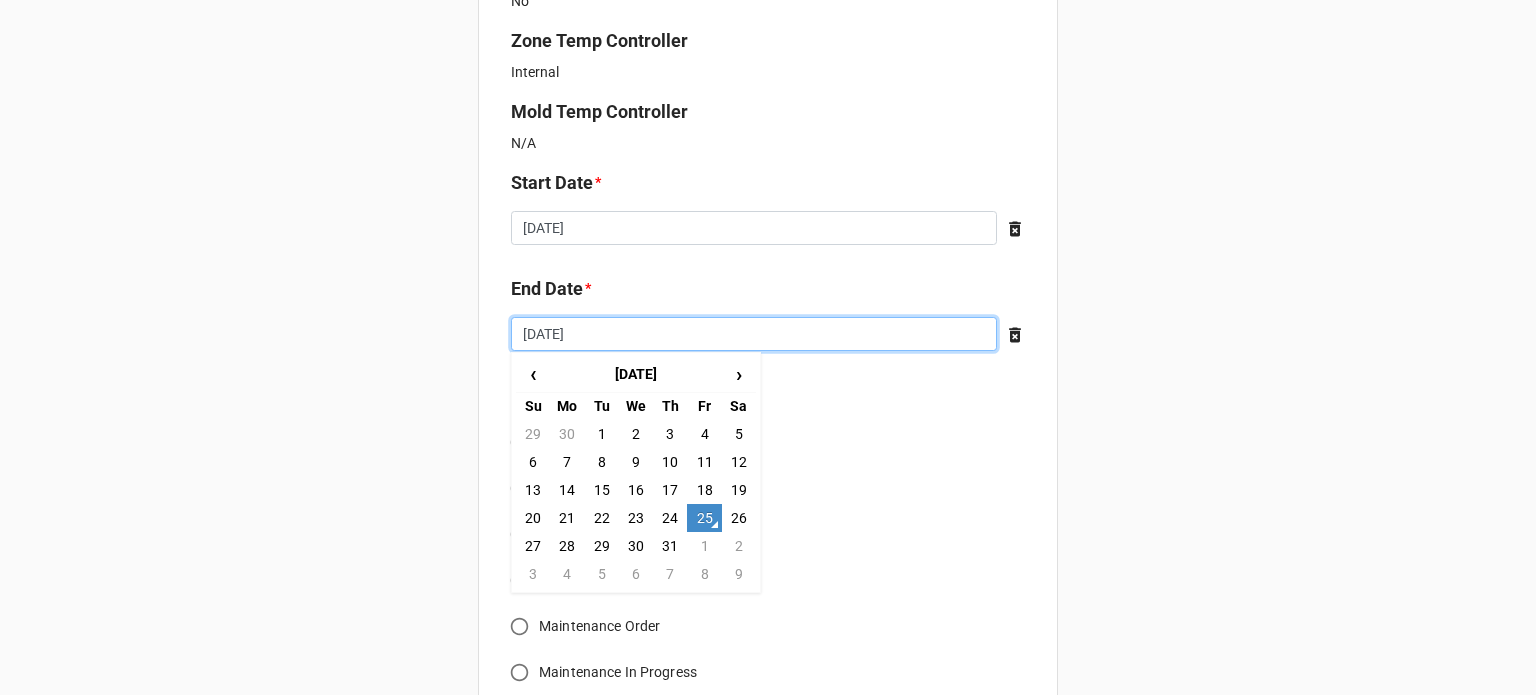 click on "[DATE]" at bounding box center [754, 334] 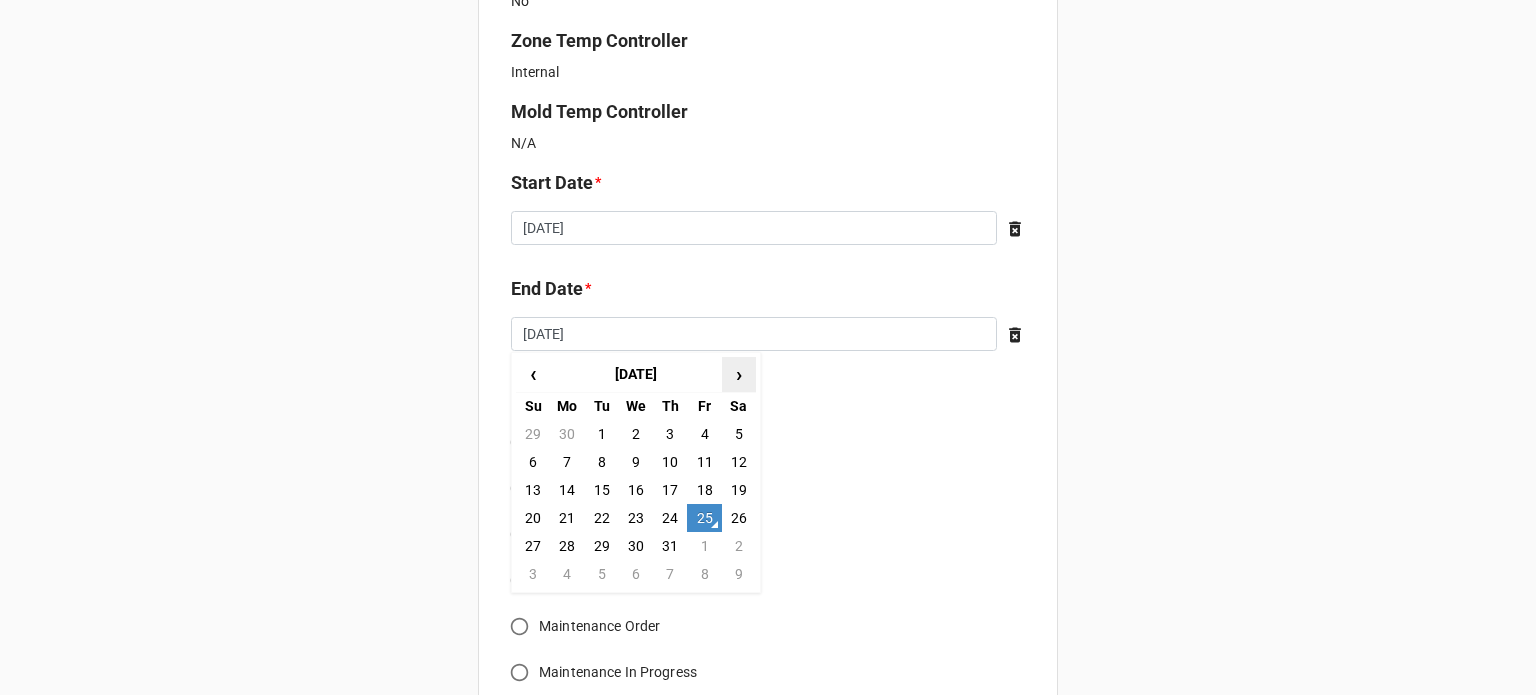 click on "›" at bounding box center (739, 374) 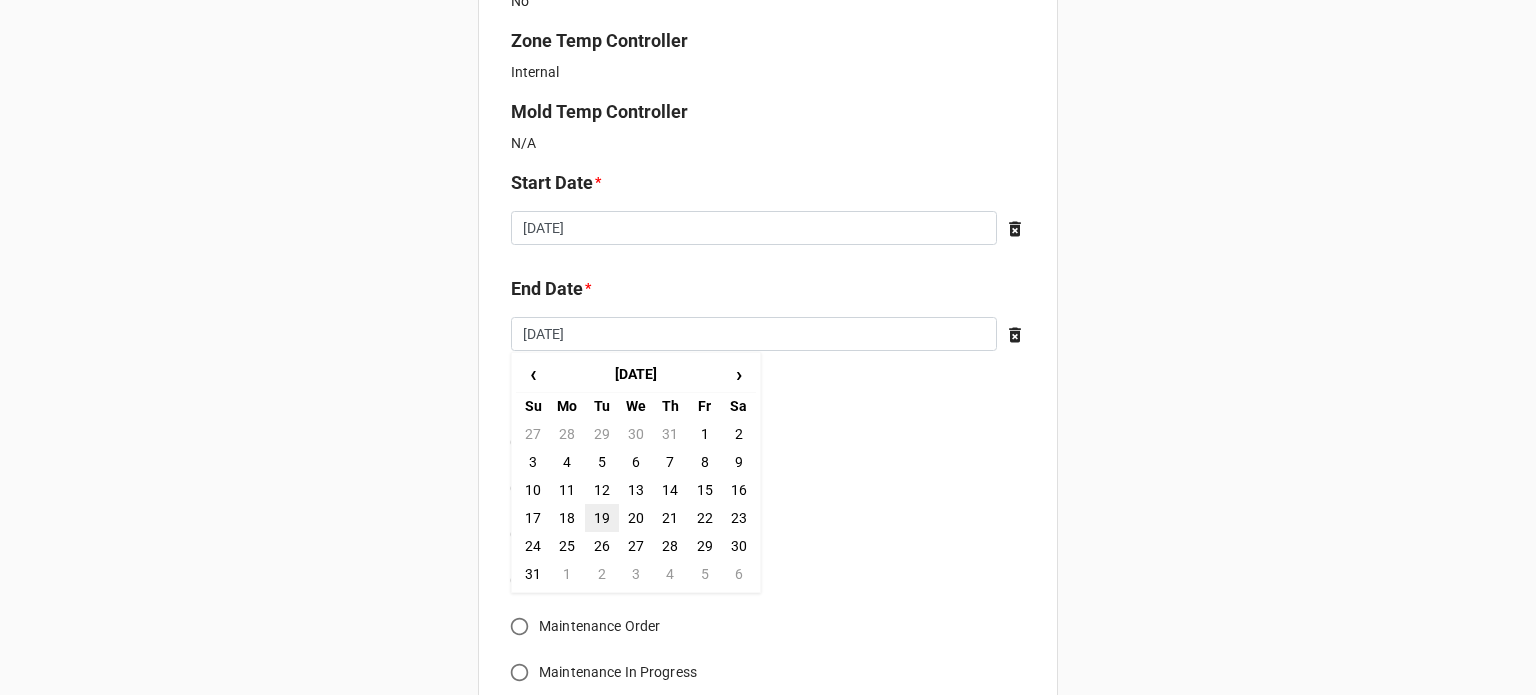 click on "19" at bounding box center [602, 518] 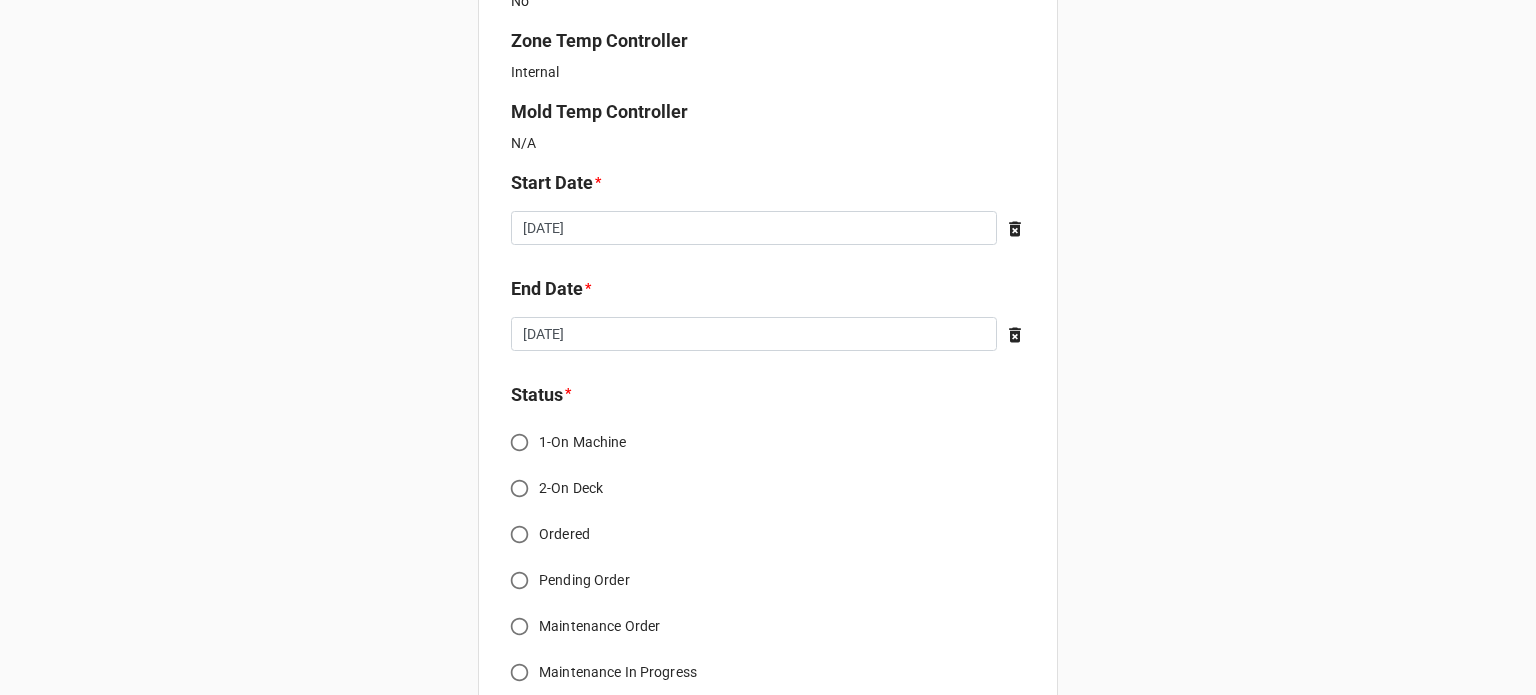 click on "New Order for Fabrication Link the Fabrication Purchase below * Y7EH-F1TN Casco Bay Molding Packaging, PO: Mold Test Ordered Part YB1U-WTFT Ladder Screw Guide Natural* 70A Number of Parts 50 Workstation * Press 10 Production Ordered By * Brian James Wanders Select ... Richard McLaughlin Date Production Ordered * 2025-07-25 ‹ July 2025 › Su Mo Tu We Th Fr Sa 29 30 1 2 3 4 5 6 7 8 9 10 11 12 13 14 15 16 17 18 19 20 21 22 23 24 25 26 27 28 29 30 31 1 2 3 4 5 6 7 8 9 Parts per Cycle Describes the cavitation of mold.
2 Number of Shifts * Can be 1-3 depending on number of shifts running the parts.
1 Robot Required Yes Conveyor Required No Fixtures Required No Zone Temp Controller Internal Mold Temp Controller N/A Start Date * 2025-08-19 ‹ August 2025 › Su Mo Tu We Th Fr Sa 27 28 29 30 31 1 2 3 4 5 6 7 8 9 10 11 12 13 14 15 16 17 18 19 20 21 22 23 24 25 26 27 28 29 30 31 1 2 3 4 5 6 End Date * 2025-08-19 ‹ August 2025 › Su Mo Tu We Th Fr Sa 27 28 29 30 31 1 2 3 4 5 6 7 8 9 10 11 12 13 14 15 16 17 18" at bounding box center [768, -124] 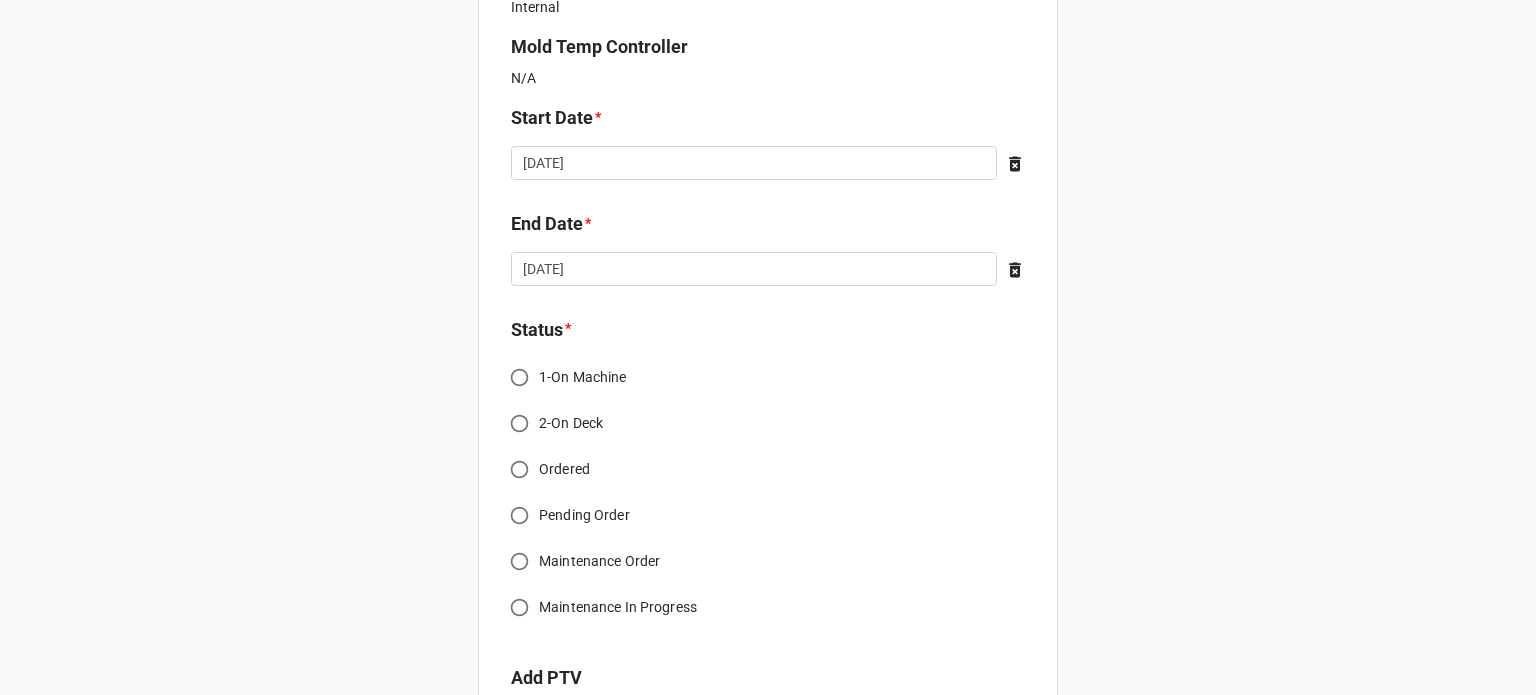 scroll, scrollTop: 1500, scrollLeft: 0, axis: vertical 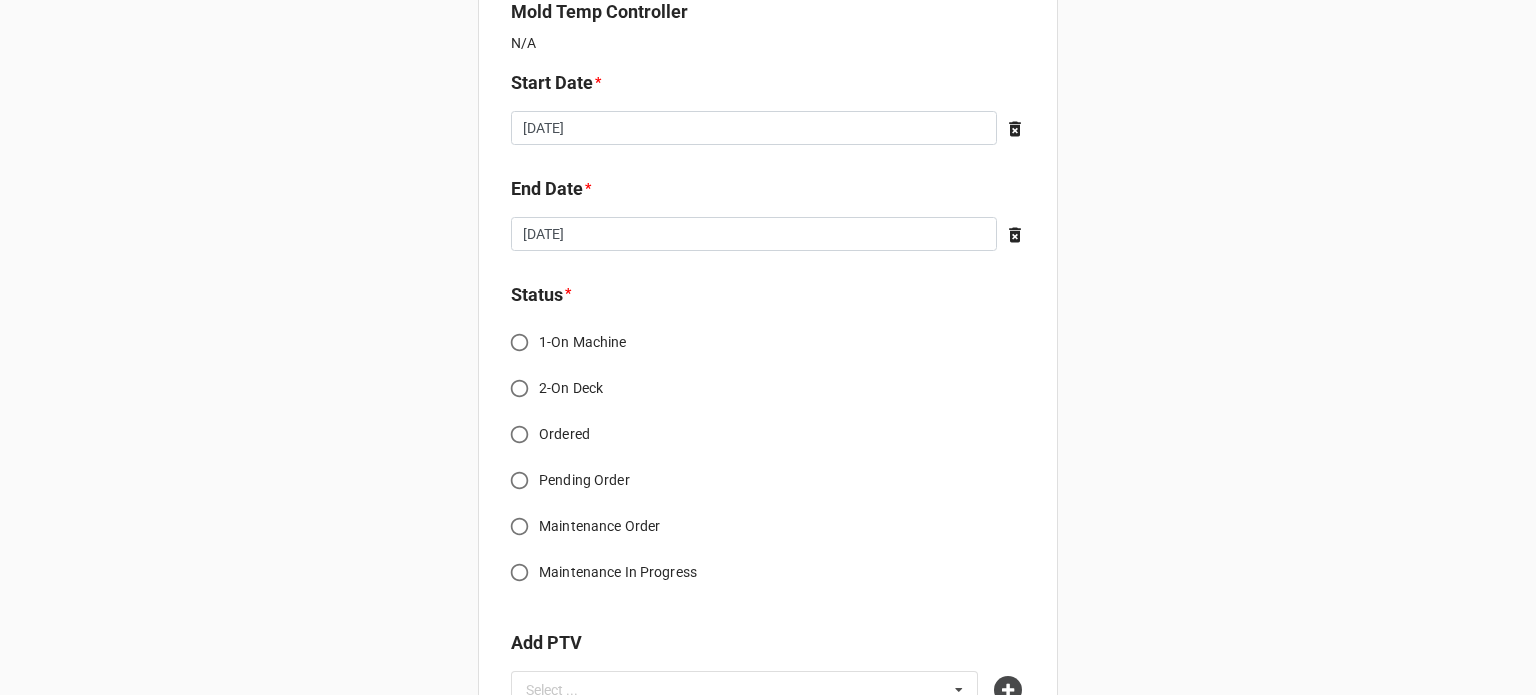 click on "Ordered" at bounding box center (519, 434) 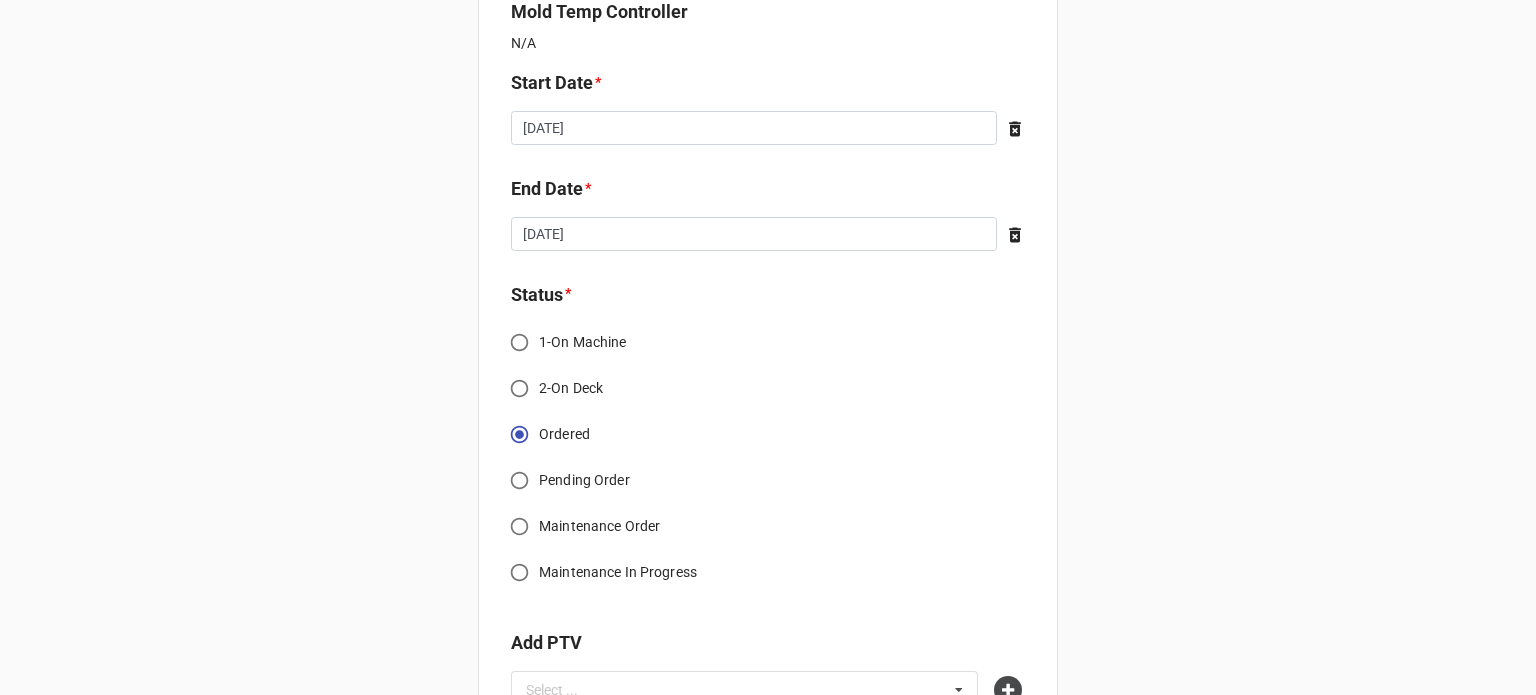 scroll, scrollTop: 1700, scrollLeft: 0, axis: vertical 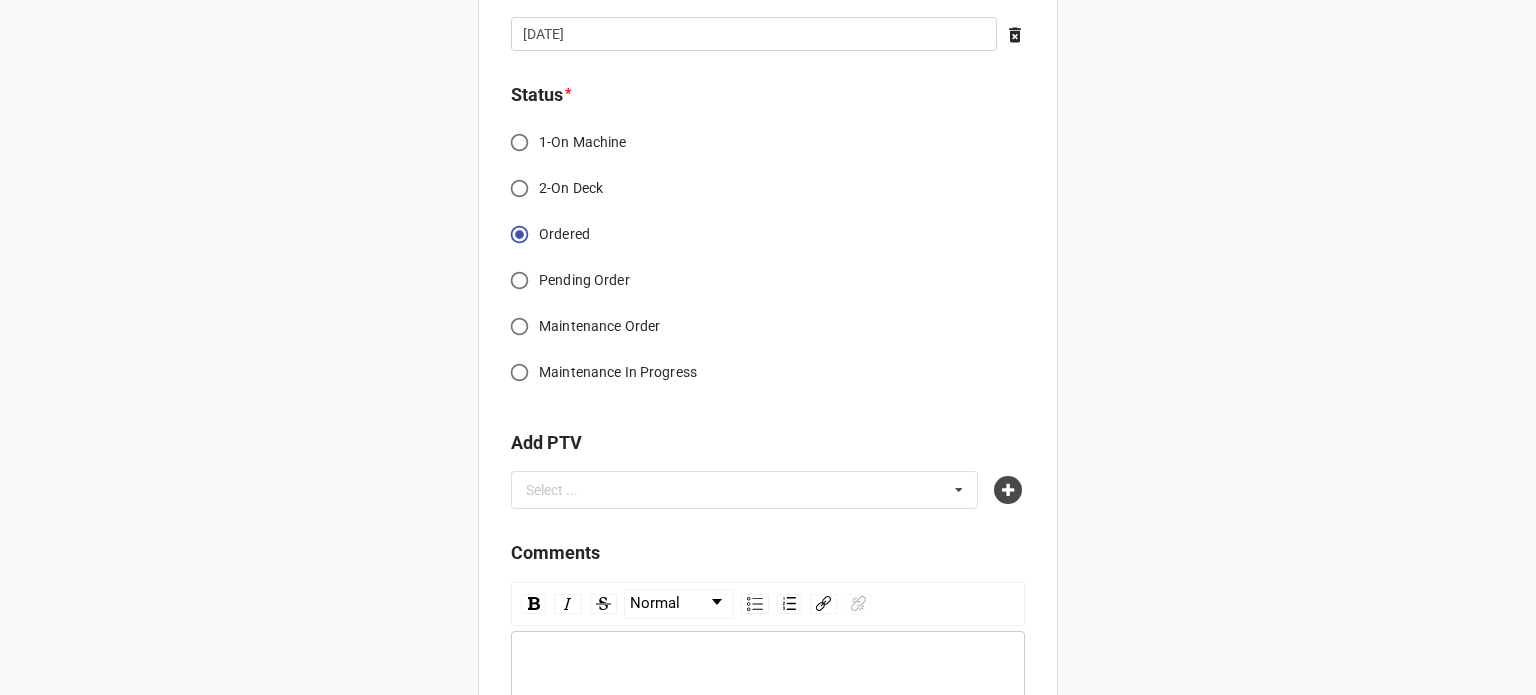 click at bounding box center (1010, 490) 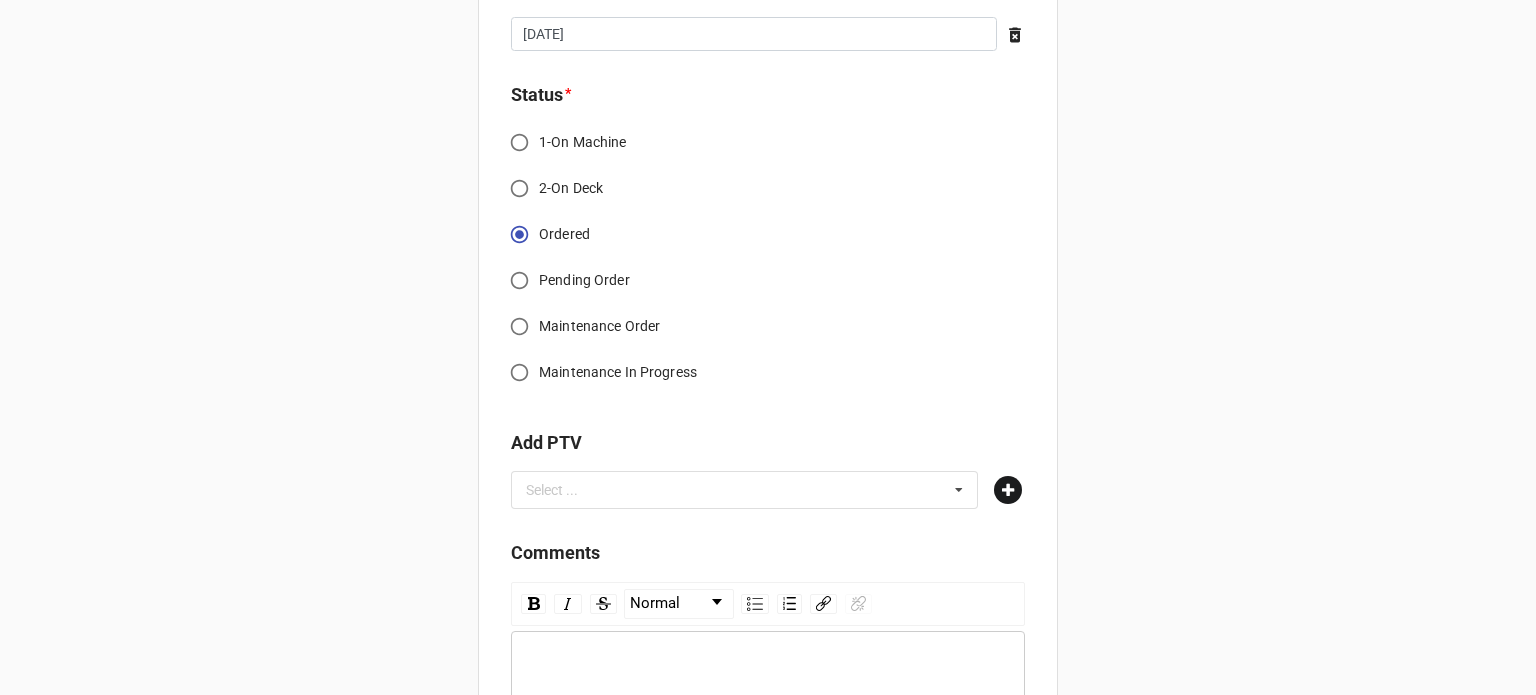 click at bounding box center [1008, 490] 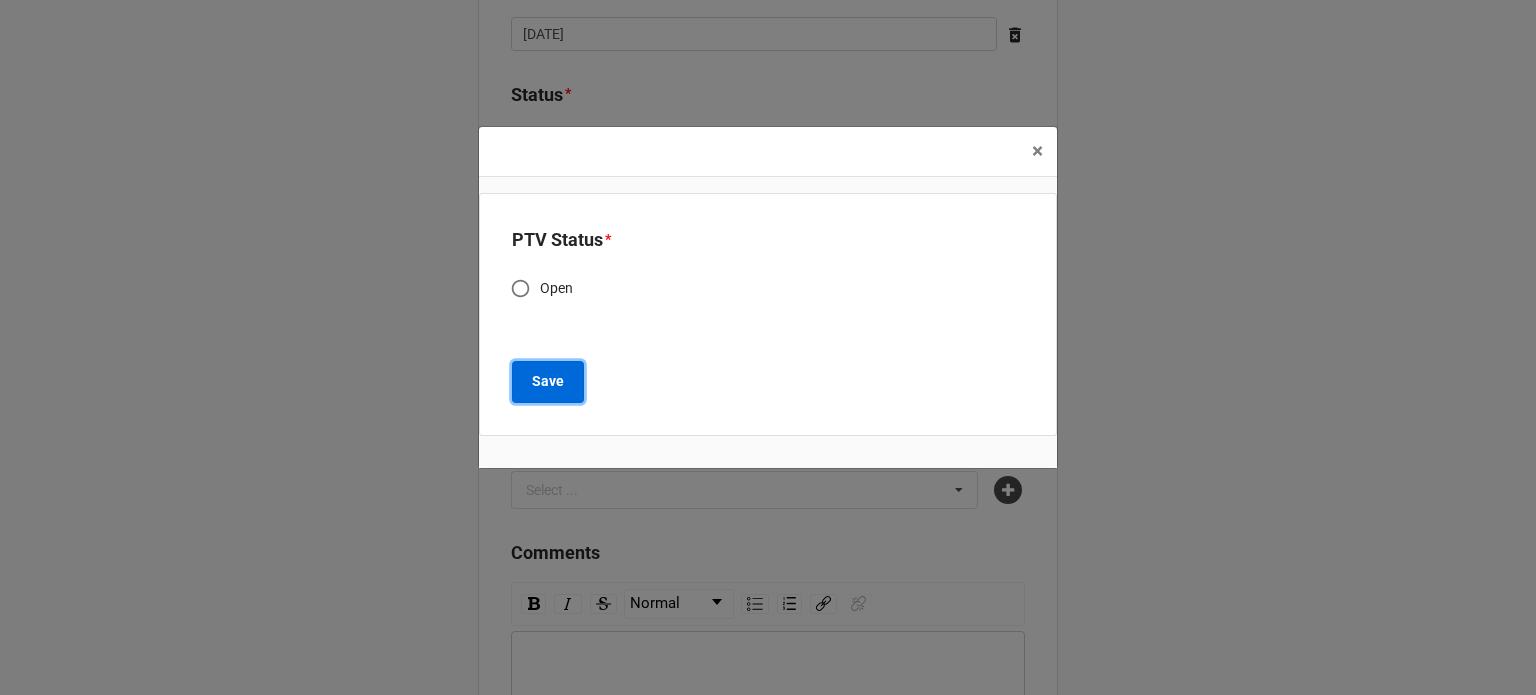 click on "Save" at bounding box center [548, 381] 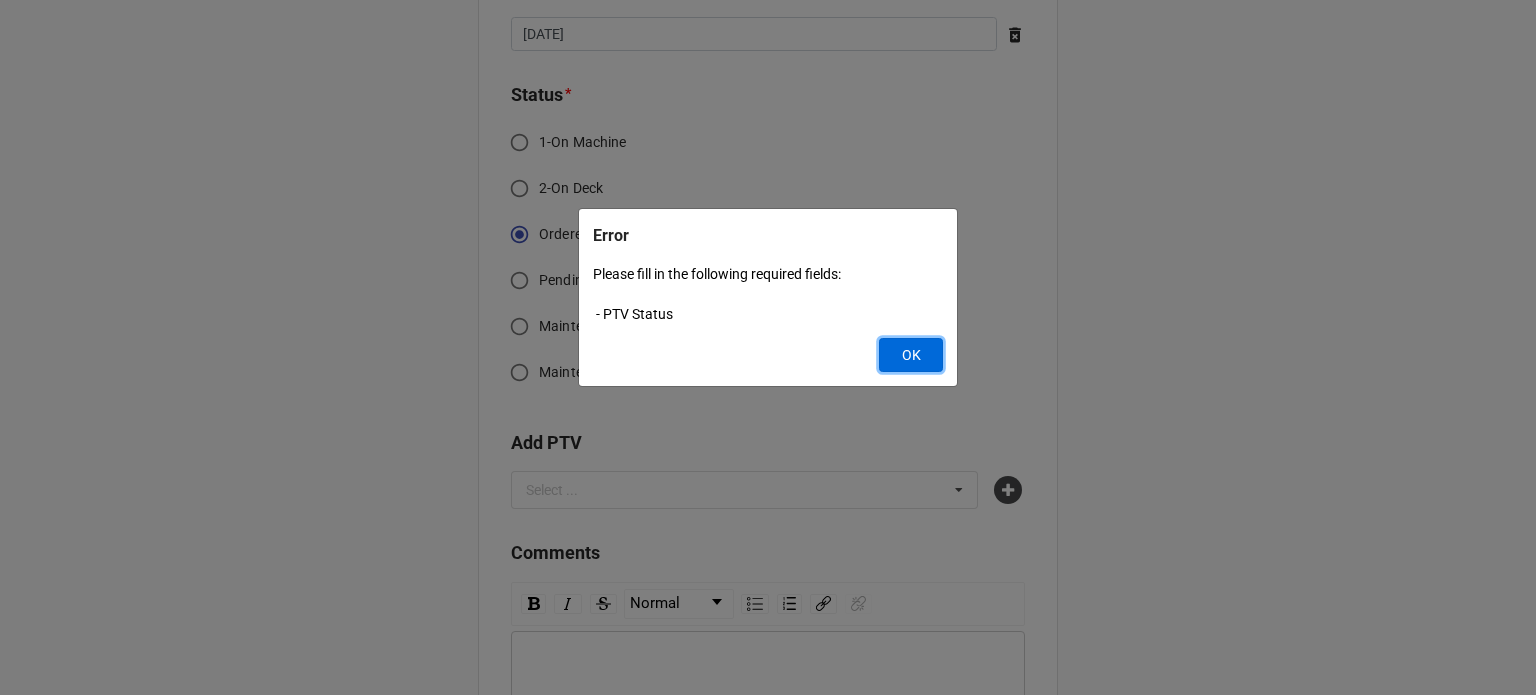 click on "OK" at bounding box center [911, 355] 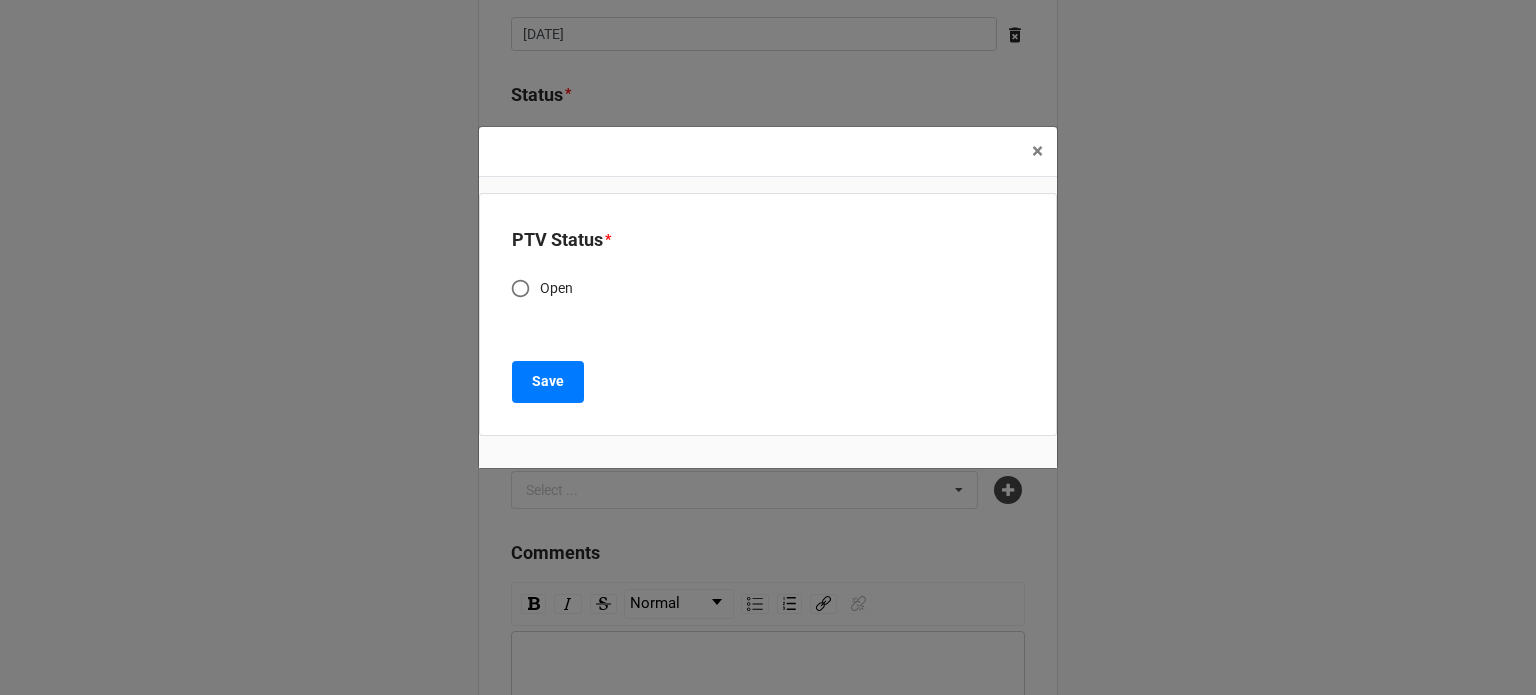 click on "Open" at bounding box center (754, 288) 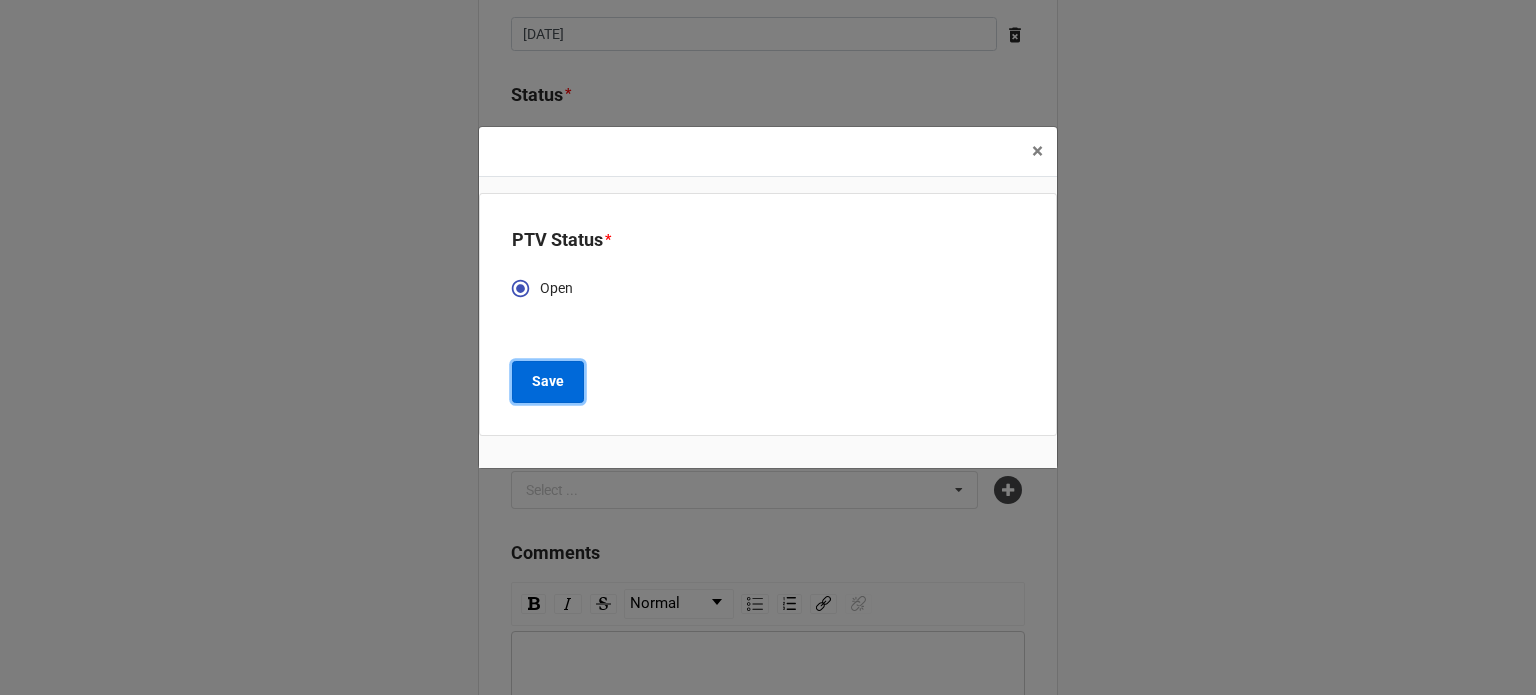 click on "Save" at bounding box center (548, 382) 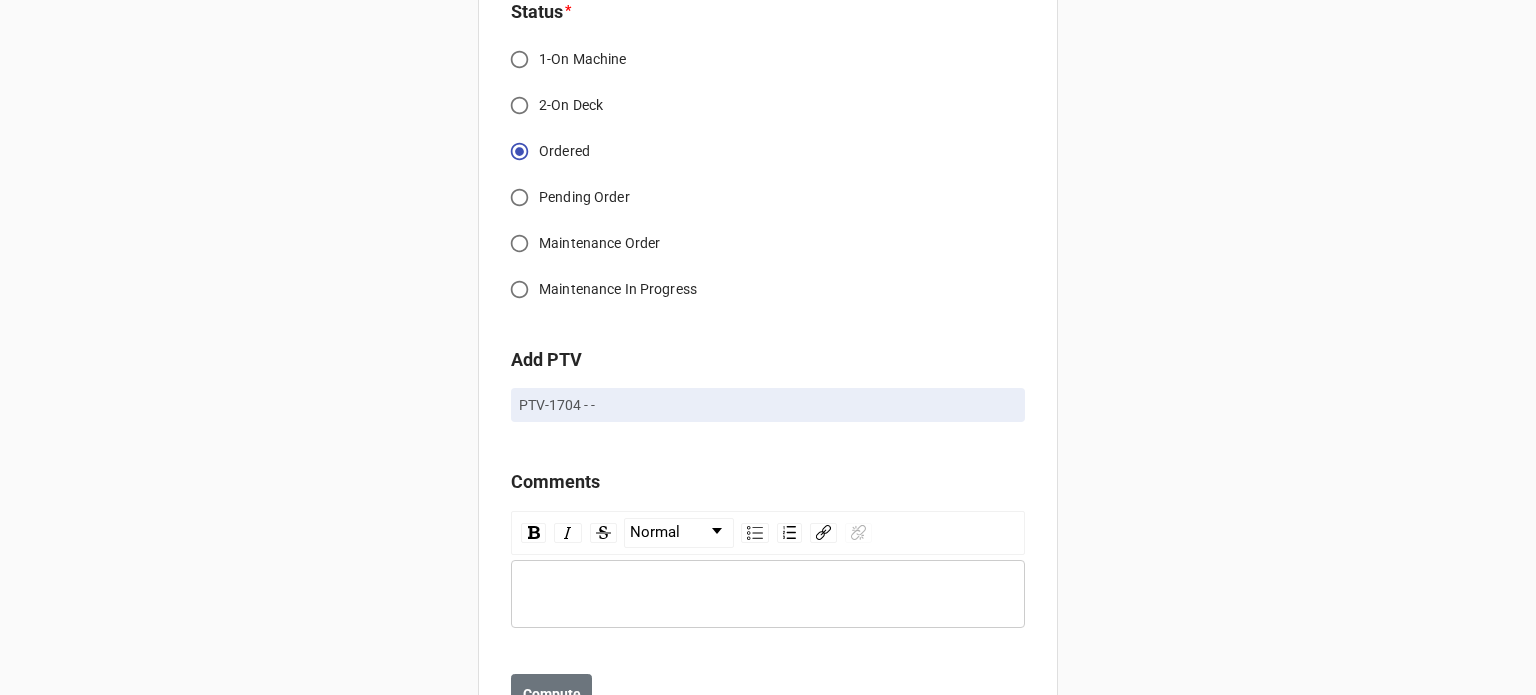 scroll, scrollTop: 1867, scrollLeft: 0, axis: vertical 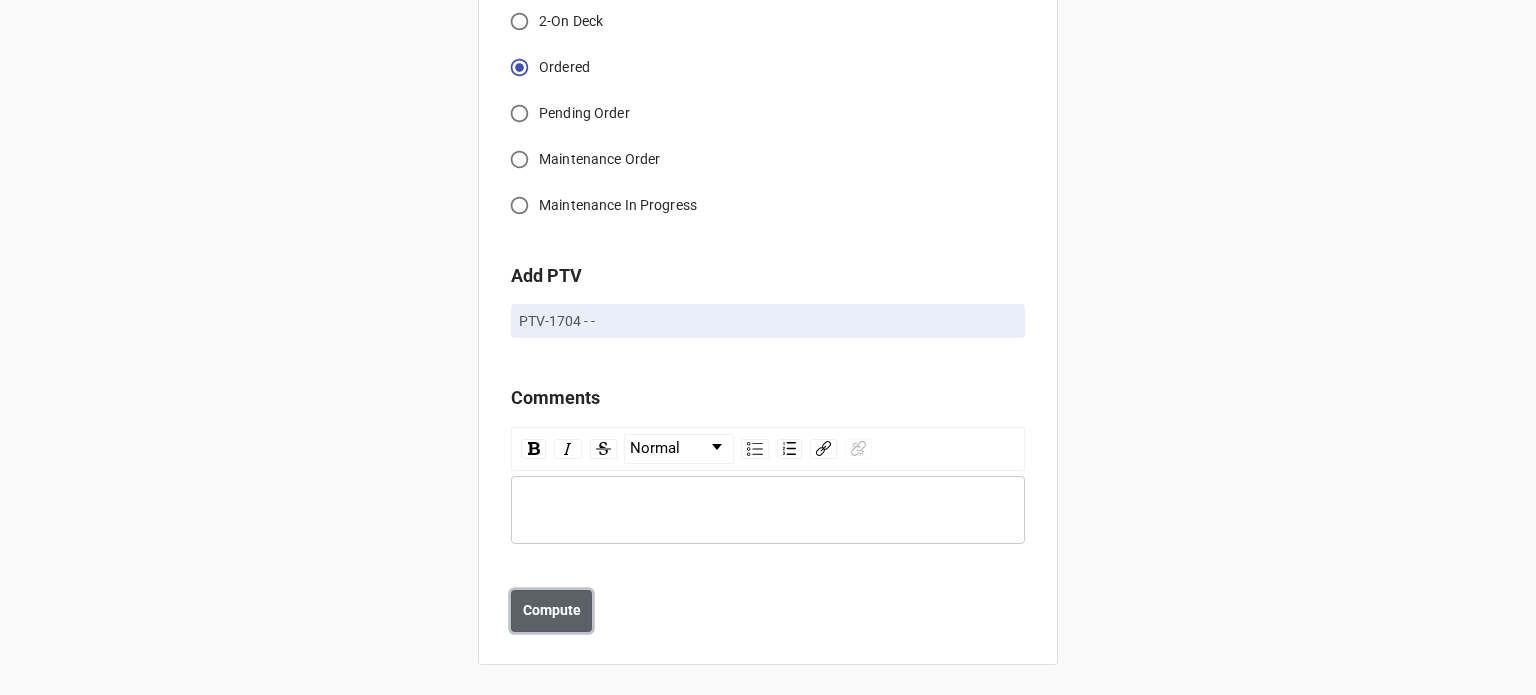 click on "Compute" at bounding box center [552, 610] 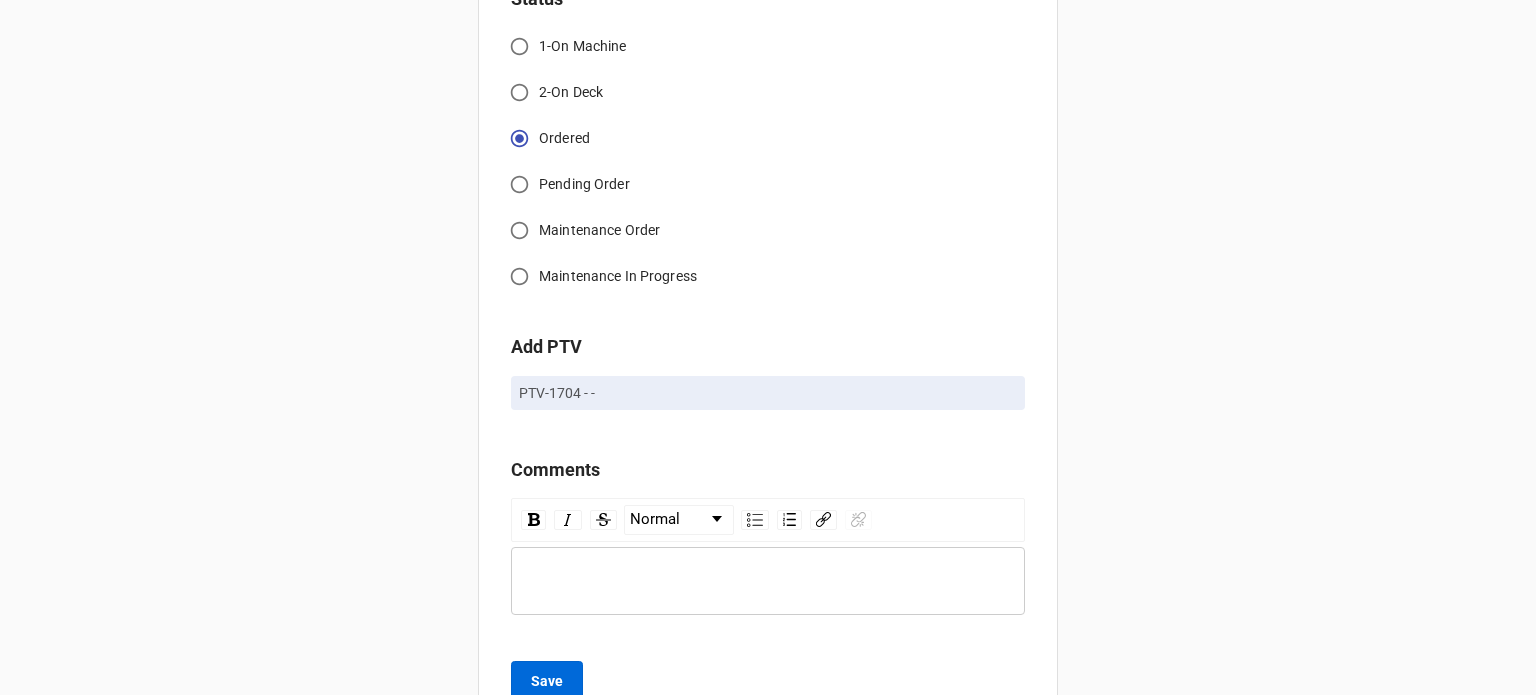 scroll, scrollTop: 1938, scrollLeft: 0, axis: vertical 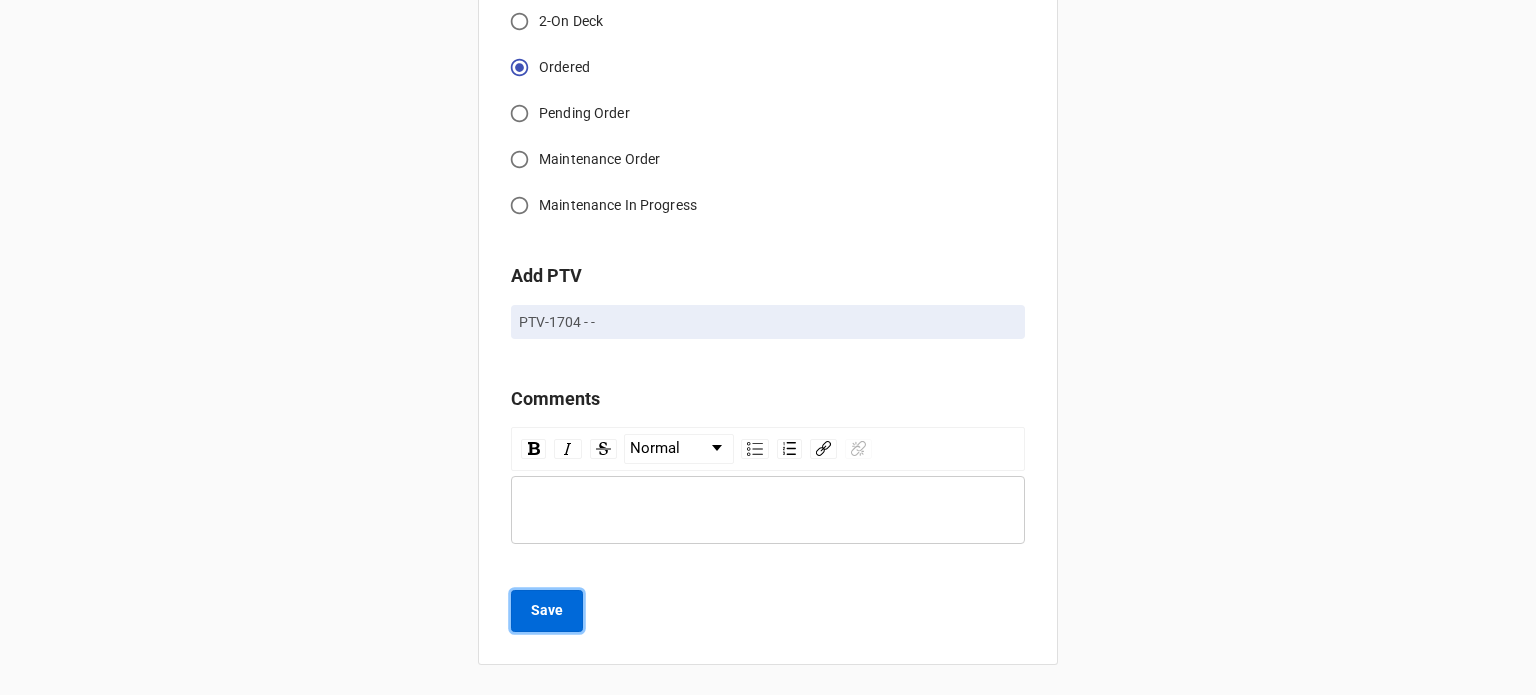 click on "Save" at bounding box center [547, 610] 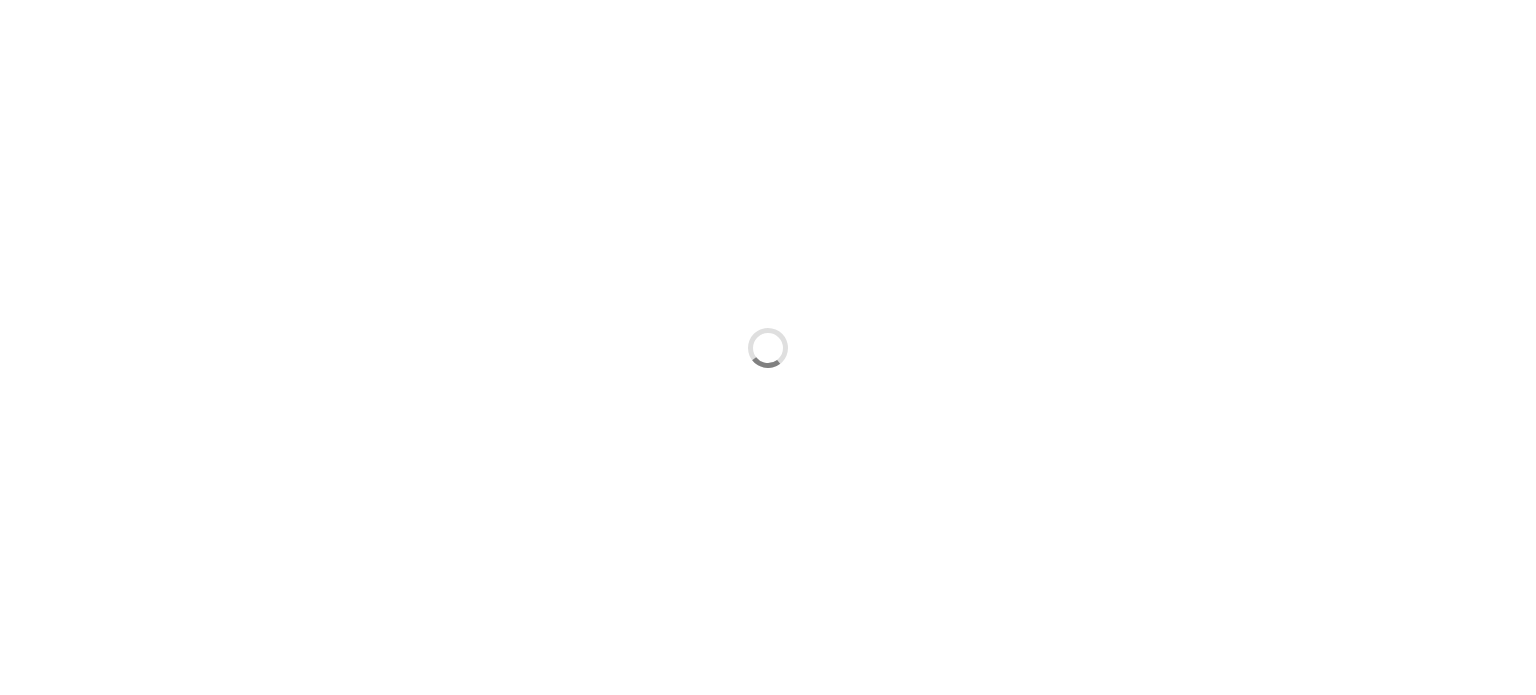 scroll, scrollTop: 0, scrollLeft: 0, axis: both 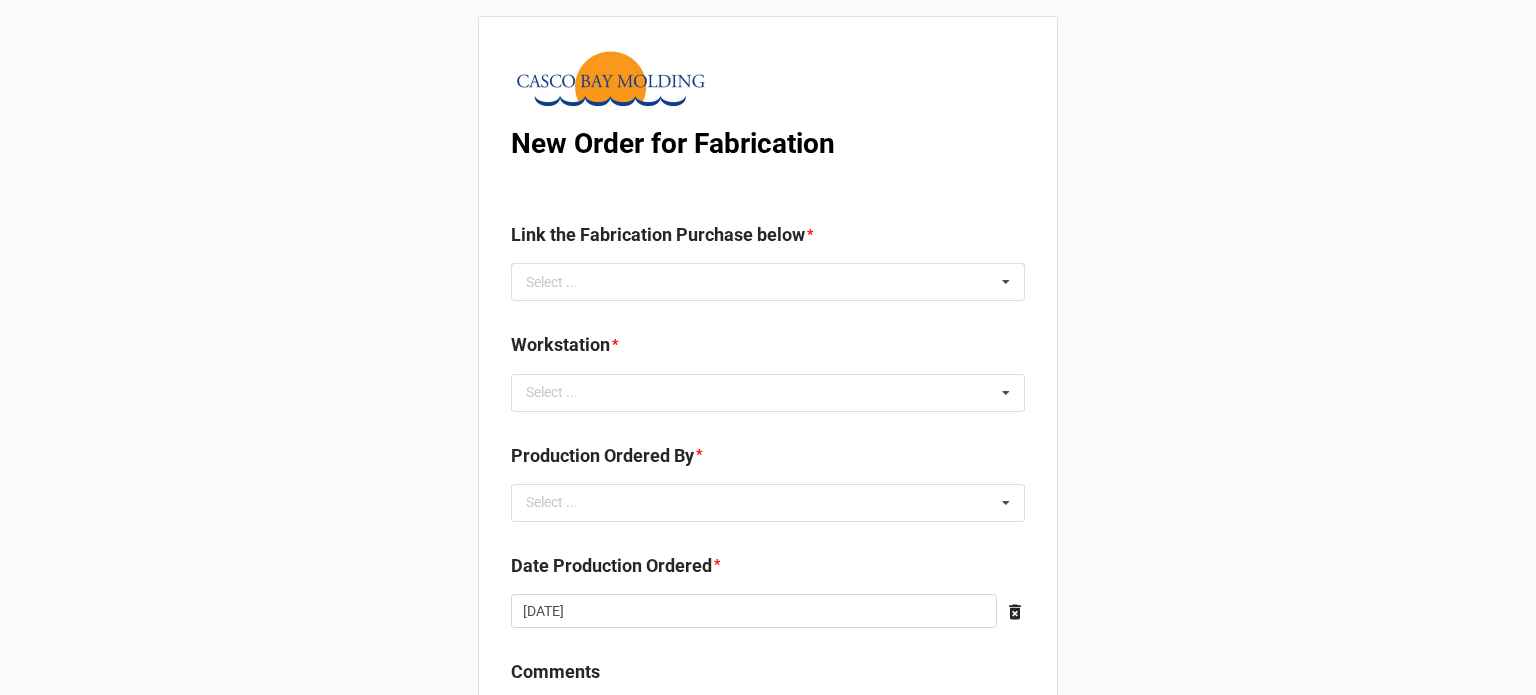 click on "Link the Fabrication Purchase below" at bounding box center [658, 235] 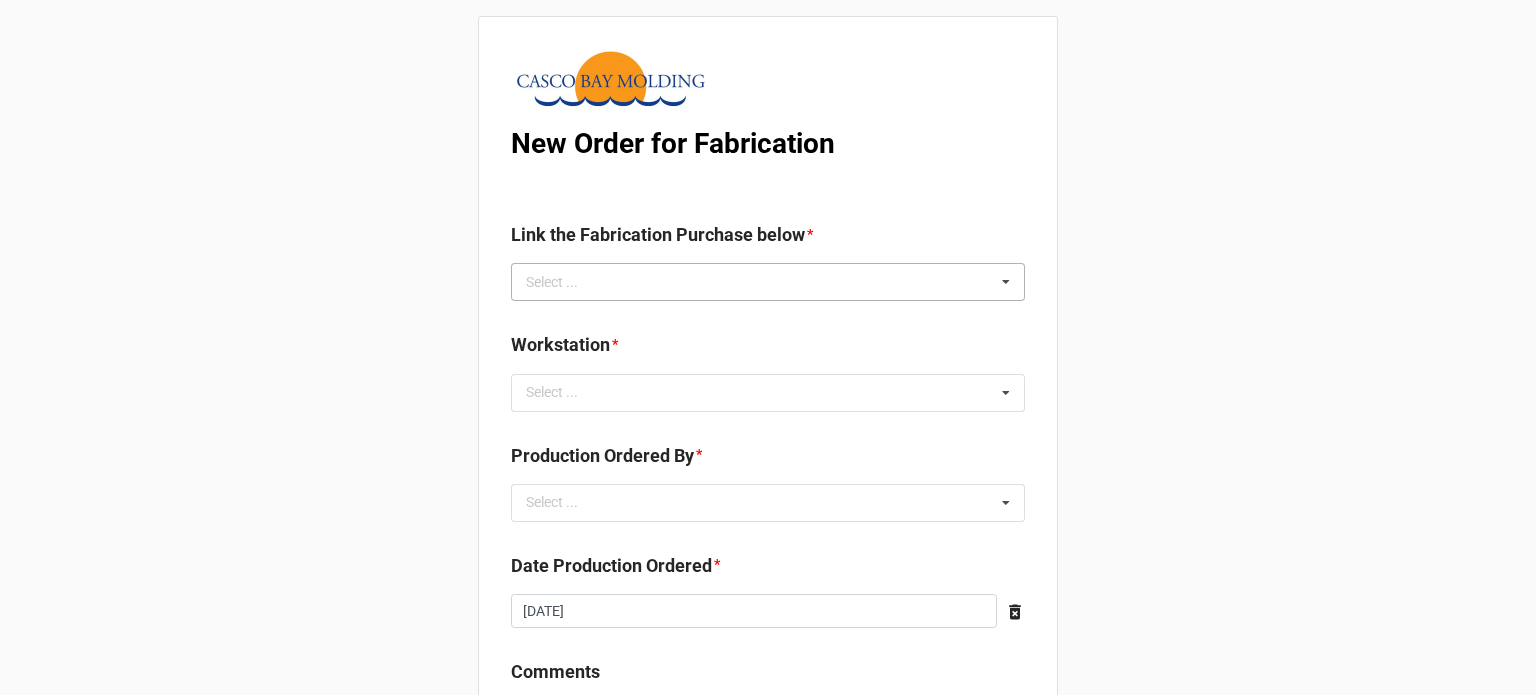 click on "Select ..." at bounding box center (564, 282) 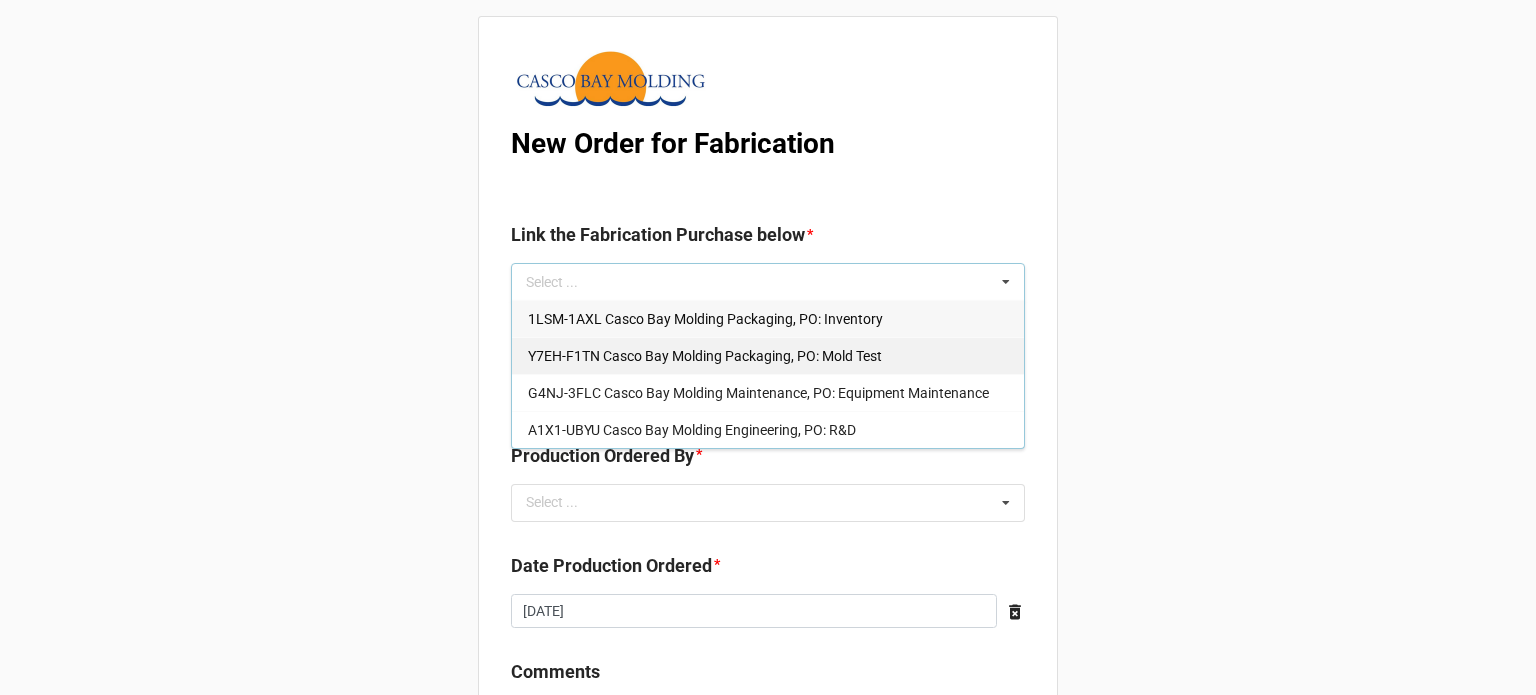 click on "Y7EH-F1TN Casco Bay Molding Packaging, PO: Mold Test" at bounding box center [705, 356] 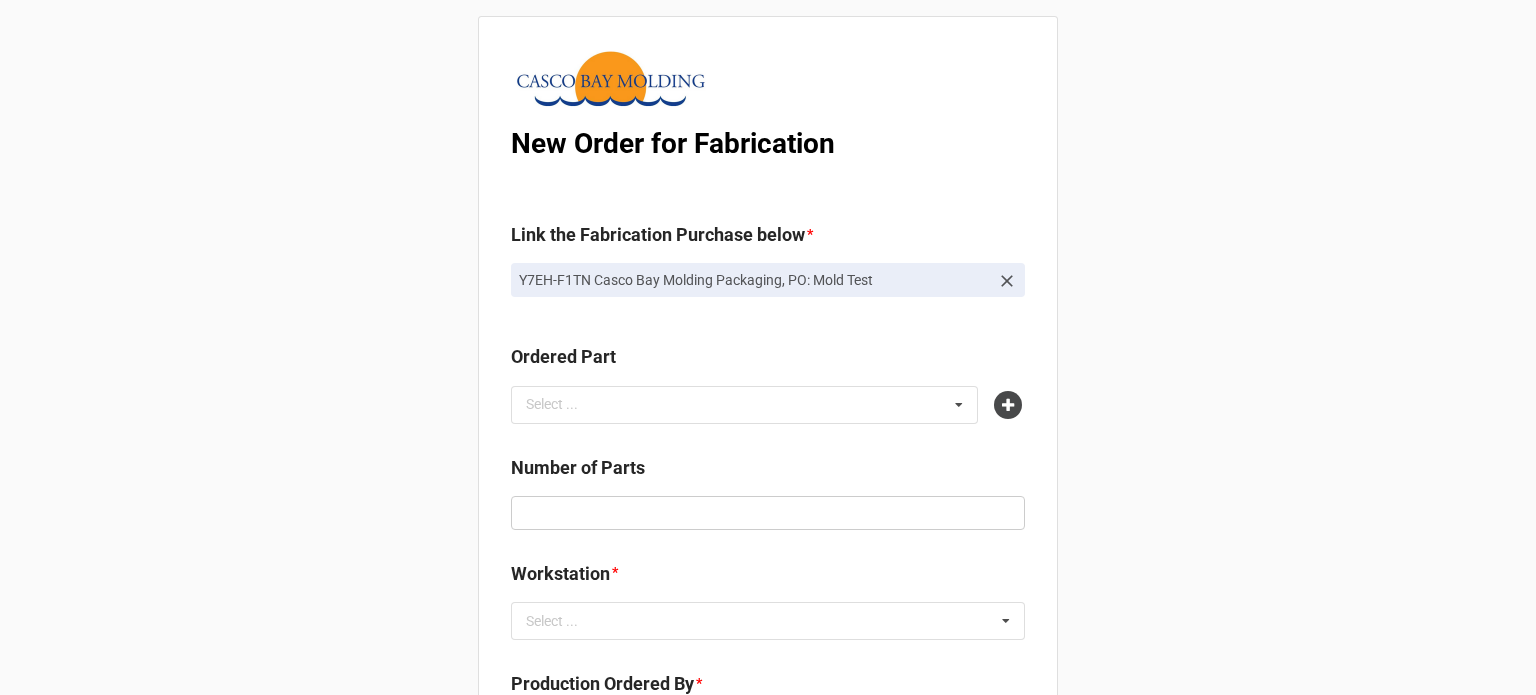 click on "New Order for Fabrication Link the Fabrication Purchase below * Y7EH-F1TN Casco Bay Molding Packaging, PO: Mold Test Ordered Part Select ... No results found. Number of Parts Workstation * Select ... No results found. Production Ordered By * Select ... No results found. Date Production Ordered * 2025-07-25 ‹ July 2025 › Su Mo Tu We Th Fr Sa 29 30 1 2 3 4 5 6 7 8 9 10 11 12 13 14 15 16 17 18 19 20 21 22 23 24 25 26 27 28 29 30 31 1 2 3 4 5 6 7 8 9 Parts per Cycle Describes the cavitation of mold.
Number of Shifts * Can be 1-3 depending on number of shifts running the parts.
Comments Normal Compute" at bounding box center (768, 725) 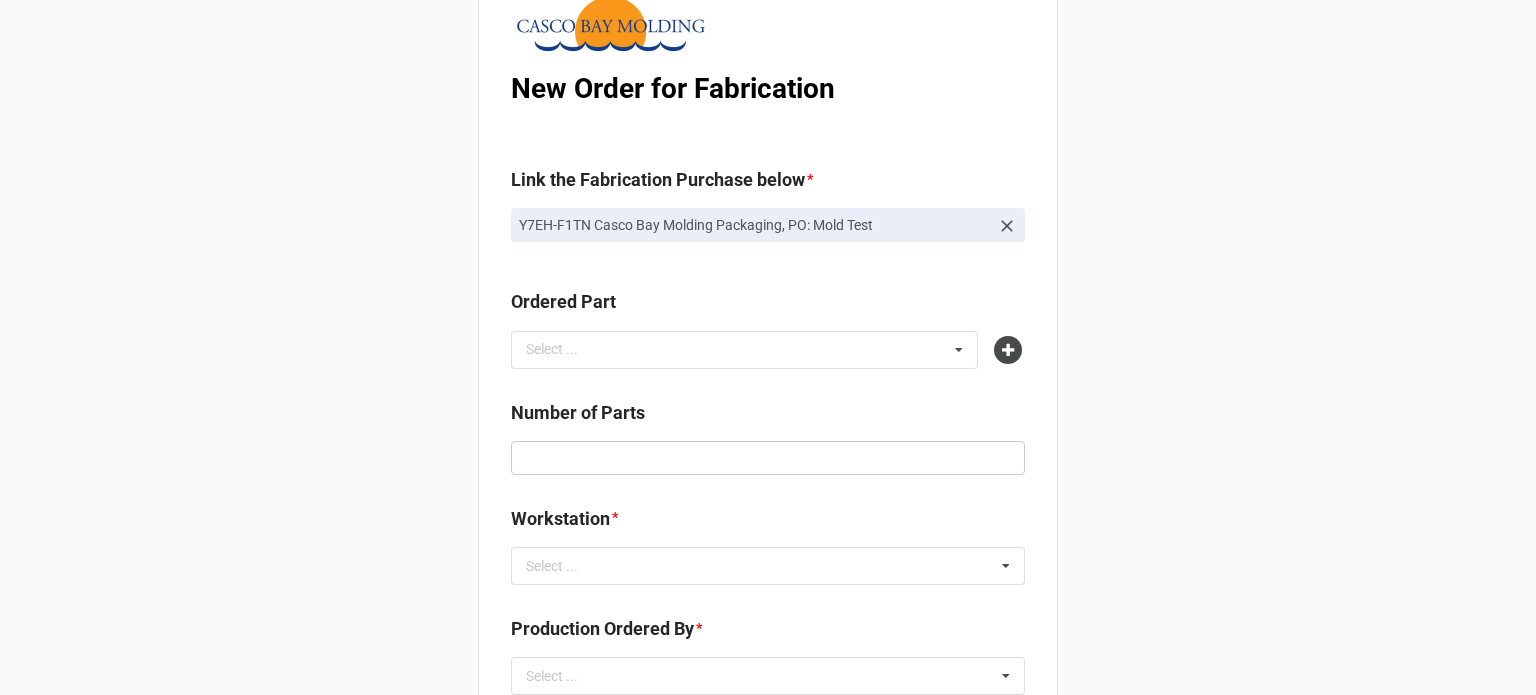 scroll, scrollTop: 100, scrollLeft: 0, axis: vertical 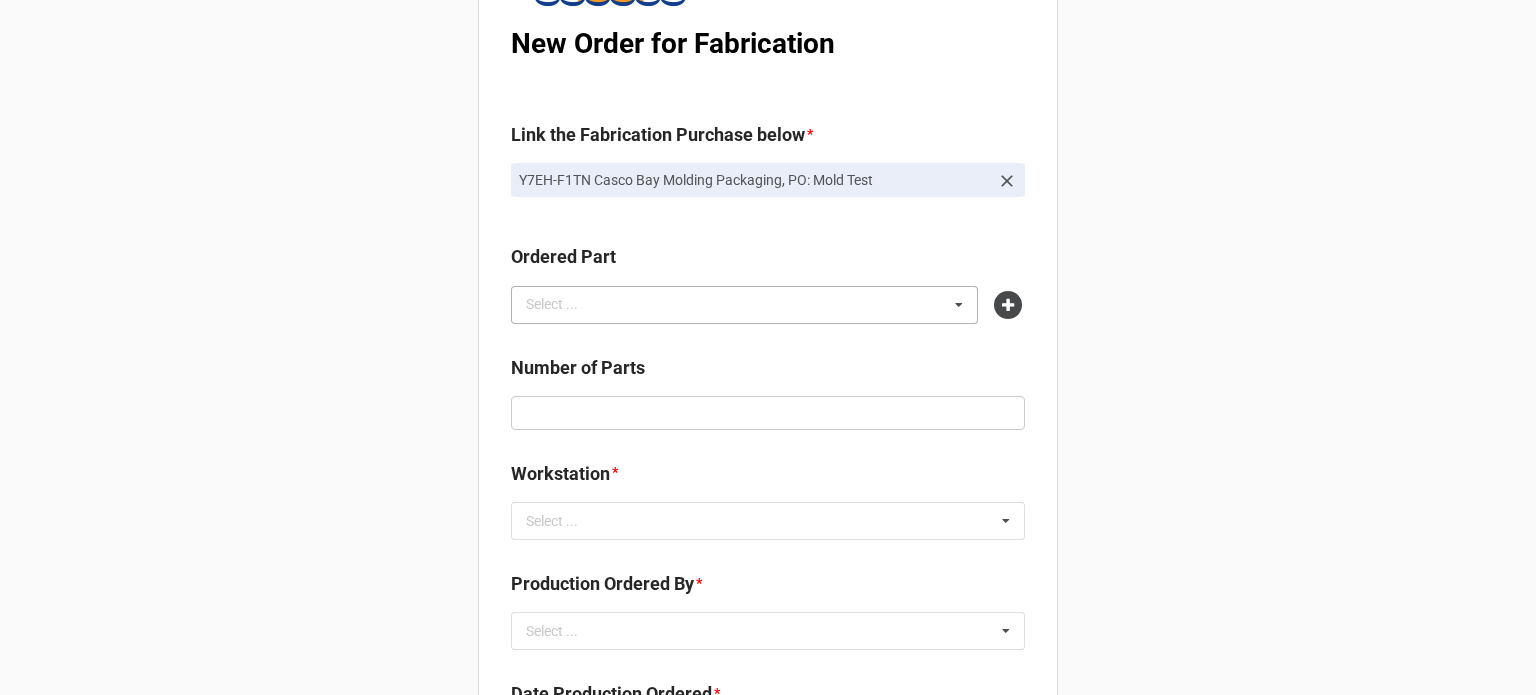 click on "Select ... No results found." at bounding box center (744, 305) 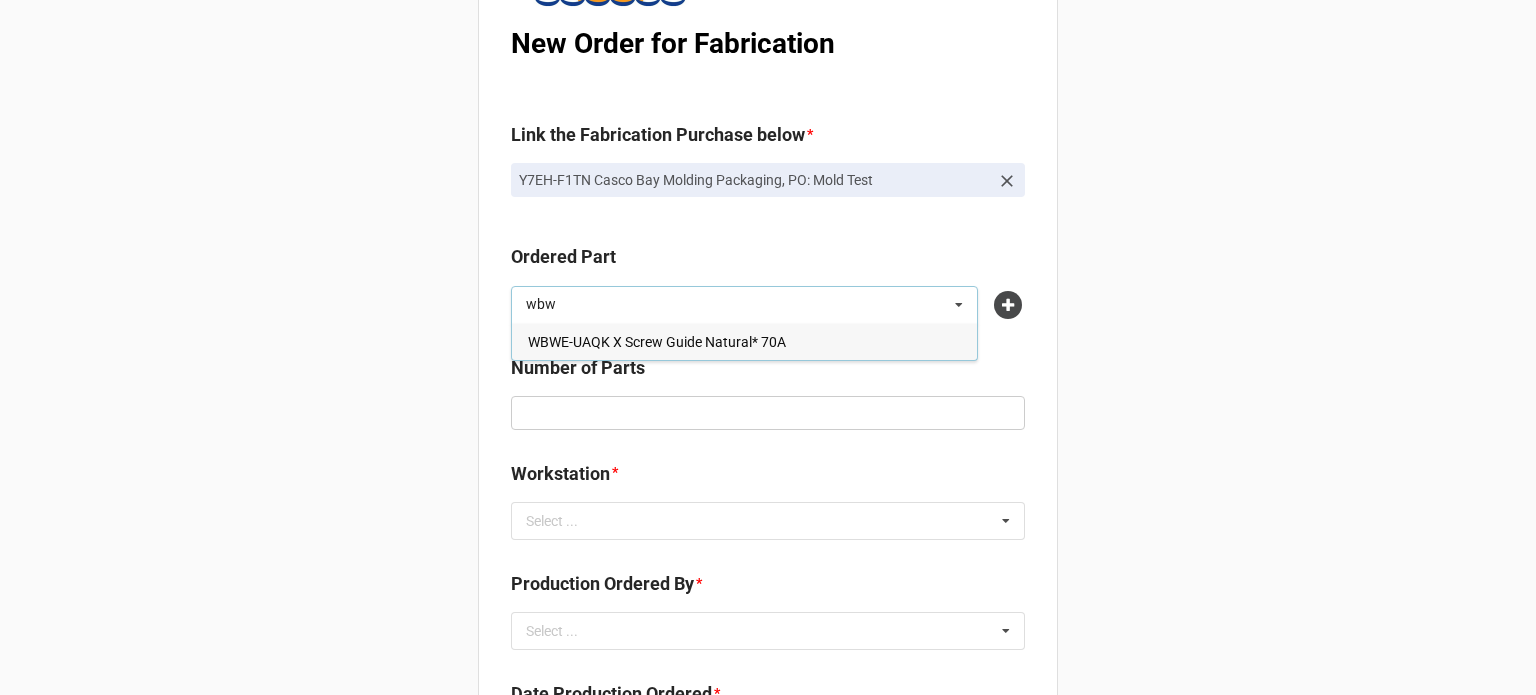 type on "wbw" 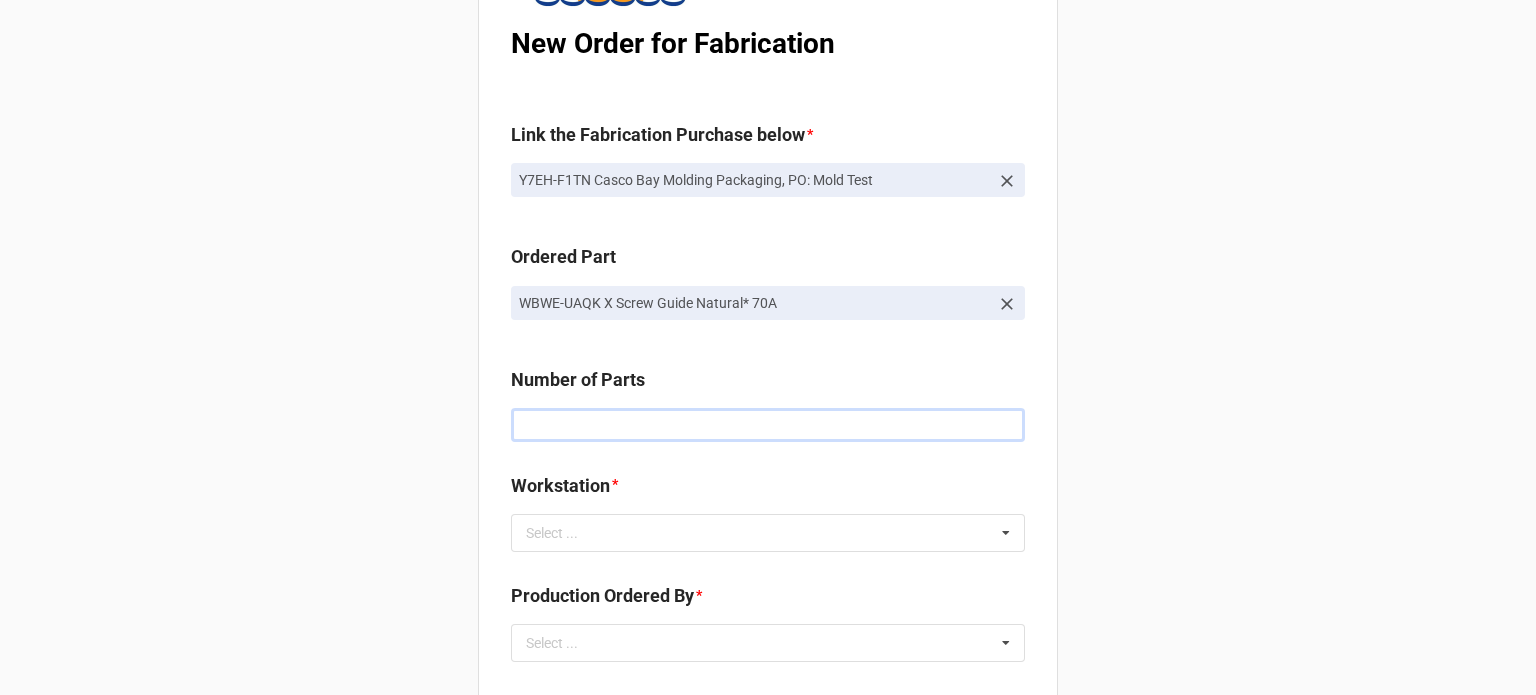 click at bounding box center (768, 425) 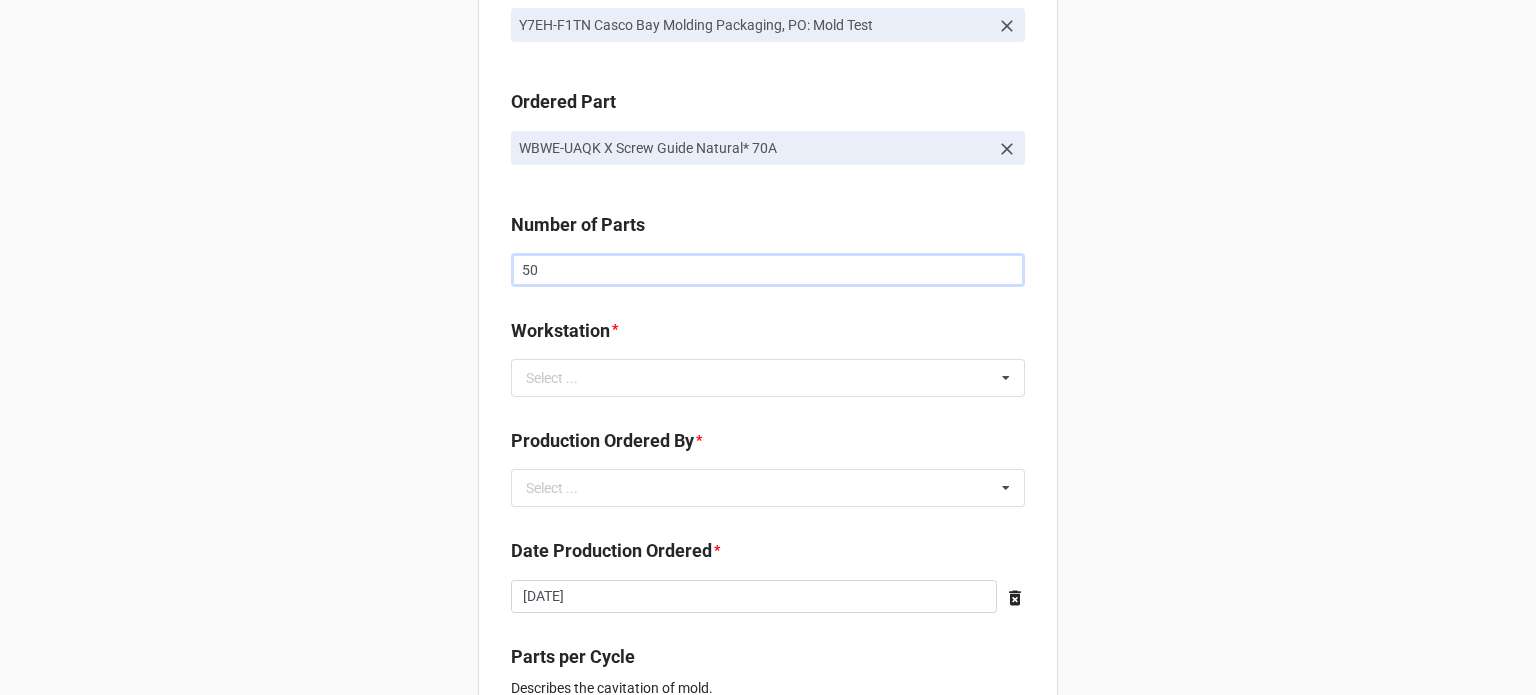 scroll, scrollTop: 400, scrollLeft: 0, axis: vertical 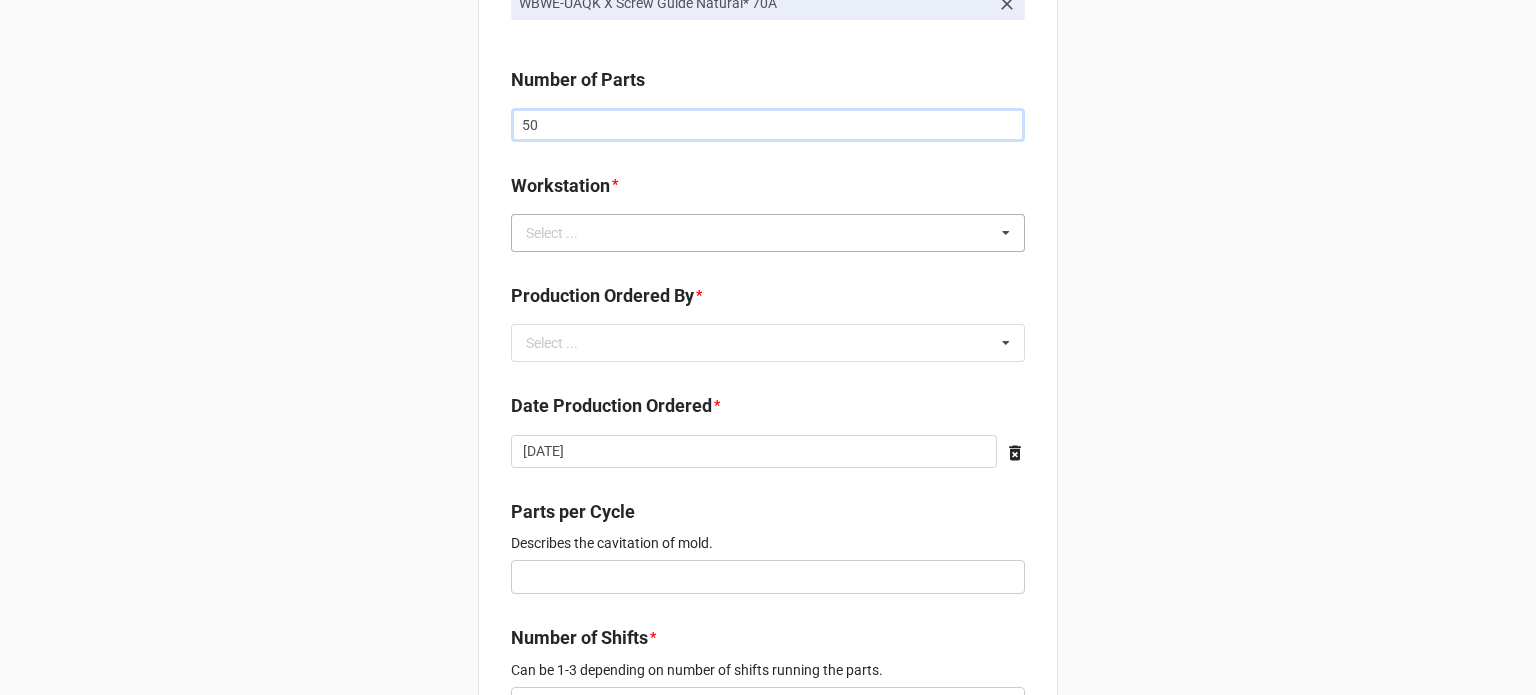 type on "50" 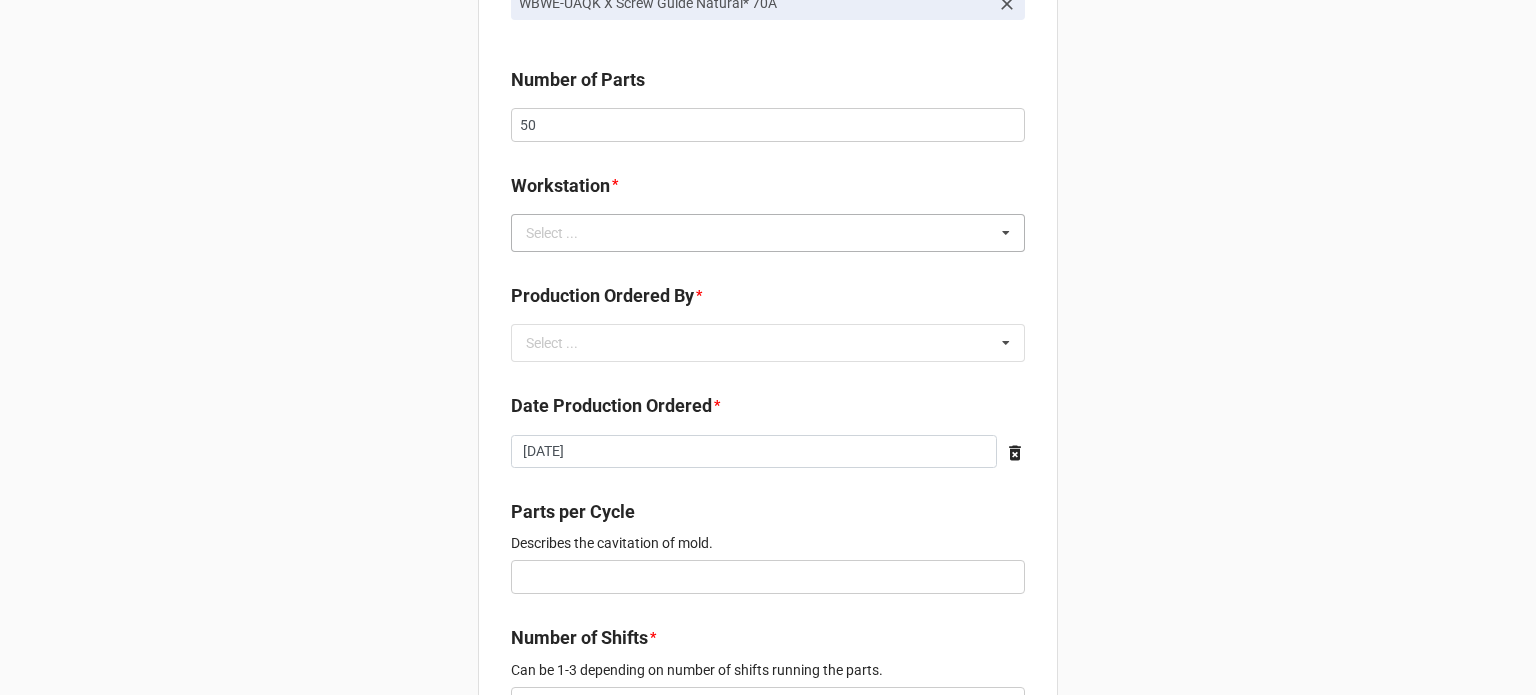 click on "Select ... No results found." at bounding box center (768, 233) 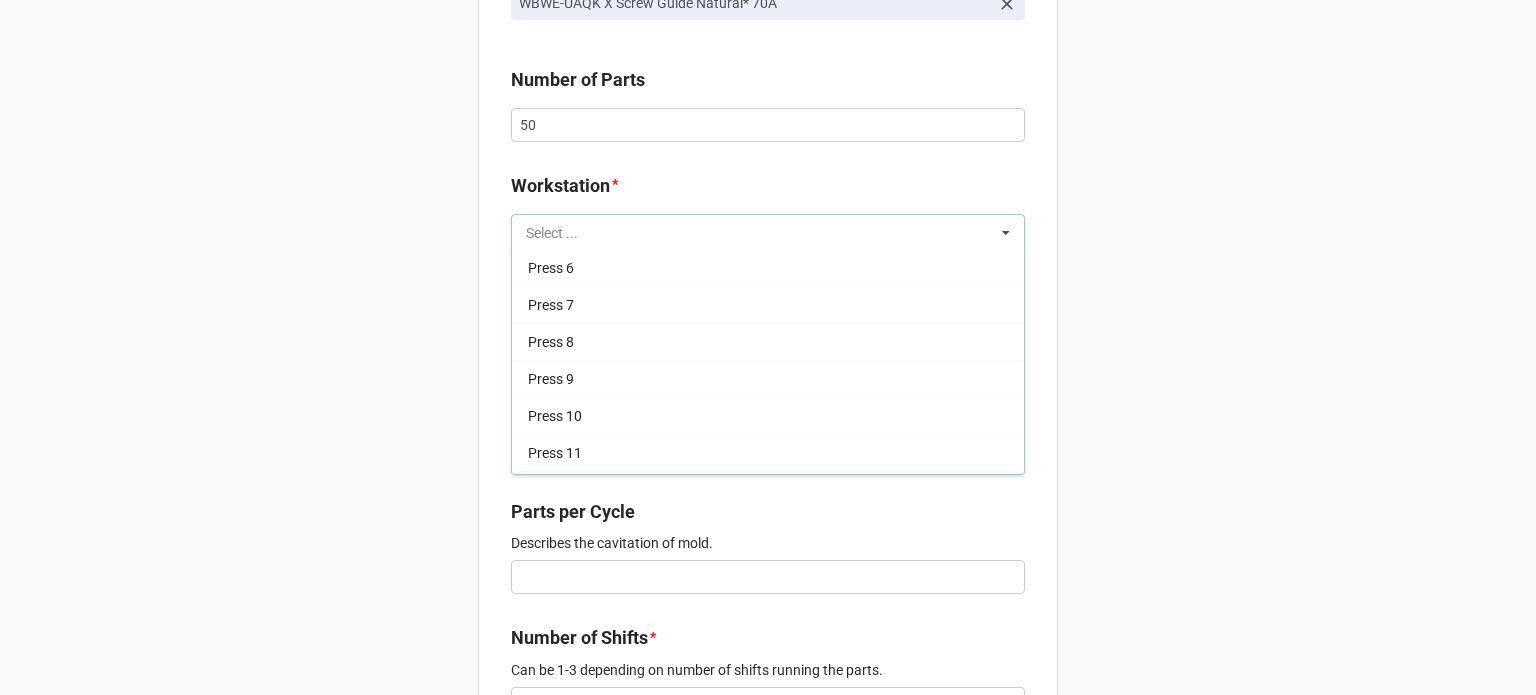scroll, scrollTop: 254, scrollLeft: 0, axis: vertical 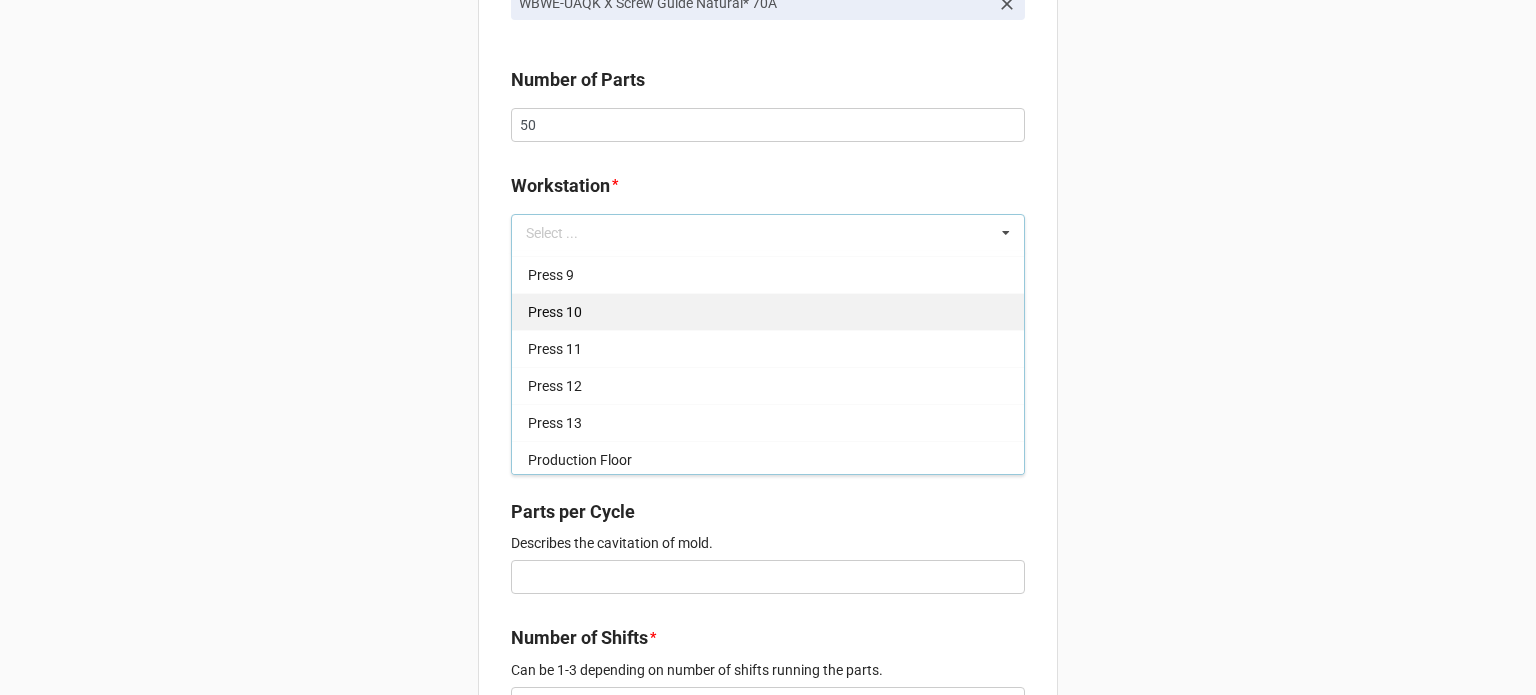 click on "Press 10" at bounding box center [768, 311] 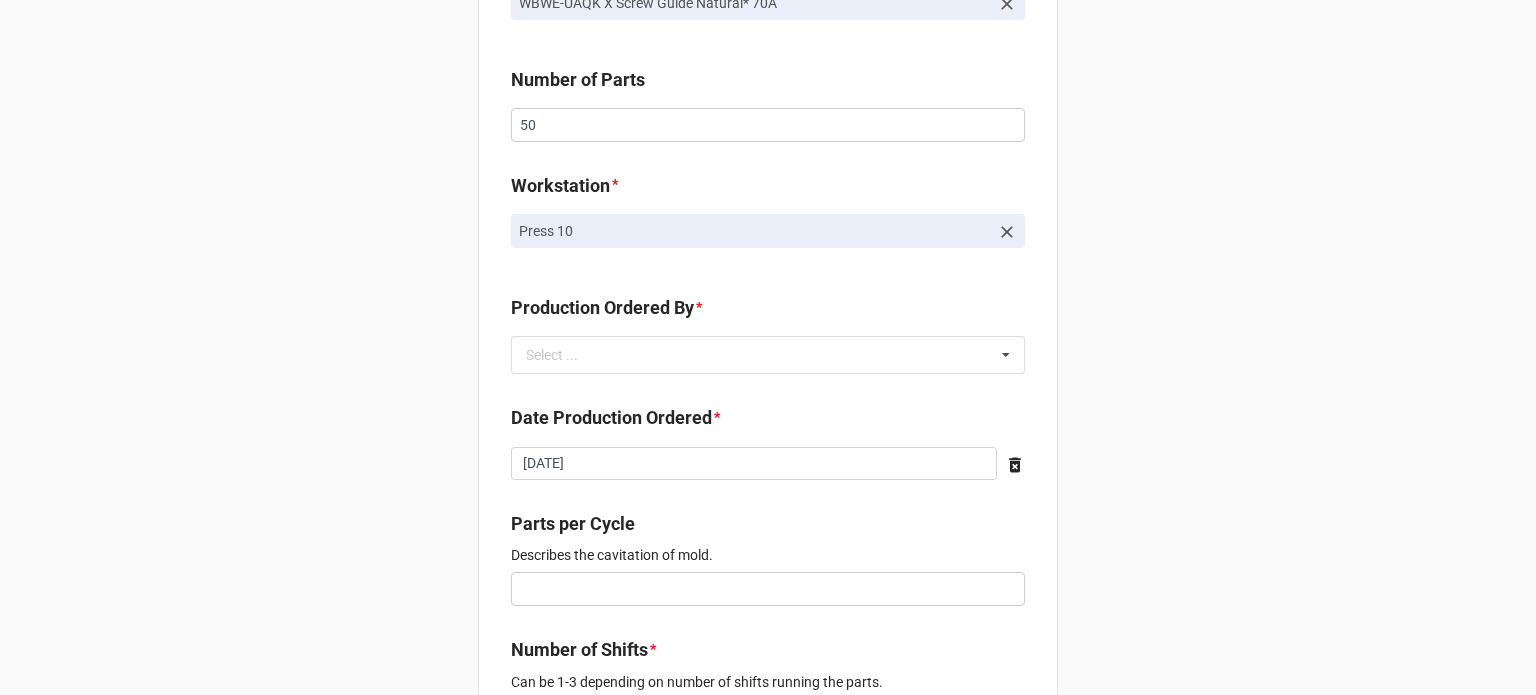 click on "New Order for Fabrication Link the Fabrication Purchase below * Y7EH-F1TN Casco Bay Molding Packaging, PO: Mold Test Ordered Part WBWE-UAQK X Screw Guide Natural* 70A Number of Parts 50 Workstation * Press 10 Production Ordered By * Select ... No results found. Date Production Ordered * 2025-07-25 ‹ July 2025 › Su Mo Tu We Th Fr Sa 29 30 1 2 3 4 5 6 7 8 9 10 11 12 13 14 15 16 17 18 19 20 21 22 23 24 25 26 27 28 29 30 31 1 2 3 4 5 6 7 8 9 Parts per Cycle Describes the cavitation of mold.
Number of Shifts * Can be 1-3 depending on number of shifts running the parts.
Robot Required Yes Conveyor Required No Fixtures Required No Zone Temp Controller Internal Mold Temp Controller N/A Comments Normal Compute" at bounding box center (768, 515) 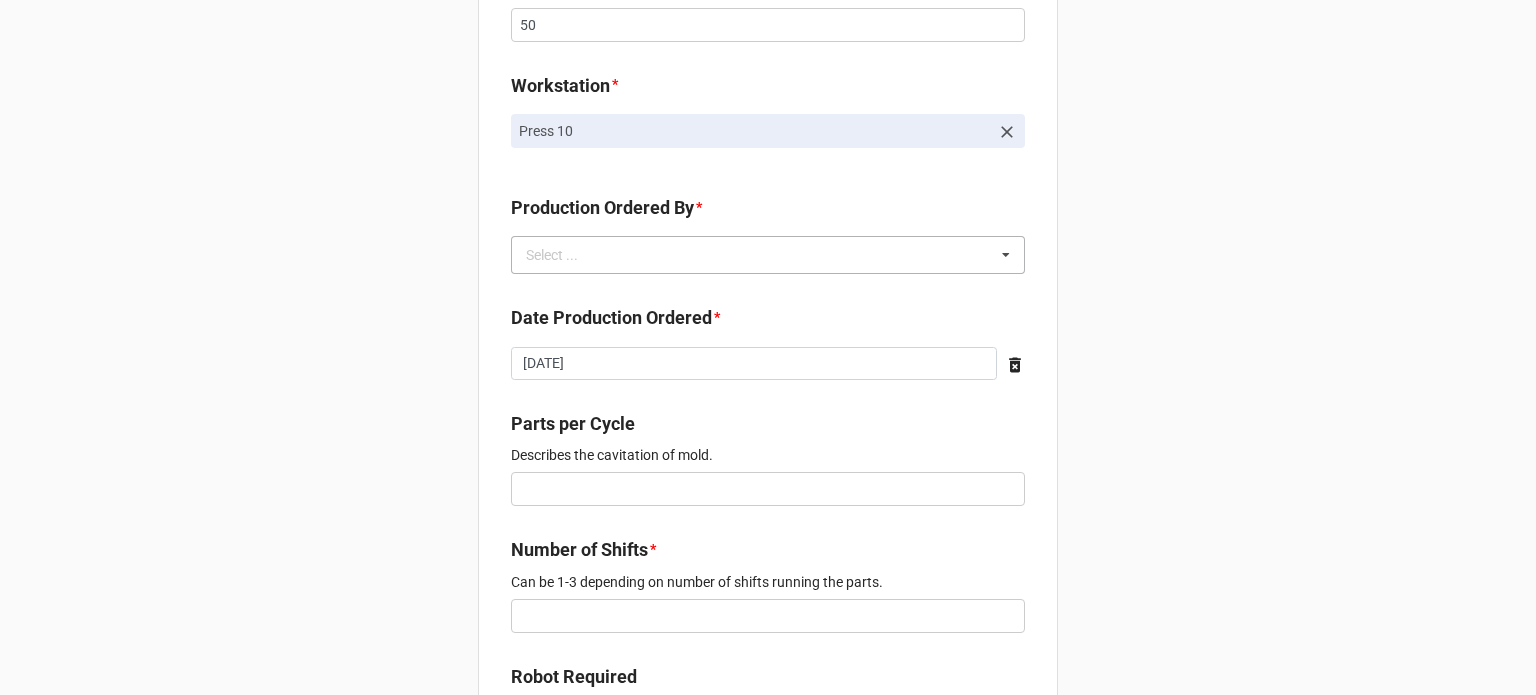 click on "Select ..." at bounding box center (564, 255) 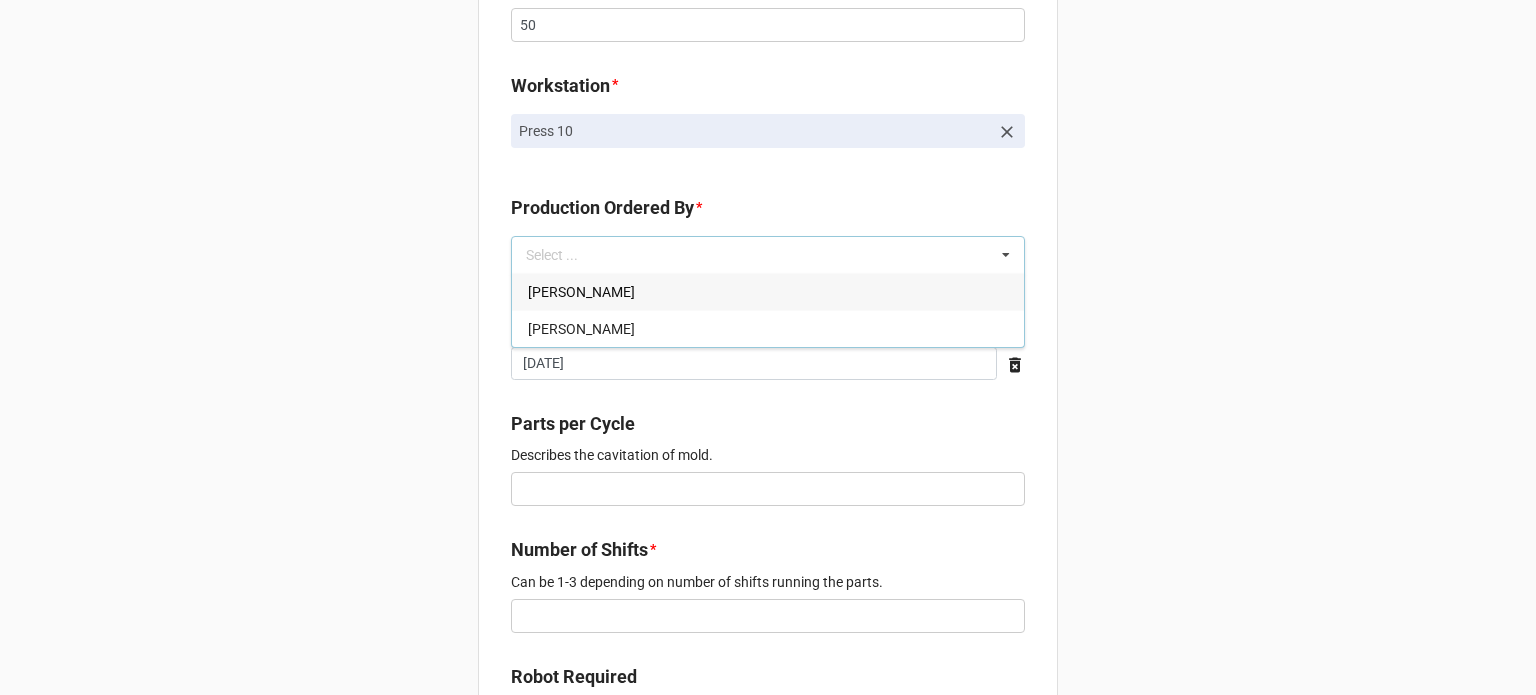 click on "Brian James Wanders" at bounding box center (581, 292) 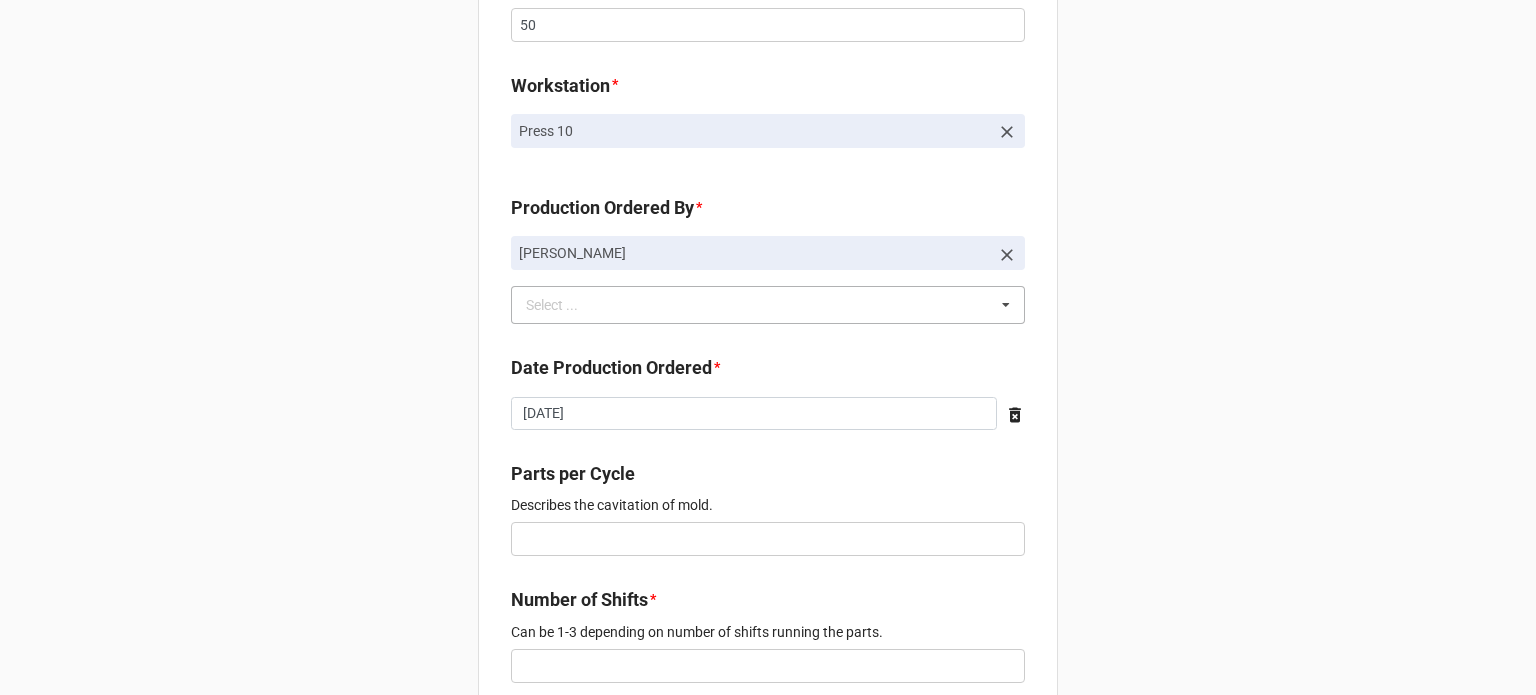 click on "New Order for Fabrication Link the Fabrication Purchase below * Y7EH-F1TN Casco Bay Molding Packaging, PO: Mold Test Ordered Part WBWE-UAQK X Screw Guide Natural* 70A Number of Parts 50 Workstation * Press 10 Production Ordered By * Brian James Wanders Select ... Richard McLaughlin Date Production Ordered * 2025-07-25 ‹ July 2025 › Su Mo Tu We Th Fr Sa 29 30 1 2 3 4 5 6 7 8 9 10 11 12 13 14 15 16 17 18 19 20 21 22 23 24 25 26 27 28 29 30 31 1 2 3 4 5 6 7 8 9 Parts per Cycle Describes the cavitation of mold.
Number of Shifts * Can be 1-3 depending on number of shifts running the parts.
Robot Required Yes Conveyor Required No Fixtures Required No Zone Temp Controller Internal Mold Temp Controller N/A Start Date * 2025-07-25 ‹ July 2025 › Su Mo Tu We Th Fr Sa 29 30 1 2 3 4 5 6 7 8 9 10 11 12 13 14 15 16 17 18 19 20 21 22 23 24 25 26 27 28 29 30 31 1 2 3 4 5 6 7 8 9 End Date * 2025-07-25 ‹ July 2025 › Su Mo Tu We Th Fr Sa 29 30 1 2 3 4 5 6 7 8 9 10 11 12 13 14 15 16 17 18 19 20 21 22 23 24 25 26 1" at bounding box center (768, 776) 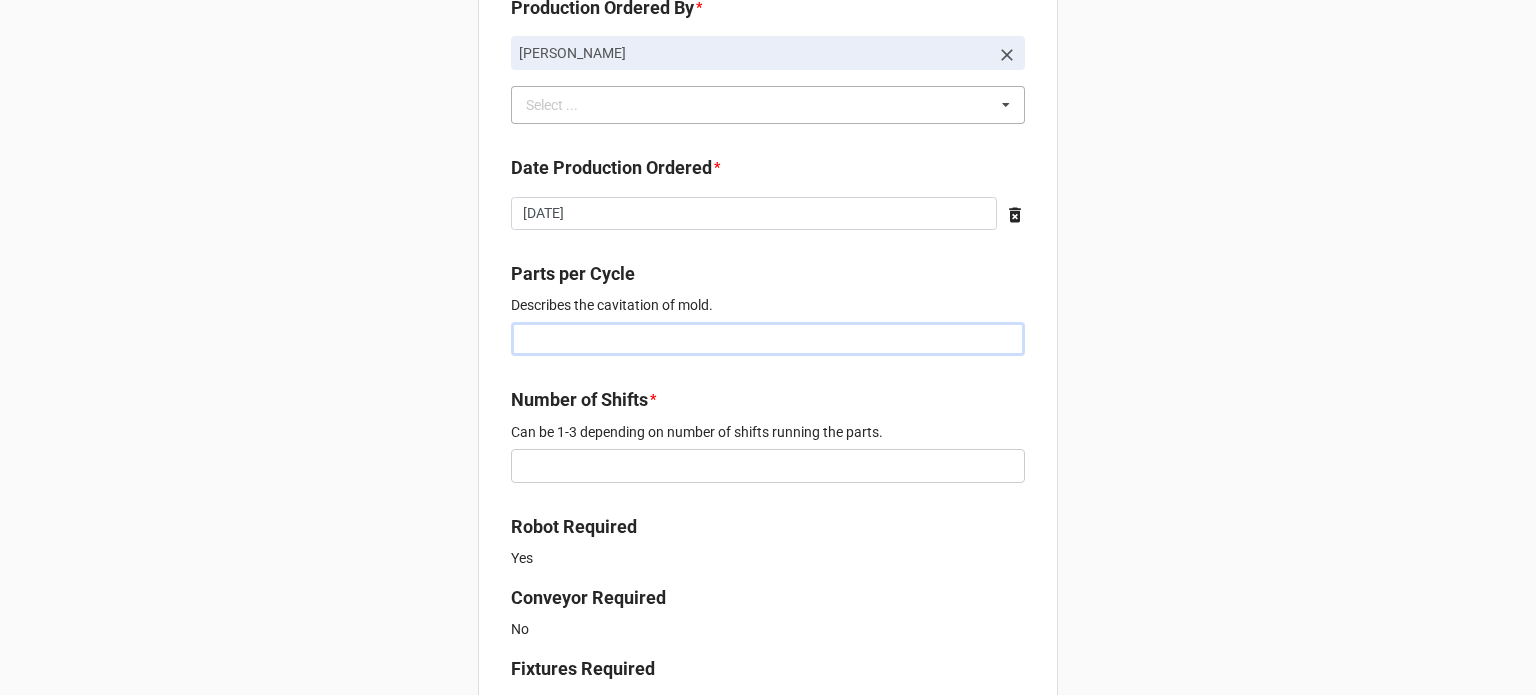 click at bounding box center (768, 339) 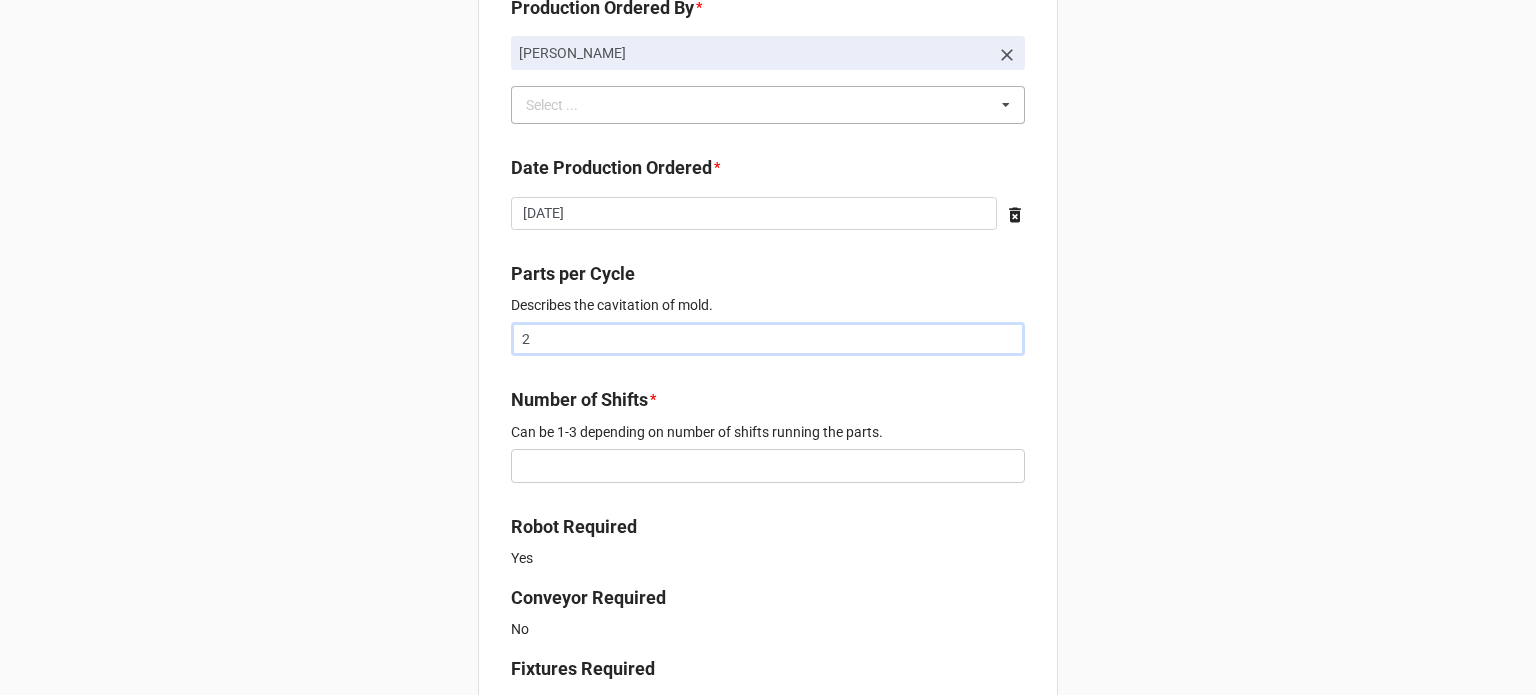 type on "2" 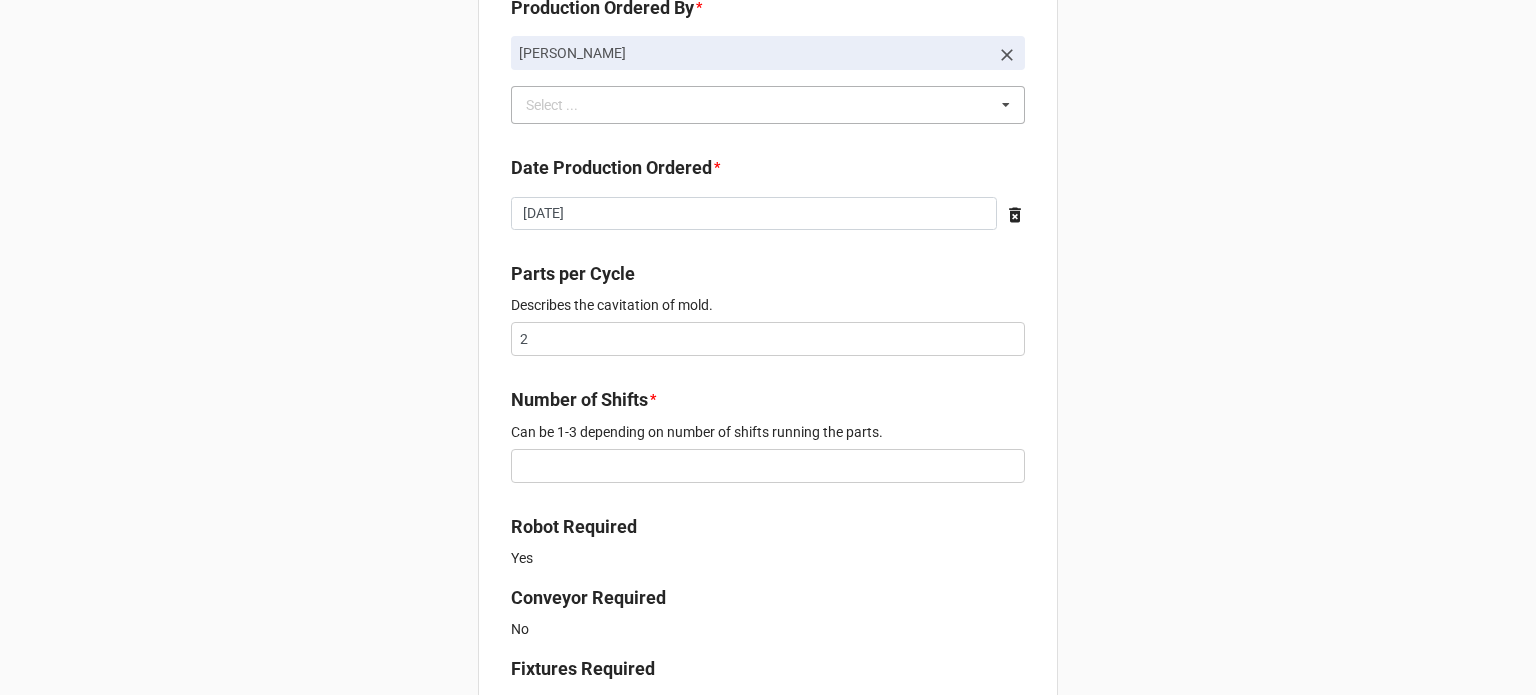 click on "Number of Shifts * Can be 1-3 depending on number of shifts running the parts." at bounding box center (768, 441) 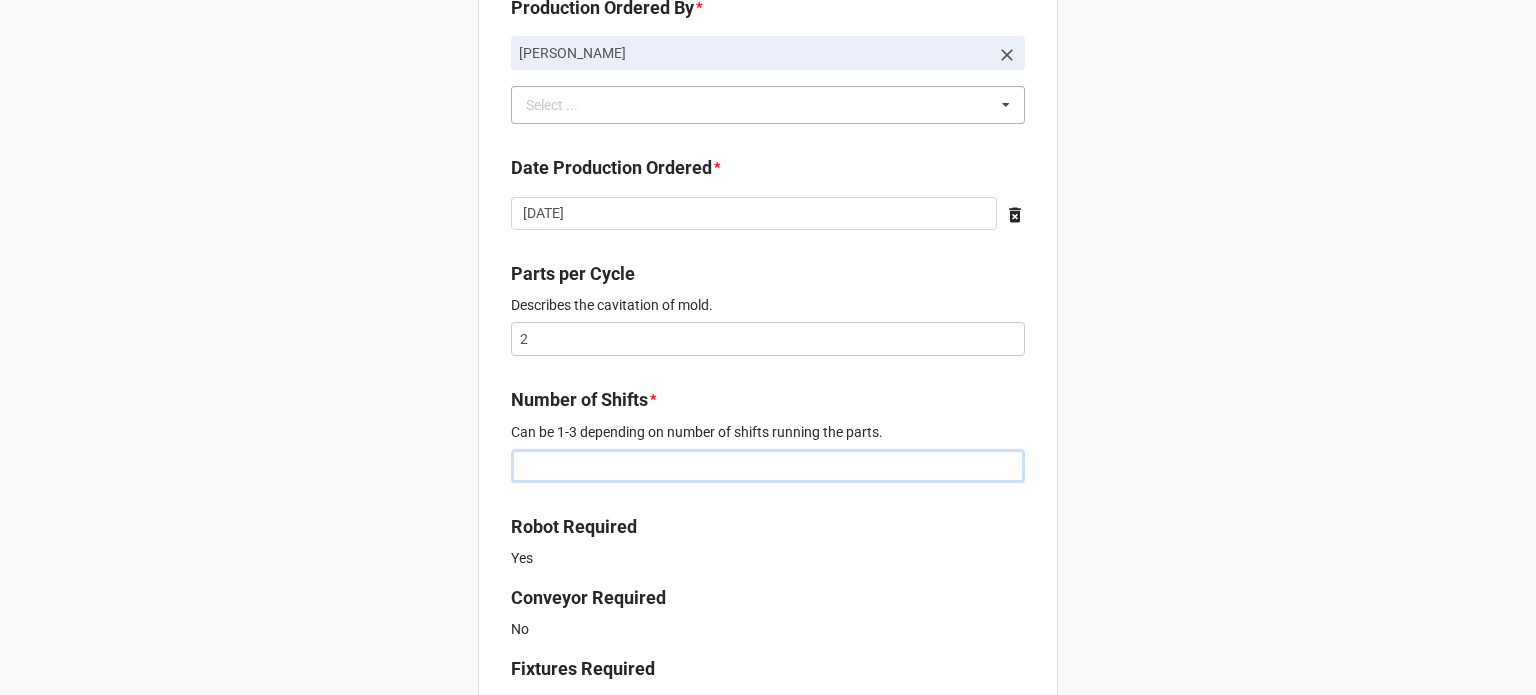 click at bounding box center [768, 466] 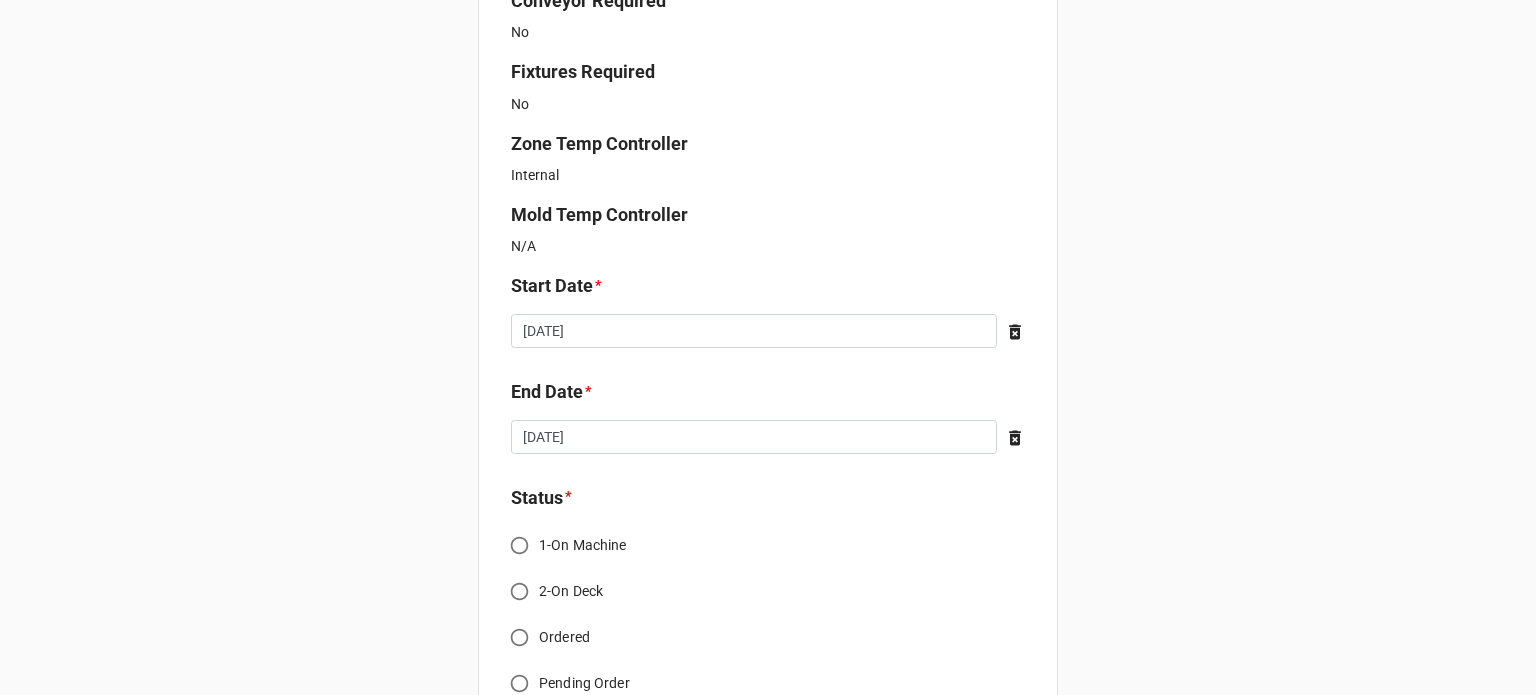 scroll, scrollTop: 1400, scrollLeft: 0, axis: vertical 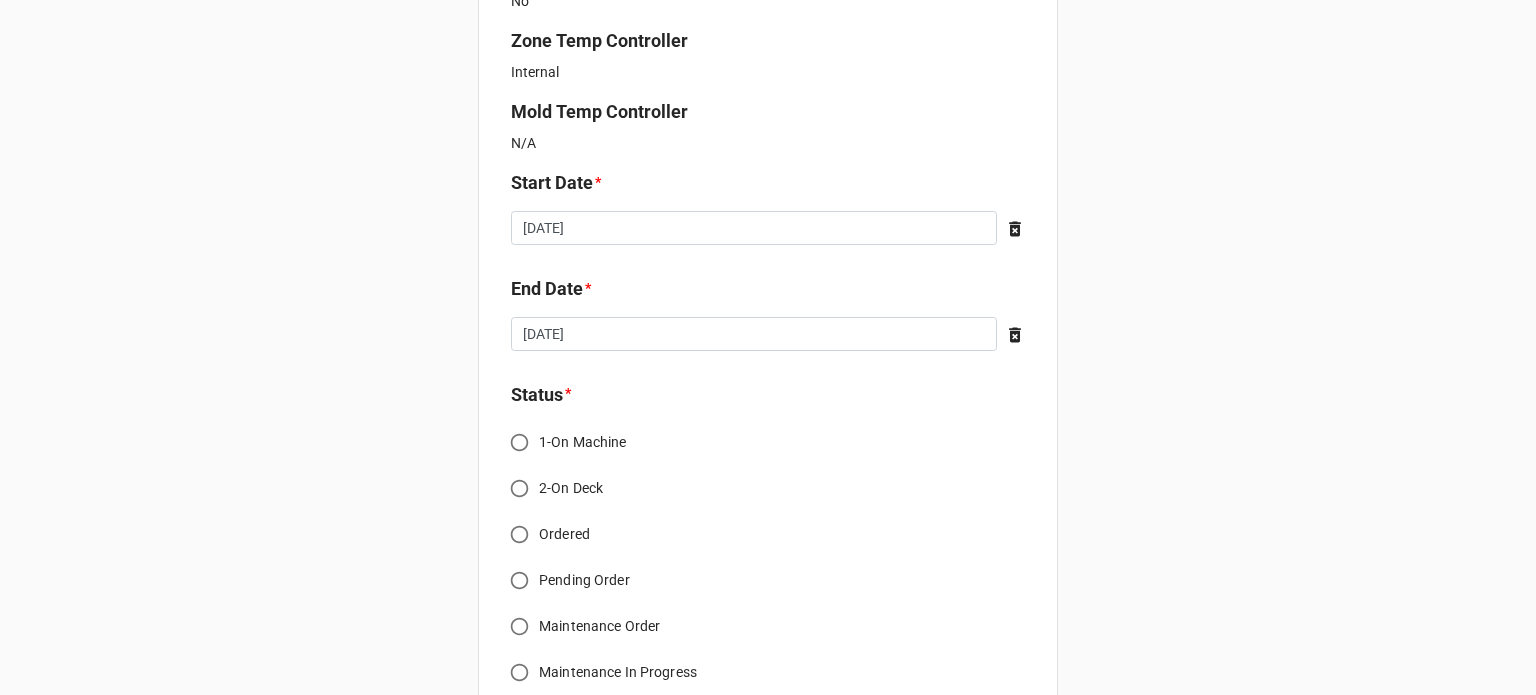 type on "1" 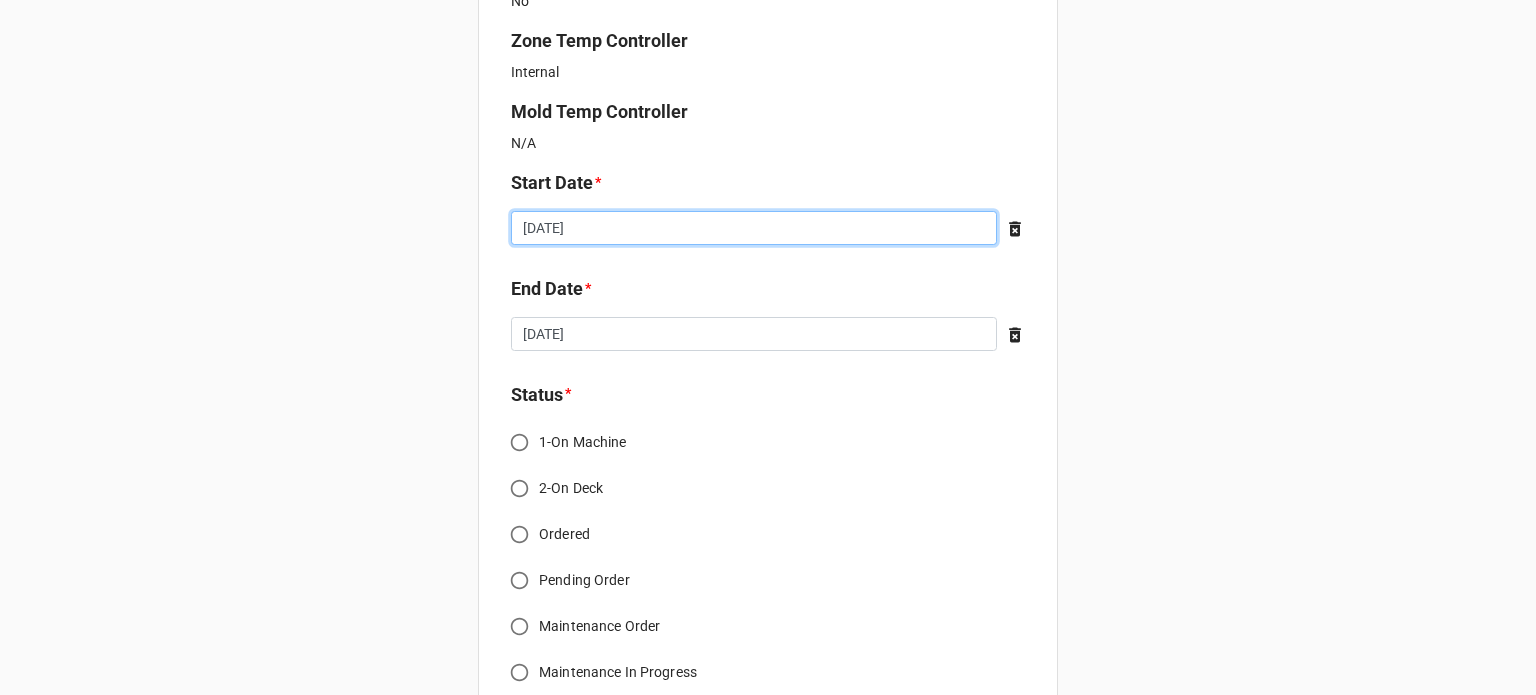 click on "[DATE]" at bounding box center [754, 228] 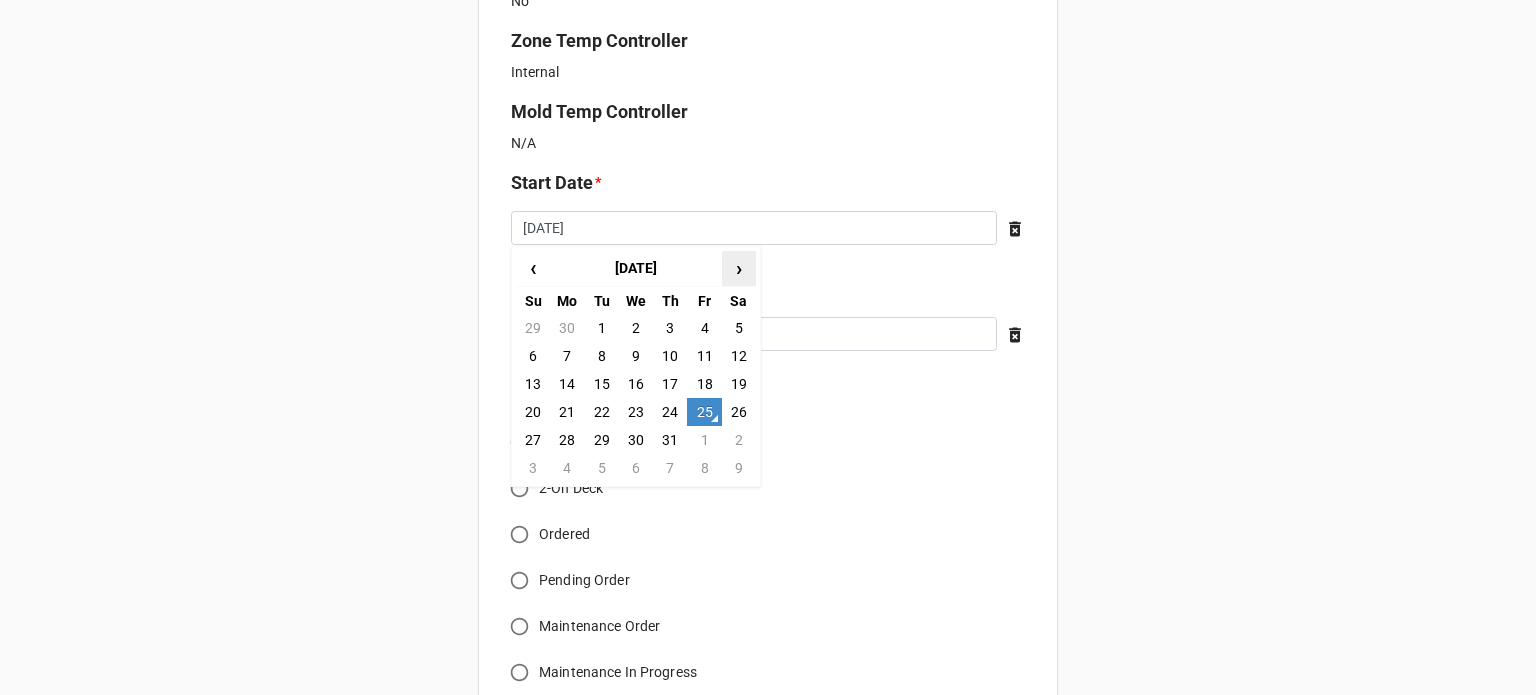 click on "›" at bounding box center (739, 268) 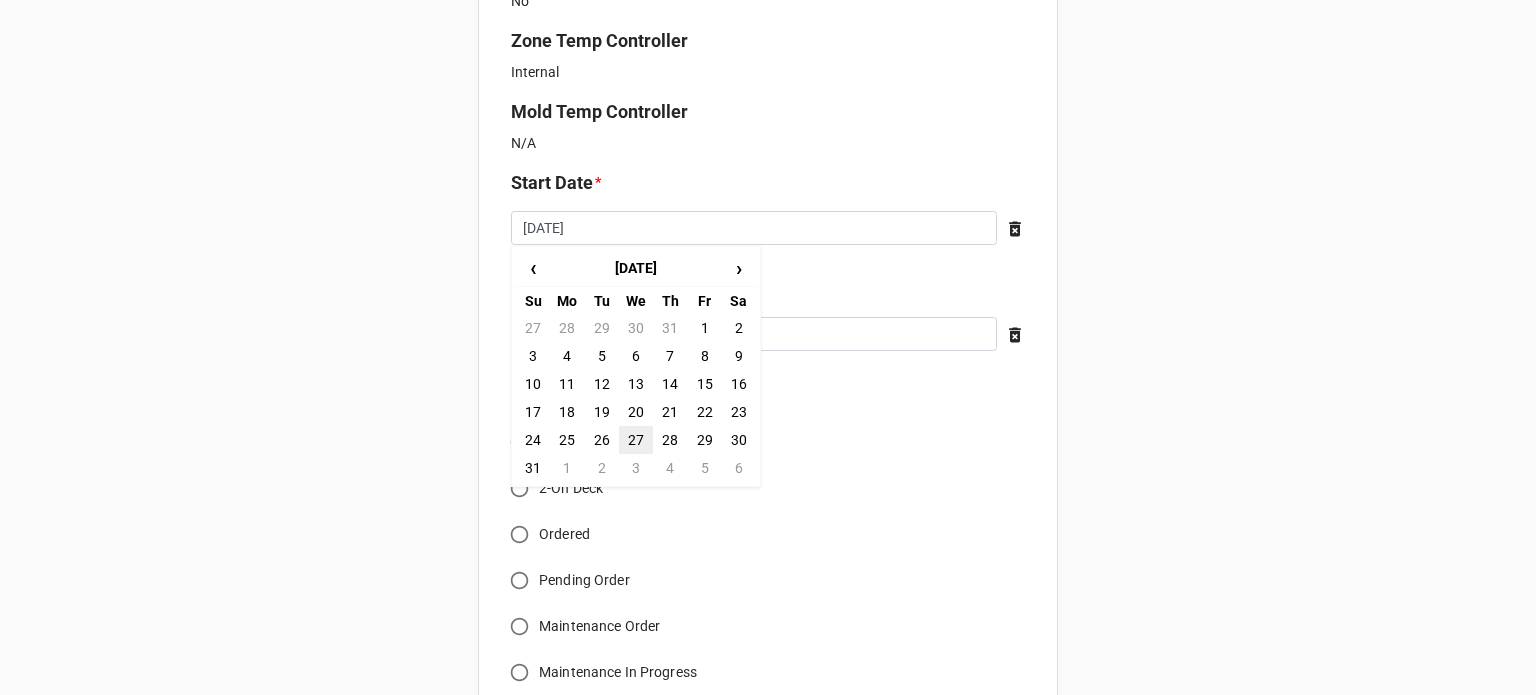 click on "27" at bounding box center [636, 440] 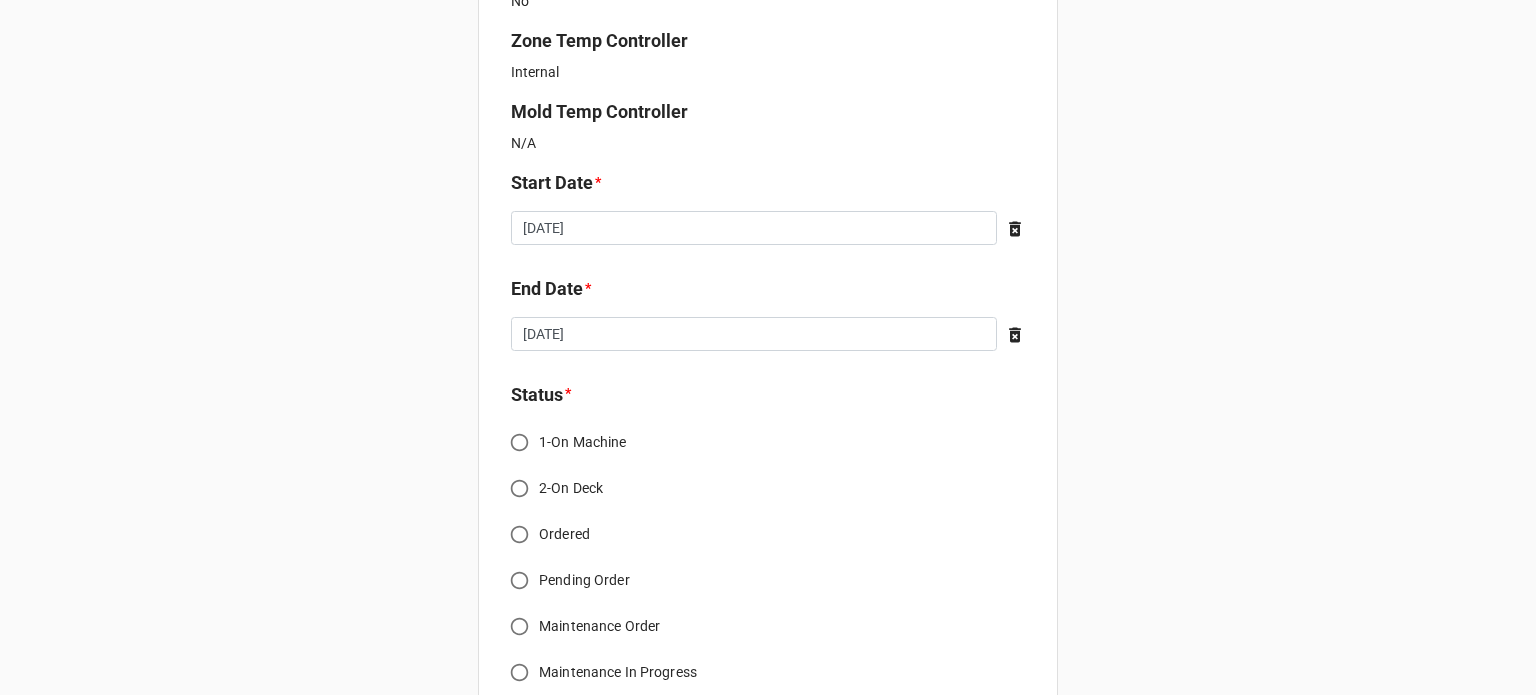 click on "New Order for Fabrication Link the Fabrication Purchase below * Y7EH-F1TN Casco Bay Molding Packaging, PO: Mold Test Ordered Part WBWE-UAQK X Screw Guide Natural* 70A Number of Parts 50 Workstation * Press 10 Production Ordered By * Brian James Wanders Select ... Richard McLaughlin Date Production Ordered * 2025-07-25 ‹ July 2025 › Su Mo Tu We Th Fr Sa 29 30 1 2 3 4 5 6 7 8 9 10 11 12 13 14 15 16 17 18 19 20 21 22 23 24 25 26 27 28 29 30 31 1 2 3 4 5 6 7 8 9 Parts per Cycle Describes the cavitation of mold.
2 Number of Shifts * Can be 1-3 depending on number of shifts running the parts.
1 Robot Required Yes Conveyor Required No Fixtures Required No Zone Temp Controller Internal Mold Temp Controller N/A Start Date * 2025-08-27 ‹ August 2025 › Su Mo Tu We Th Fr Sa 27 28 29 30 31 1 2 3 4 5 6 7 8 9 10 11 12 13 14 15 16 17 18 19 20 21 22 23 24 25 26 27 28 29 30 31 1 2 3 4 5 6 End Date * 2025-07-25 ‹ July 2025 › Su Mo Tu We Th Fr Sa 29 30 1 2 3 4 5 6 7 8 9 10 11 12 13 14 15 16 17 18 19 20 21 22 23 1" at bounding box center (768, -124) 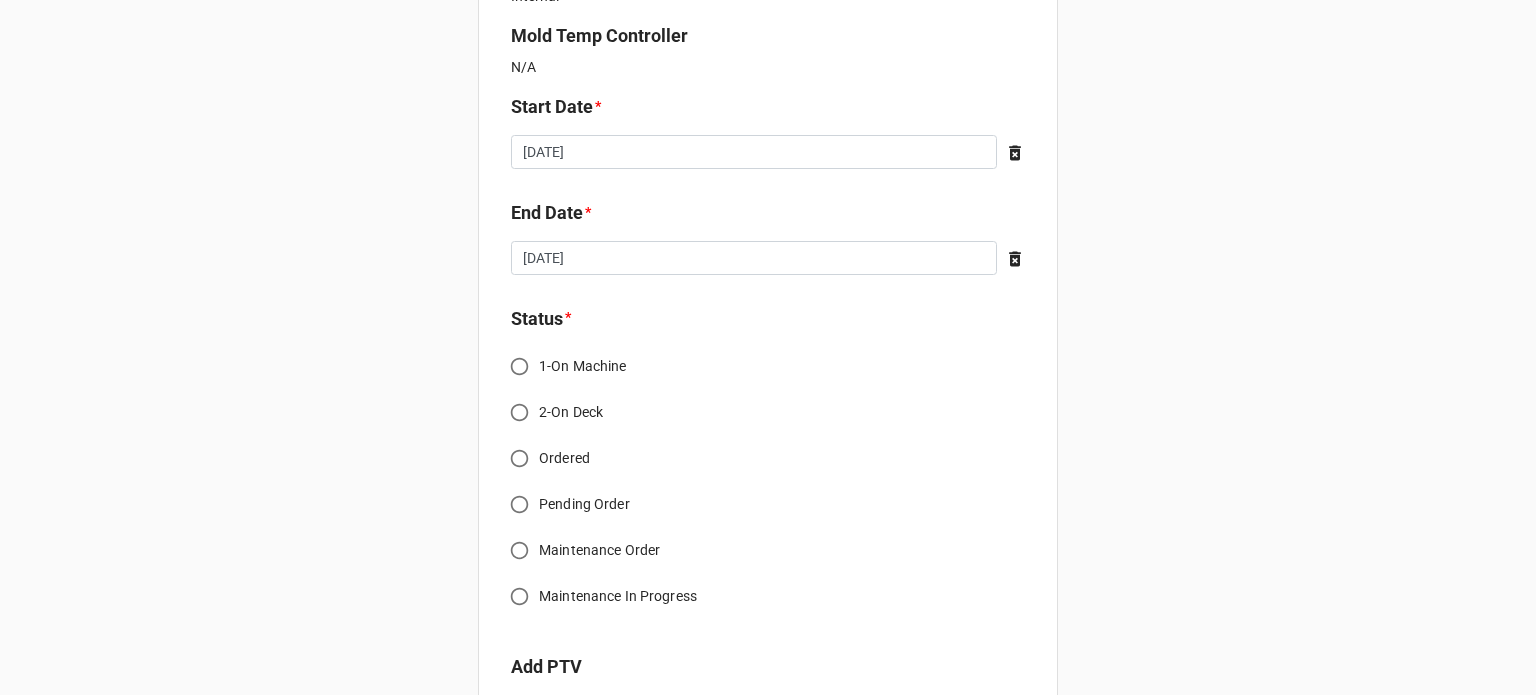 scroll, scrollTop: 1600, scrollLeft: 0, axis: vertical 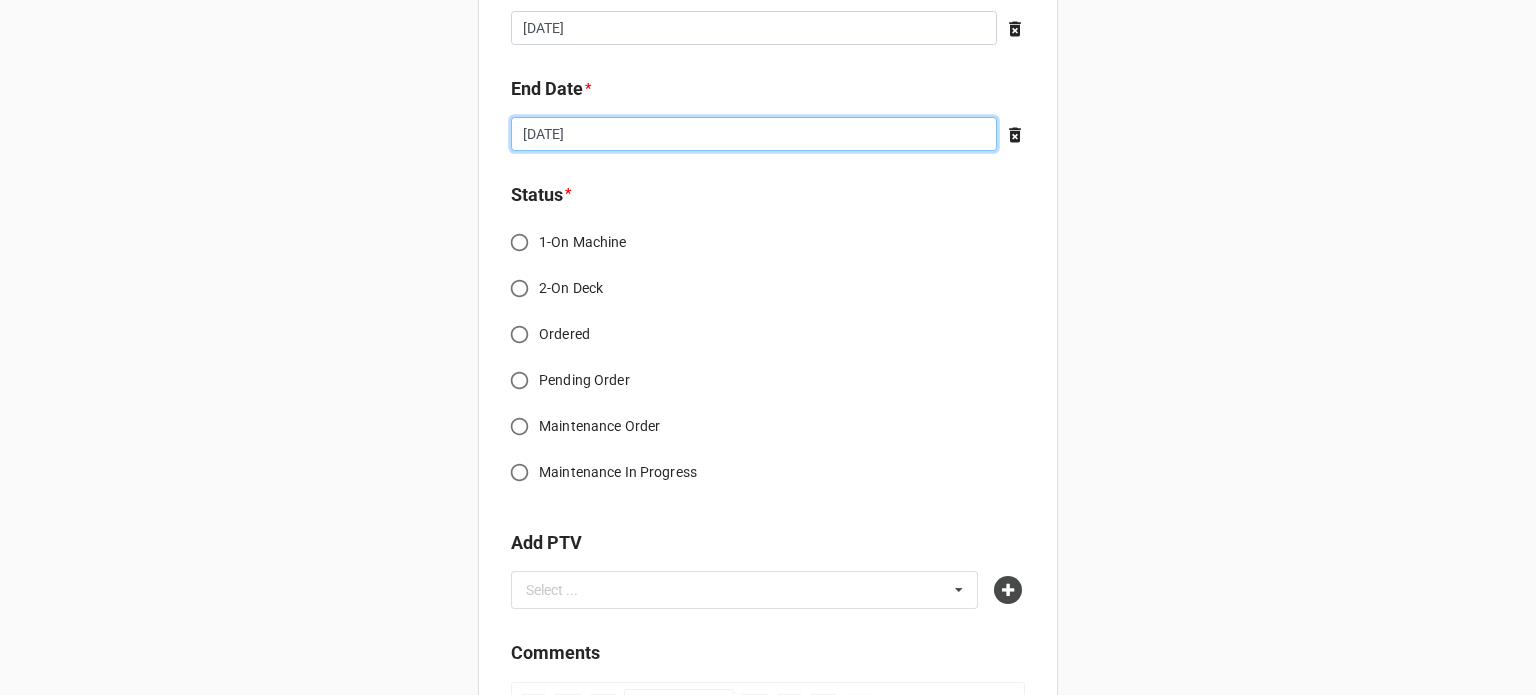 click on "[DATE]" at bounding box center (754, 134) 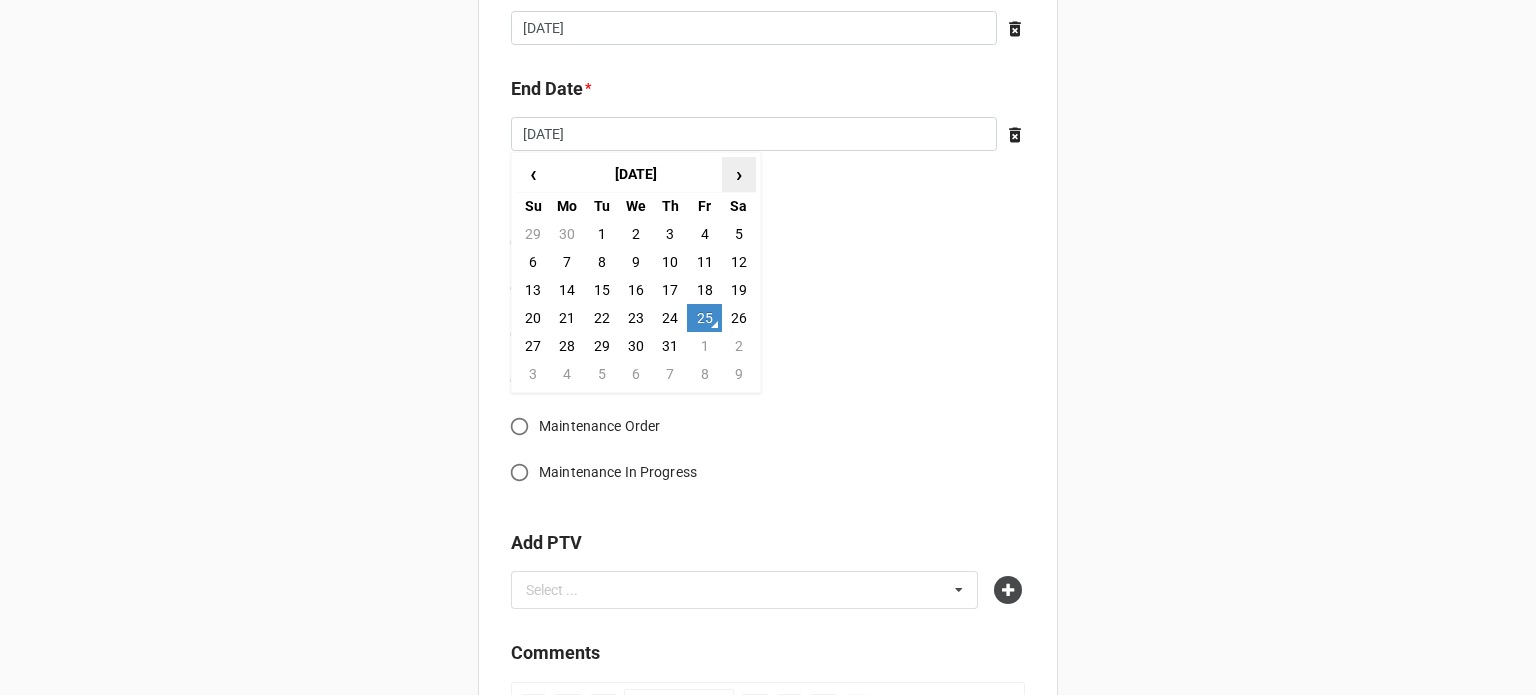 click on "›" at bounding box center [739, 174] 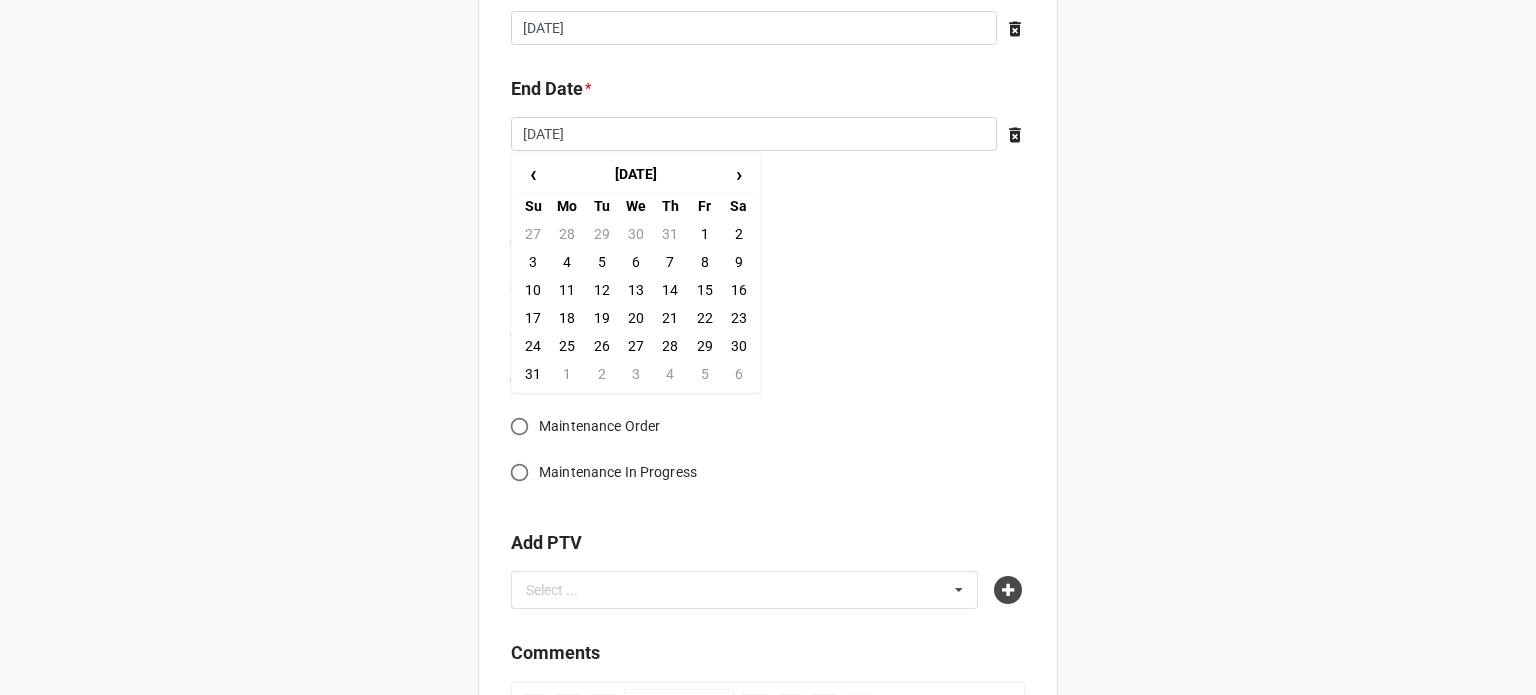 click on "27" at bounding box center [636, 346] 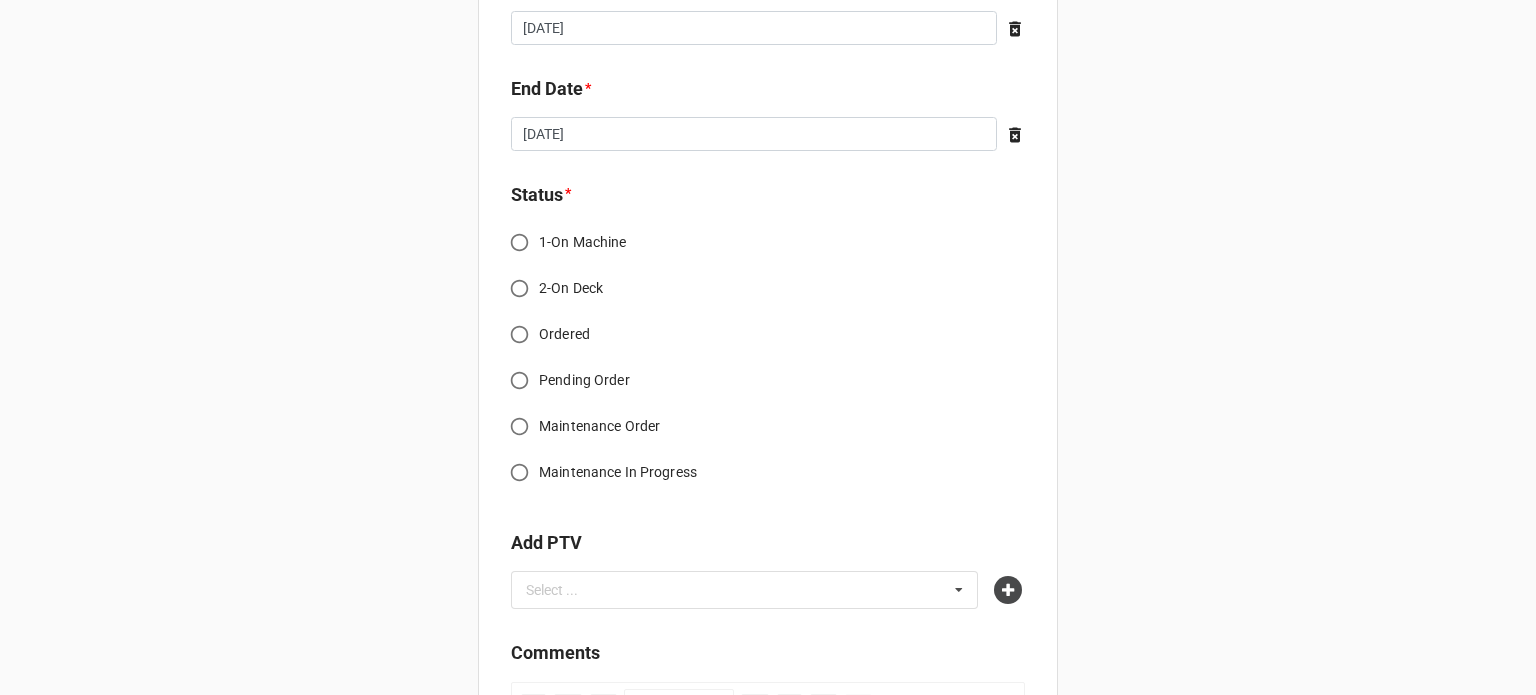 click on "New Order for Fabrication Link the Fabrication Purchase below * Y7EH-F1TN Casco Bay Molding Packaging, PO: Mold Test Ordered Part WBWE-UAQK X Screw Guide Natural* 70A Number of Parts 50 Workstation * Press 10 Production Ordered By * Brian James Wanders Select ... Richard McLaughlin Date Production Ordered * 2025-07-25 ‹ July 2025 › Su Mo Tu We Th Fr Sa 29 30 1 2 3 4 5 6 7 8 9 10 11 12 13 14 15 16 17 18 19 20 21 22 23 24 25 26 27 28 29 30 31 1 2 3 4 5 6 7 8 9 Parts per Cycle Describes the cavitation of mold.
2 Number of Shifts * Can be 1-3 depending on number of shifts running the parts.
1 Robot Required Yes Conveyor Required No Fixtures Required No Zone Temp Controller Internal Mold Temp Controller N/A Start Date * 2025-08-27 ‹ August 2025 › Su Mo Tu We Th Fr Sa 27 28 29 30 31 1 2 3 4 5 6 7 8 9 10 11 12 13 14 15 16 17 18 19 20 21 22 23 24 25 26 27 28 29 30 31 1 2 3 4 5 6 End Date * 2025-08-27 ‹ August 2025 › Su Mo Tu We Th Fr Sa 27 28 29 30 31 1 2 3 4 5 6 7 8 9 10 11 12 13 14 15 16 17 18 19 20" at bounding box center [768, -324] 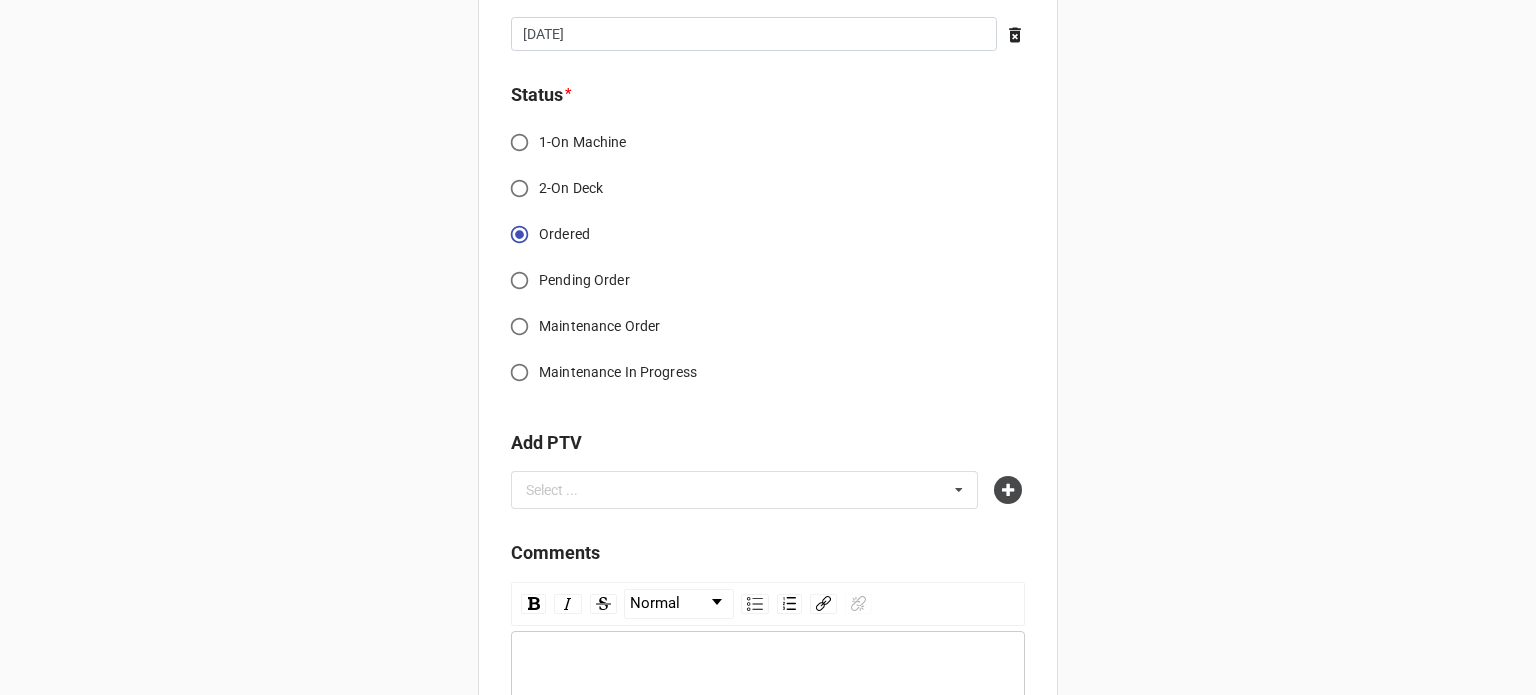 scroll, scrollTop: 1855, scrollLeft: 0, axis: vertical 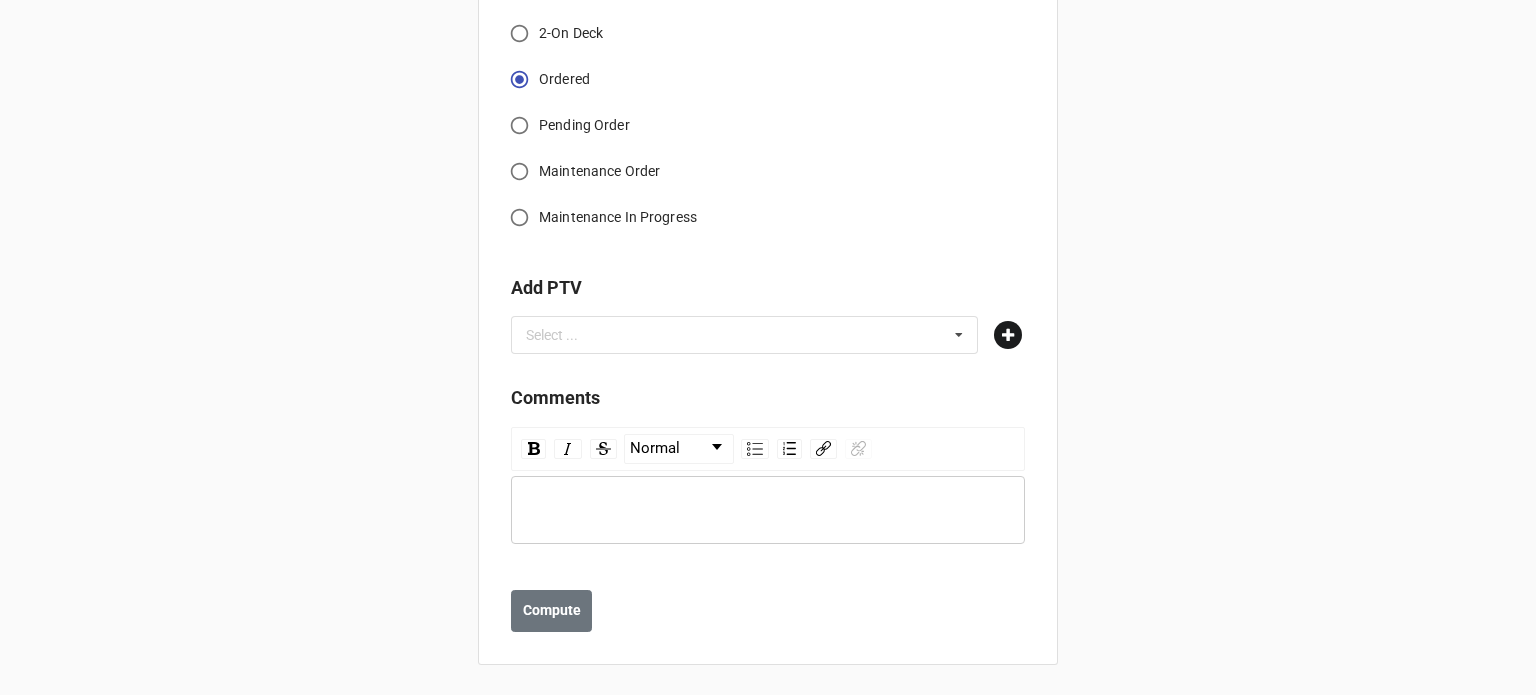 click at bounding box center (1008, 335) 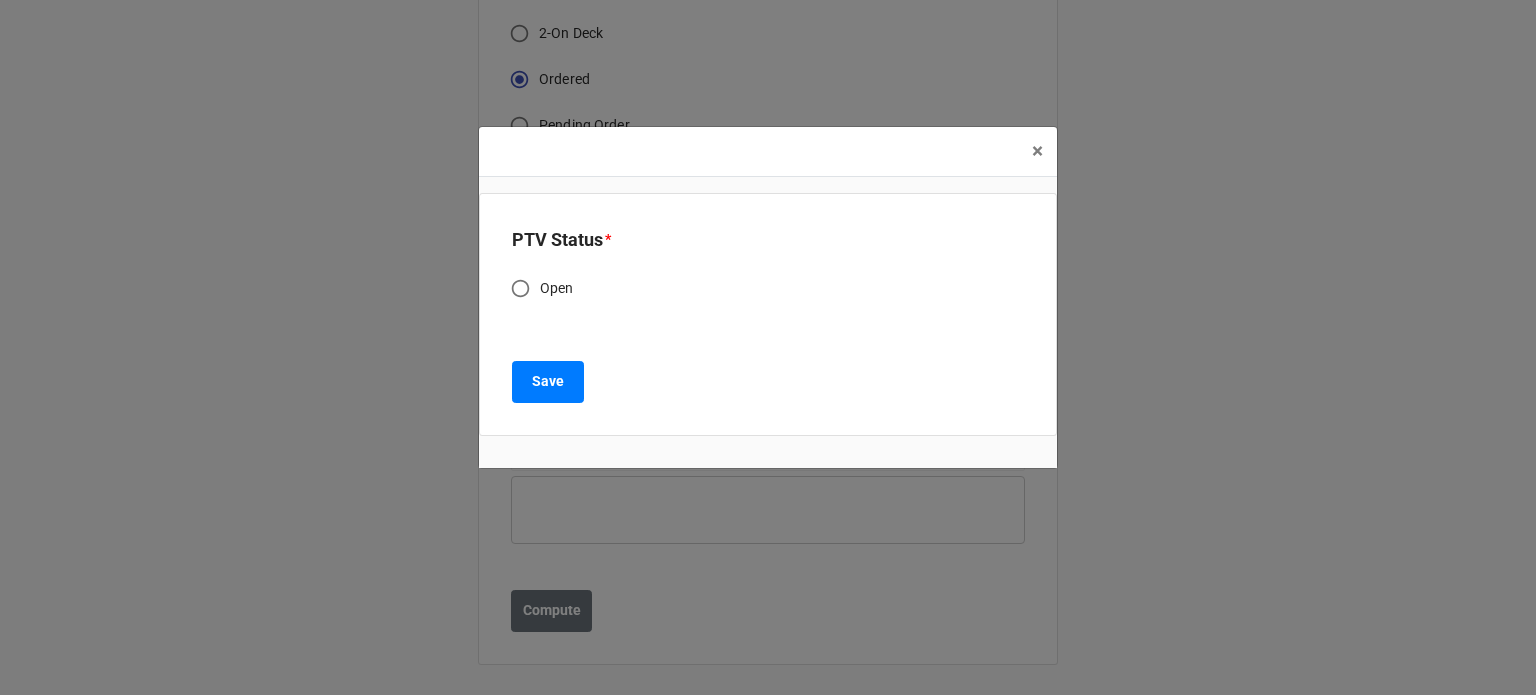click on "Open" at bounding box center (520, 288) 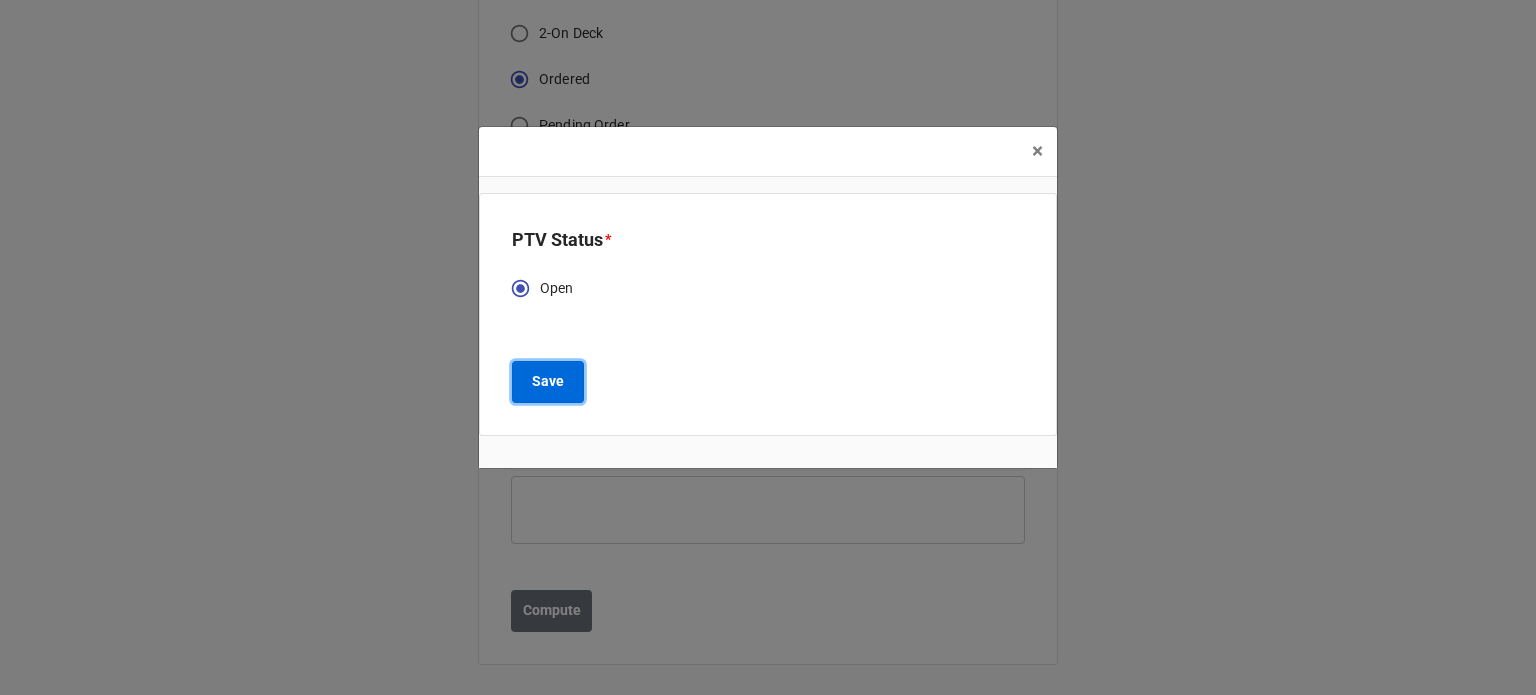 click on "Save" at bounding box center (548, 382) 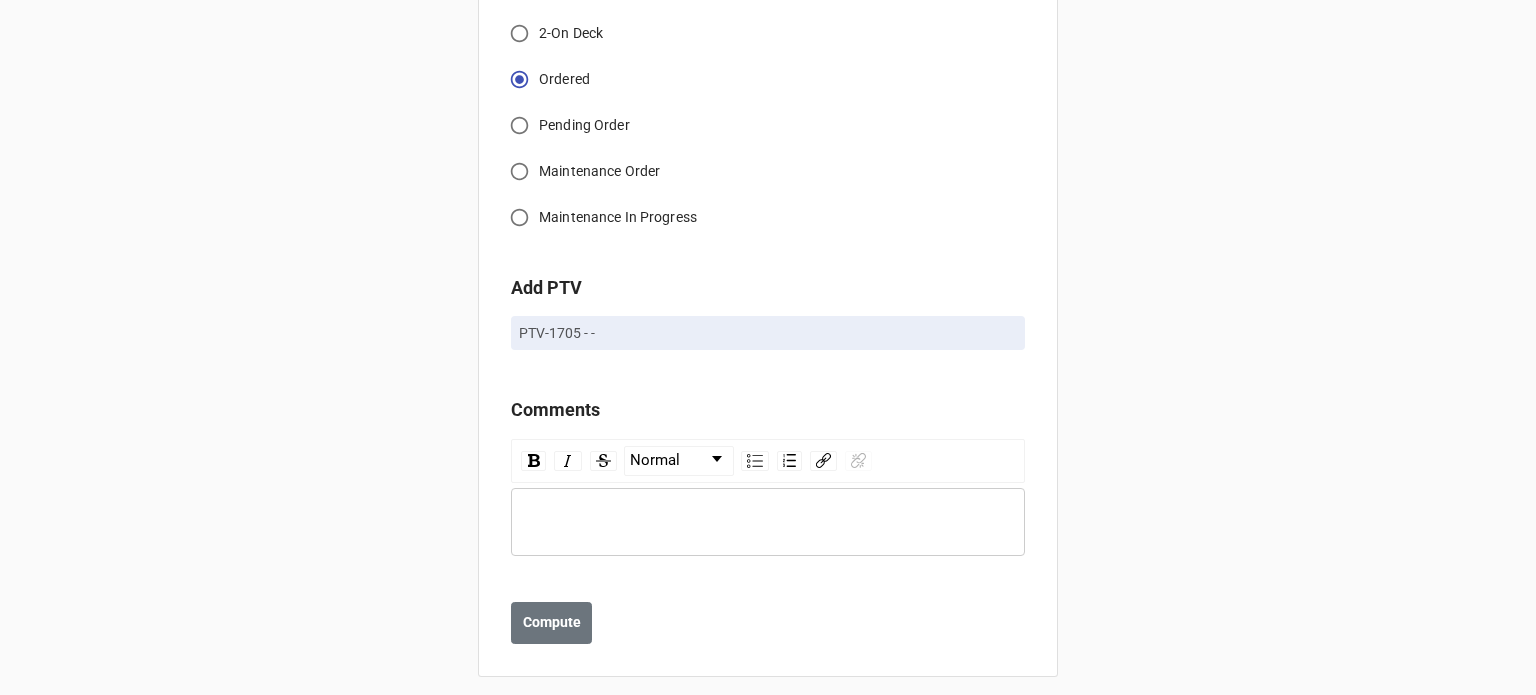 click on "New Order for Fabrication Link the Fabrication Purchase below * Y7EH-F1TN Casco Bay Molding Packaging, PO: Mold Test Ordered Part WBWE-UAQK X Screw Guide Natural* 70A Number of Parts 50 Workstation * Press 10 Production Ordered By * Brian James Wanders Select ... Richard McLaughlin Date Production Ordered * 2025-07-25 ‹ July 2025 › Su Mo Tu We Th Fr Sa 29 30 1 2 3 4 5 6 7 8 9 10 11 12 13 14 15 16 17 18 19 20 21 22 23 24 25 26 27 28 29 30 31 1 2 3 4 5 6 7 8 9 Parts per Cycle Describes the cavitation of mold.
2 Number of Shifts * Can be 1-3 depending on number of shifts running the parts.
1 Robot Required Yes Conveyor Required No Fixtures Required No Zone Temp Controller Internal Mold Temp Controller N/A Start Date * 2025-08-27 ‹ August 2025 › Su Mo Tu We Th Fr Sa 27 28 29 30 31 1 2 3 4 5 6 7 8 9 10 11 12 13 14 15 16 17 18 19 20 21 22 23 24 25 26 27 28 29 30 31 1 2 3 4 5 6 End Date * 2025-08-27 ‹ August 2025 › Su Mo Tu We Th Fr Sa 27 28 29 30 31 1 2 3 4 5 6 7 8 9 10 11 12 13 14 15 16 17 18 19 20" at bounding box center (768, -573) 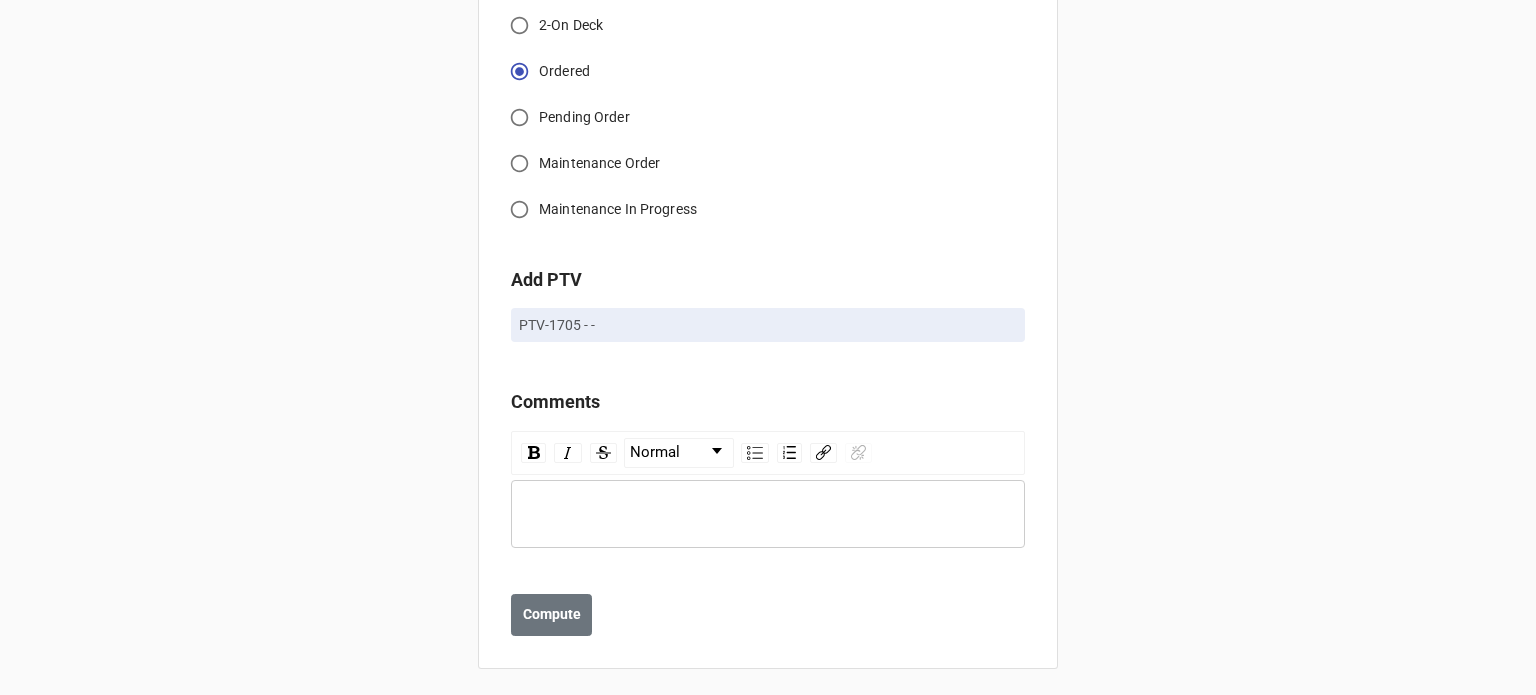 scroll, scrollTop: 1867, scrollLeft: 0, axis: vertical 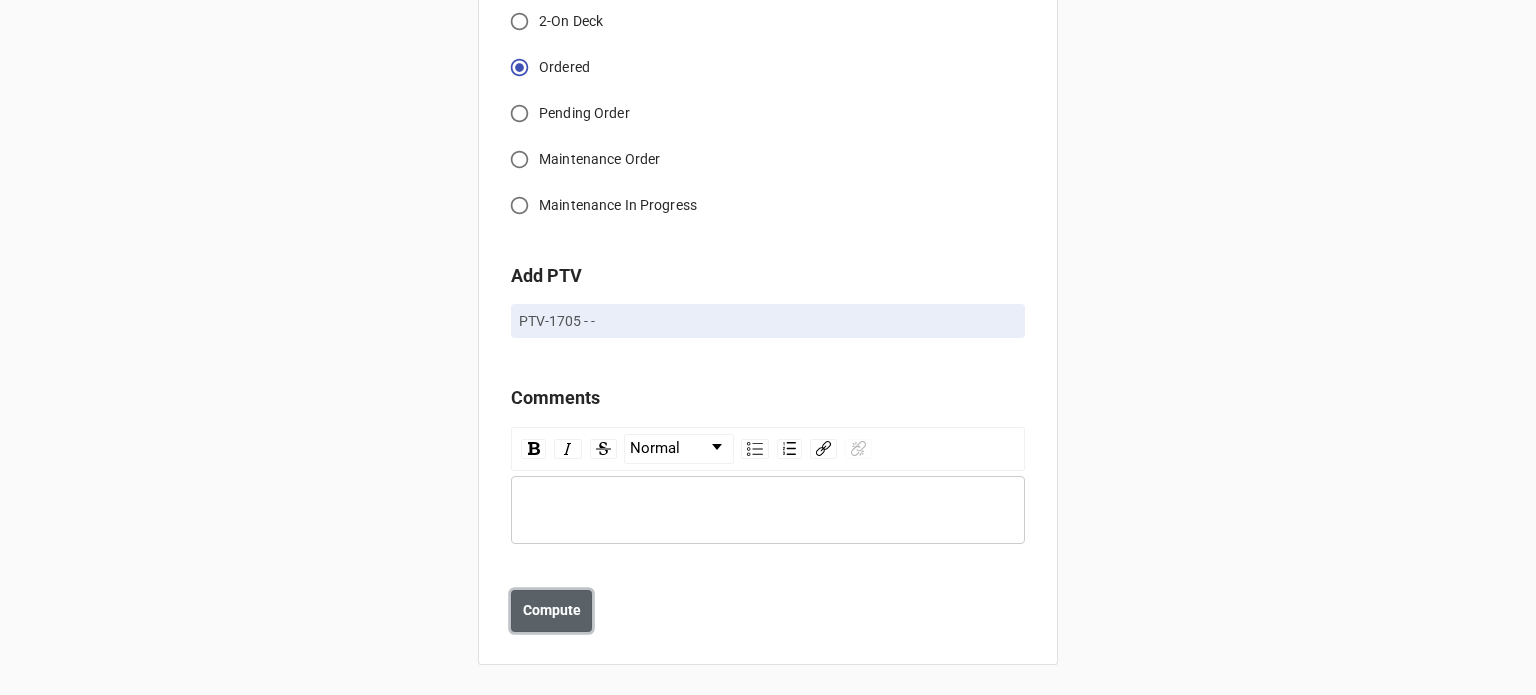 click on "Compute" at bounding box center (551, 611) 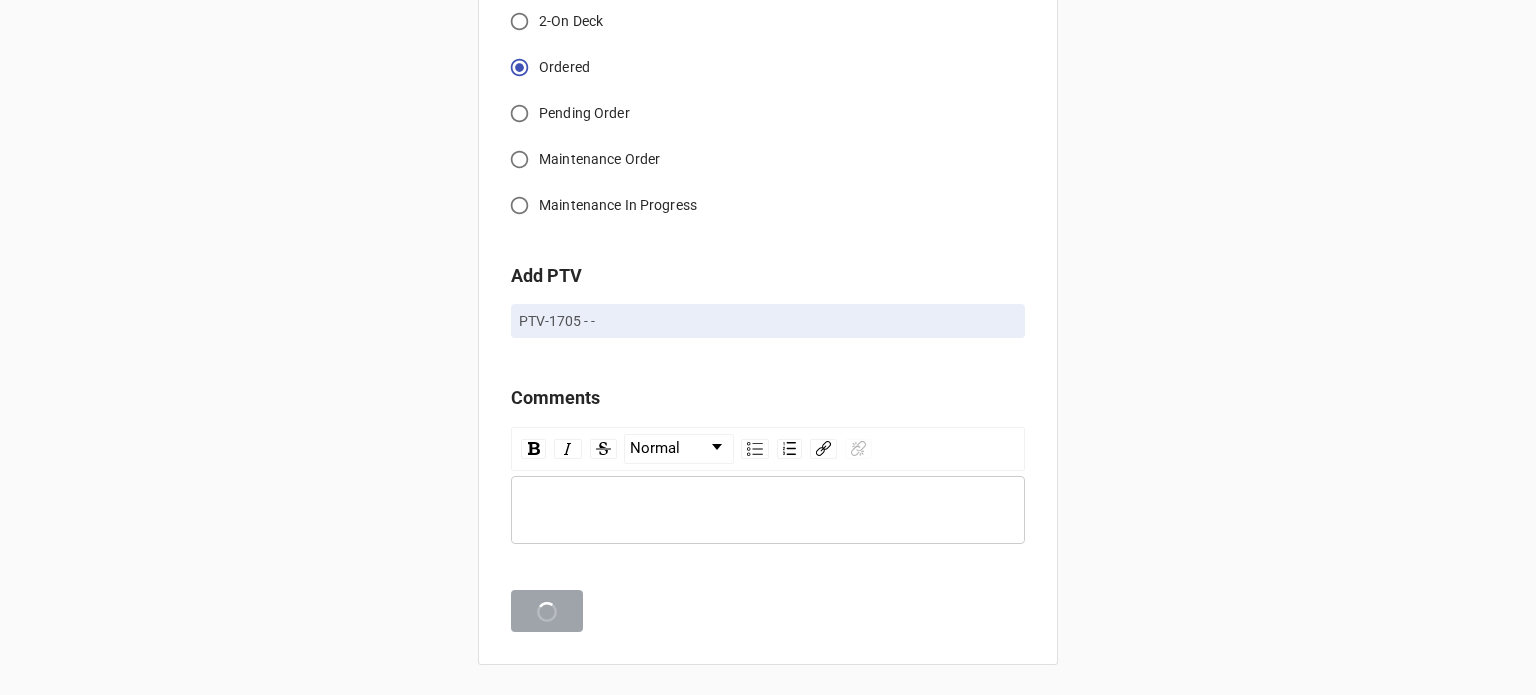 scroll, scrollTop: 1938, scrollLeft: 0, axis: vertical 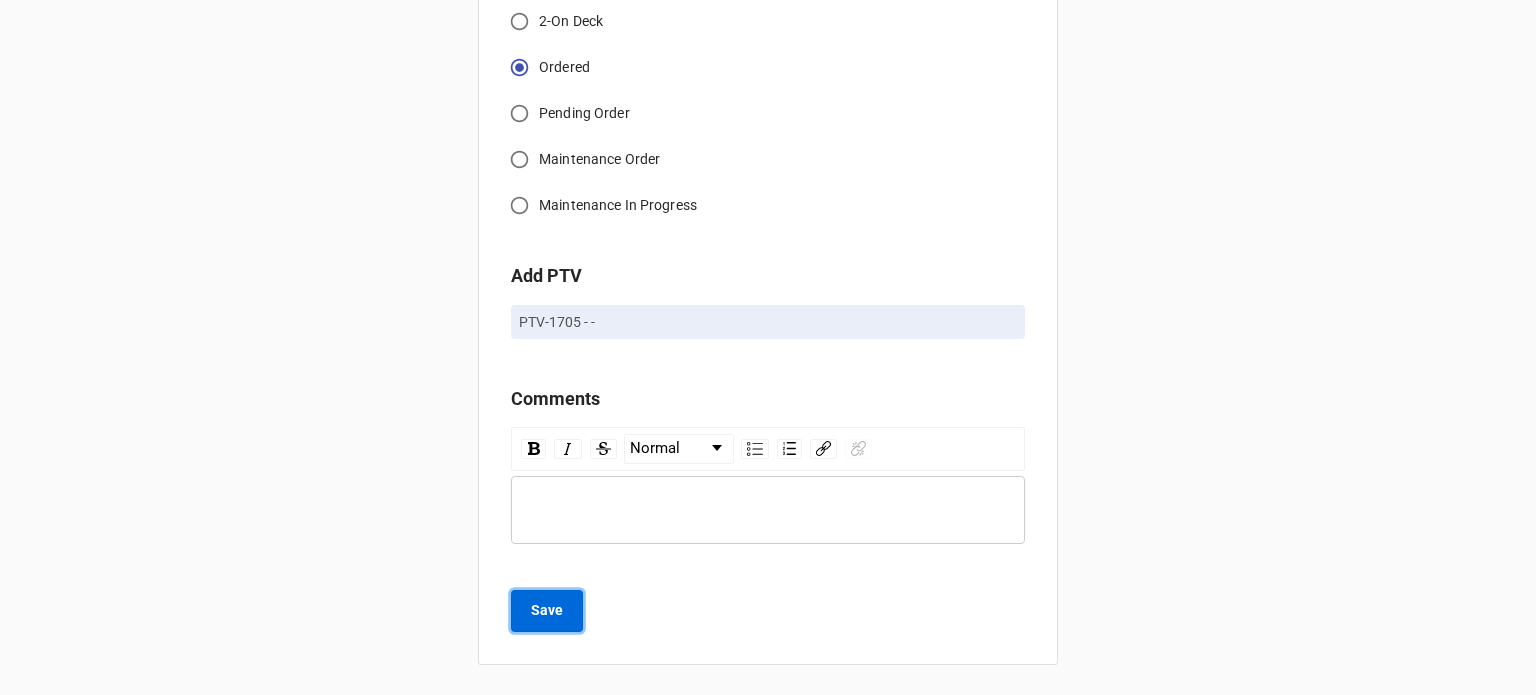 click on "Save" at bounding box center [547, 611] 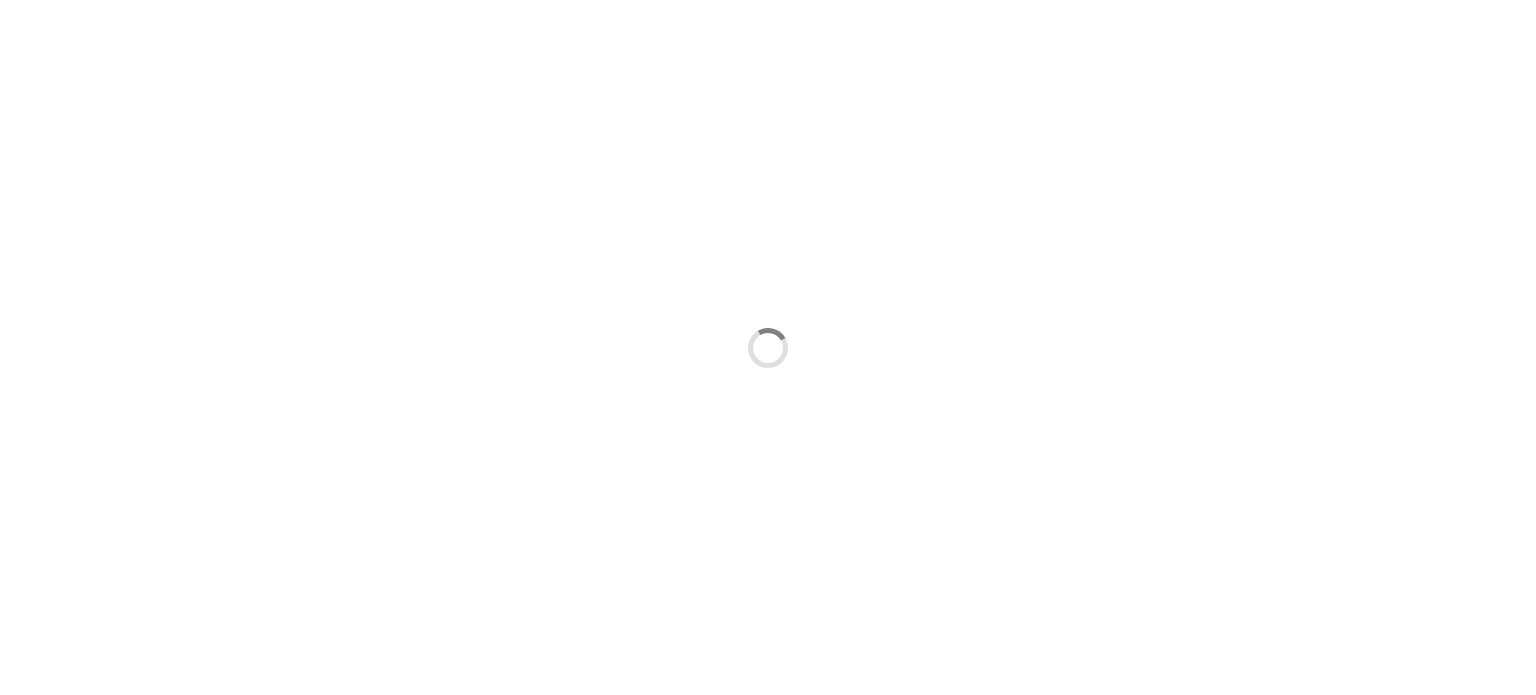 scroll, scrollTop: 0, scrollLeft: 0, axis: both 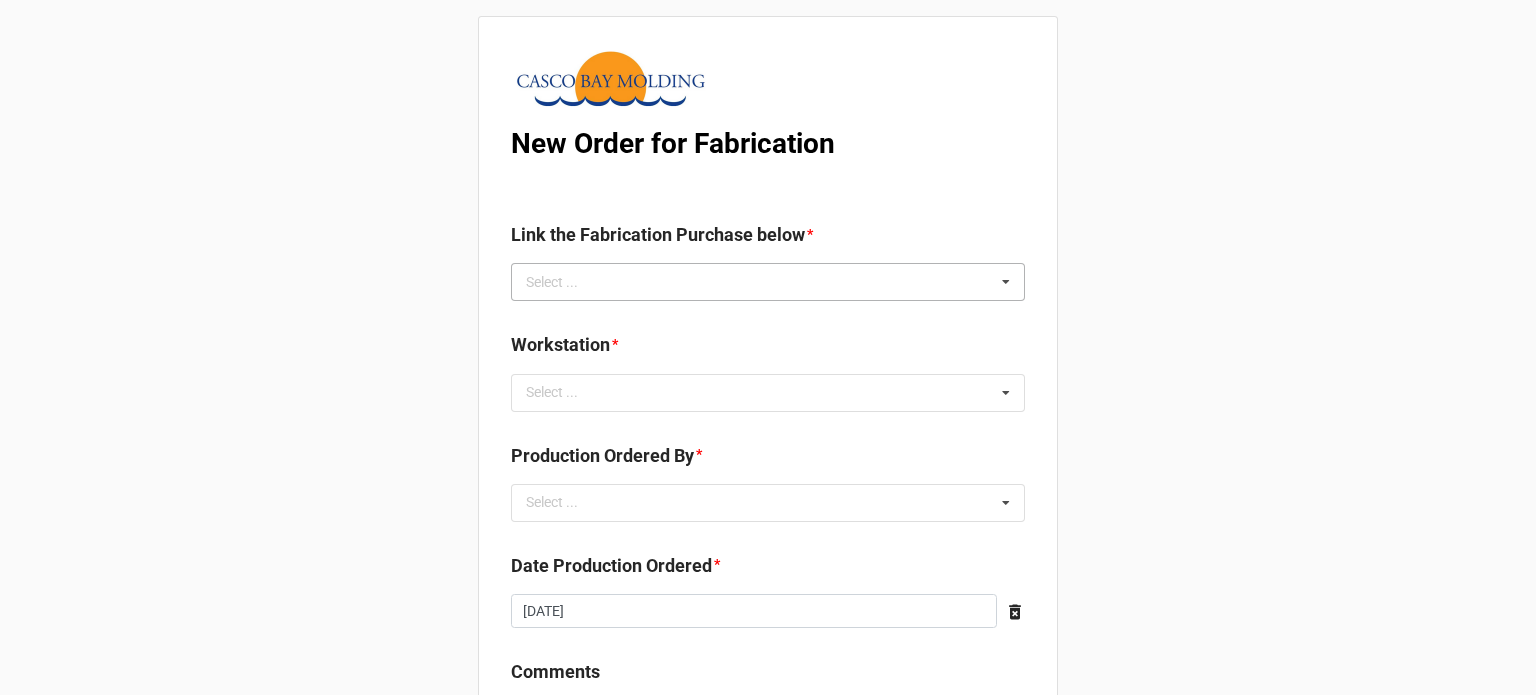 click on "Select ... No results found." at bounding box center (768, 282) 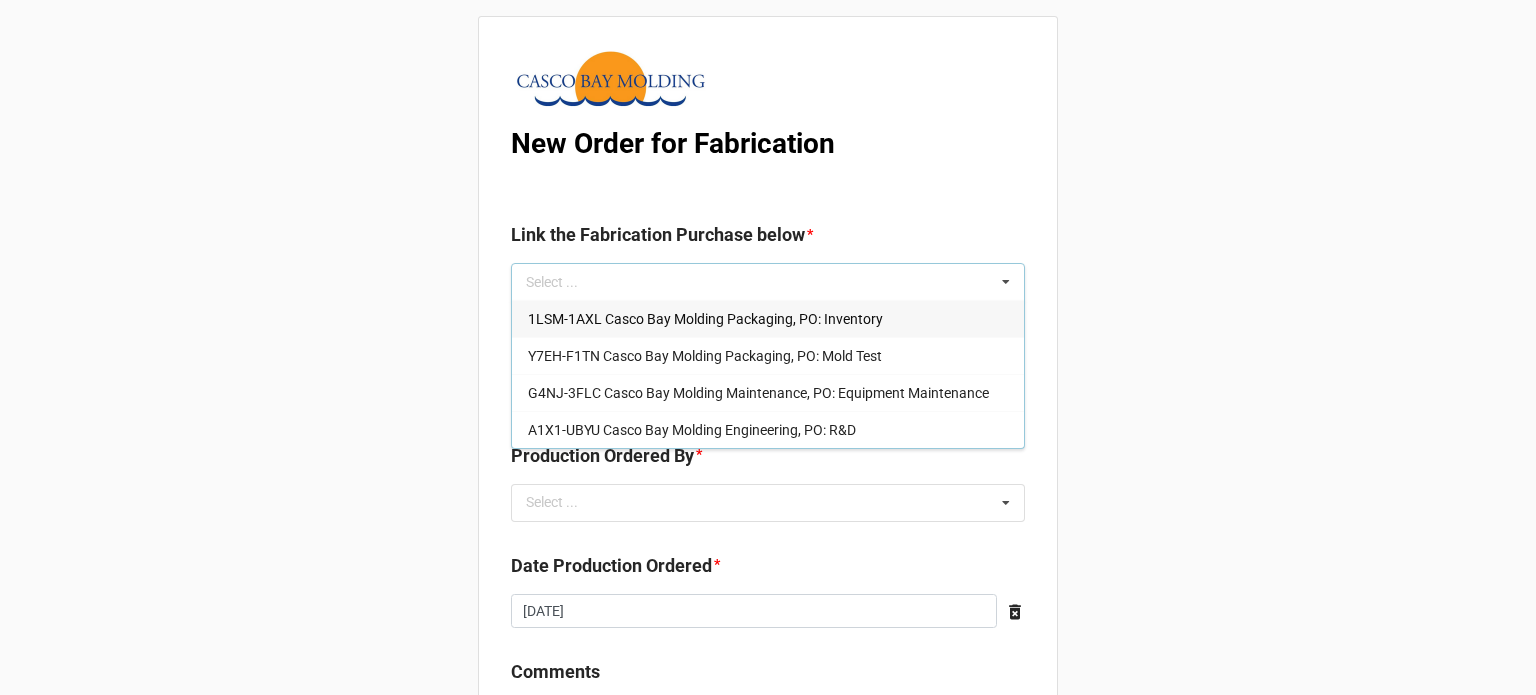 click on "New Order for Fabrication Link the Fabrication Purchase below * Select ... 1LSM-1AXL Casco Bay Molding Packaging, PO: Inventory Y7EH-F1TN Casco Bay Molding Packaging, PO: Mold Test G4NJ-3FLC [GEOGRAPHIC_DATA] Molding Maintenance, [GEOGRAPHIC_DATA]: Equipment Maintenance A1X1-UBYU [GEOGRAPHIC_DATA] Molding Engineering, PO: R&D Workstation * Select ... No results found. Production Ordered By * Select ... No results found. Date Production Ordered * [DATE] ‹ [DATE] › Su Mo Tu We Th Fr Sa 29 30 1 2 3 4 5 6 7 8 9 10 11 12 13 14 15 16 17 18 19 20 21 22 23 24 25 26 27 28 29 30 31 1 2 3 4 5 6 7 8 9 Comments Normal Compute" at bounding box center (768, 485) 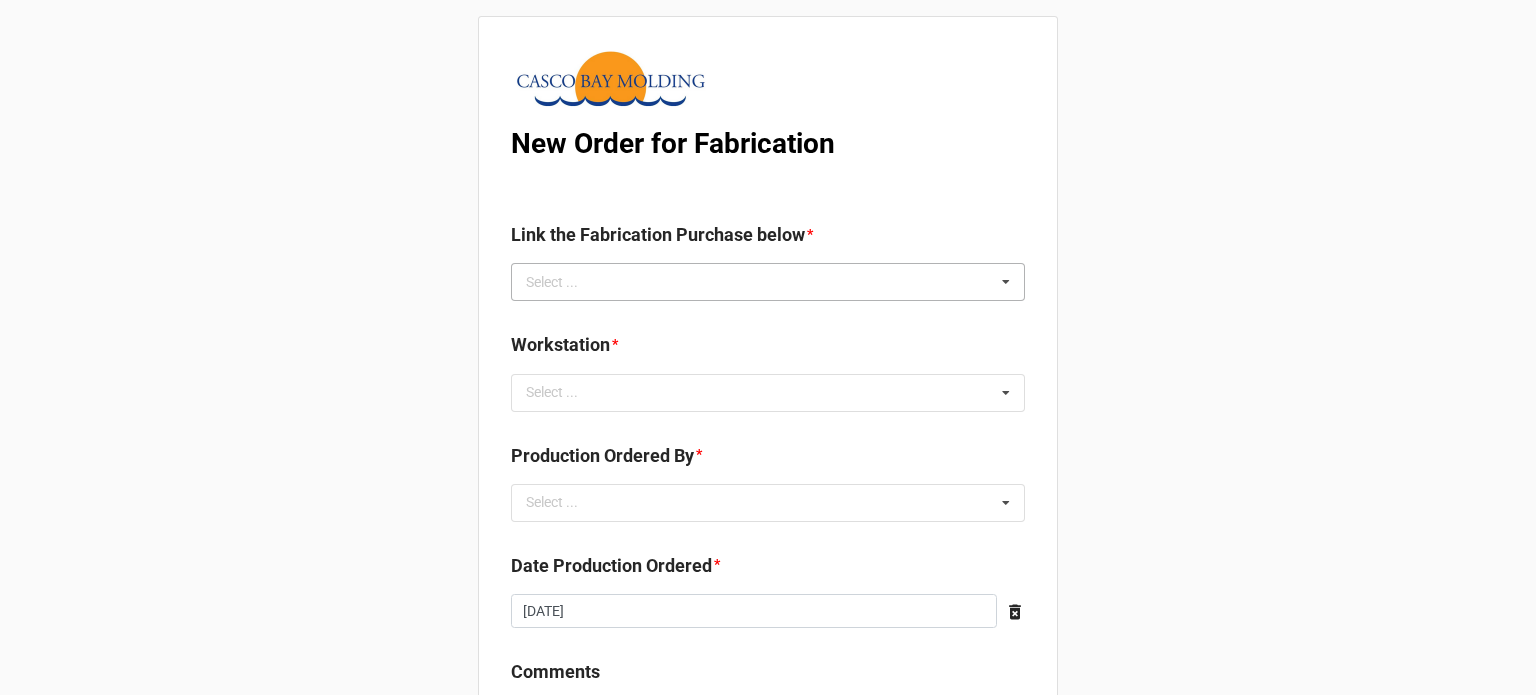 click on "Select ... 1LSM-1AXL Casco Bay Molding Packaging, PO: Inventory Y7EH-F1TN Casco Bay Molding Packaging, PO: Mold Test G4NJ-3FLC [GEOGRAPHIC_DATA] Molding Maintenance, [GEOGRAPHIC_DATA]: Equipment Maintenance A1X1-UBYU [GEOGRAPHIC_DATA] Molding Engineering, [GEOGRAPHIC_DATA]: R&D" at bounding box center [768, 282] 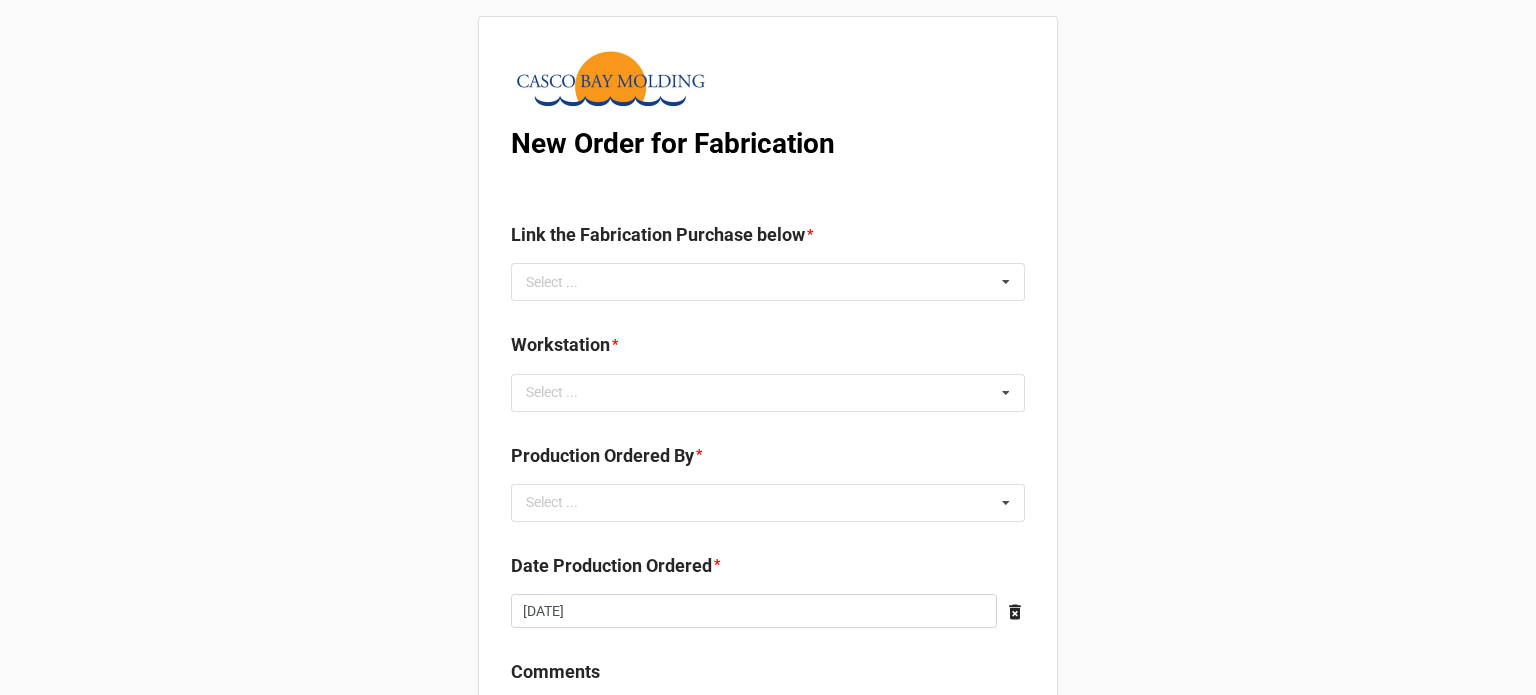 drag, startPoint x: 1306, startPoint y: 267, endPoint x: 1312, endPoint y: 246, distance: 21.84033 